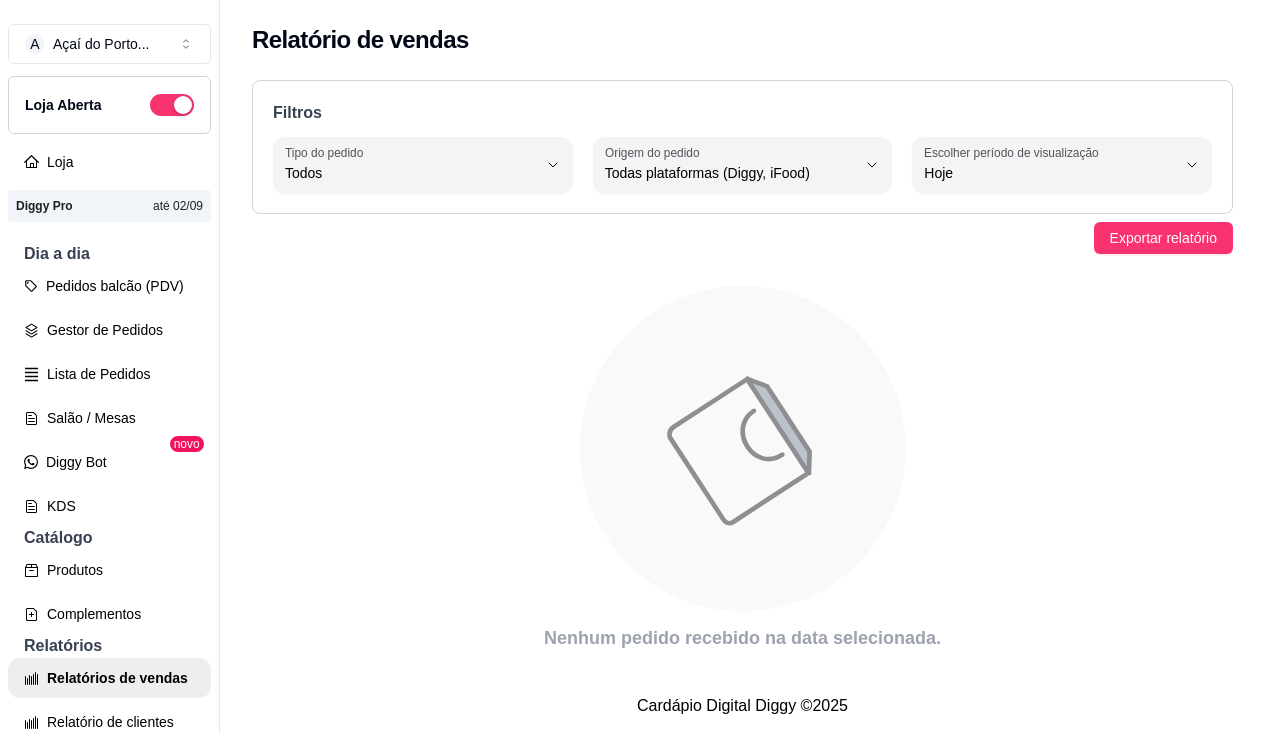 select on "ALL" 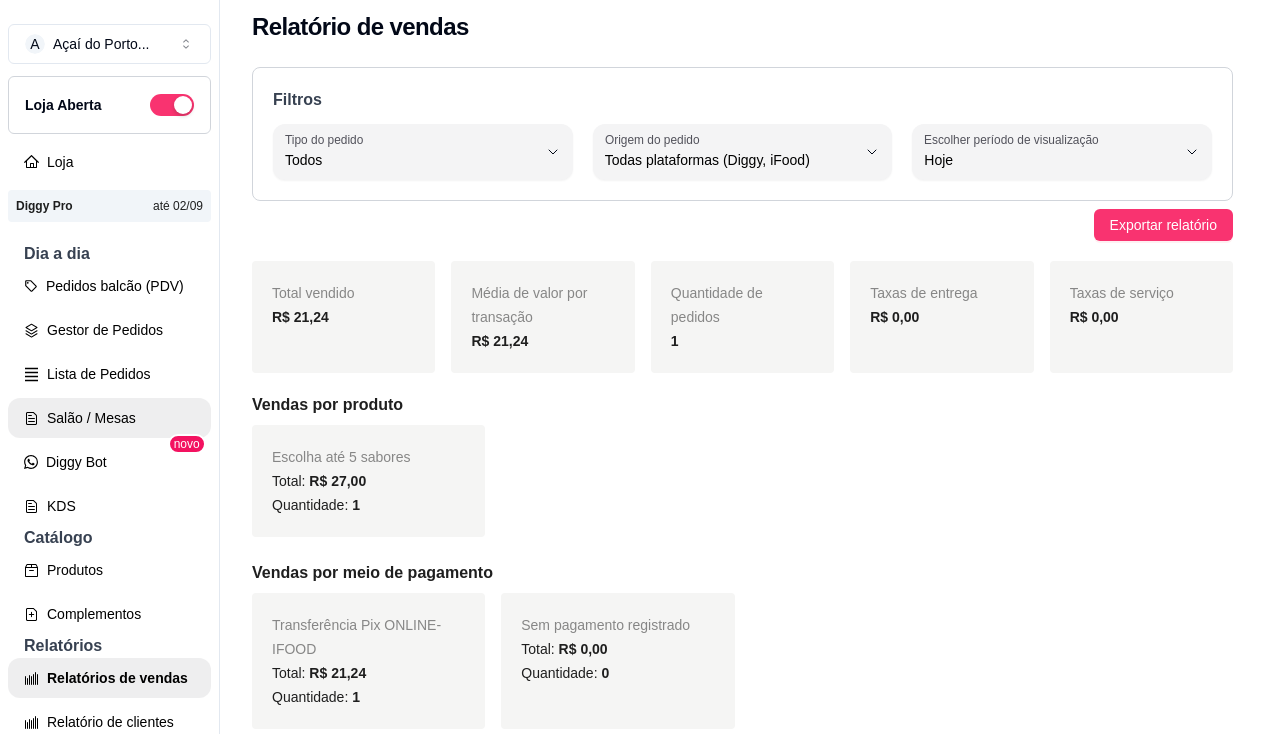 click on "Salão / Mesas" at bounding box center (109, 418) 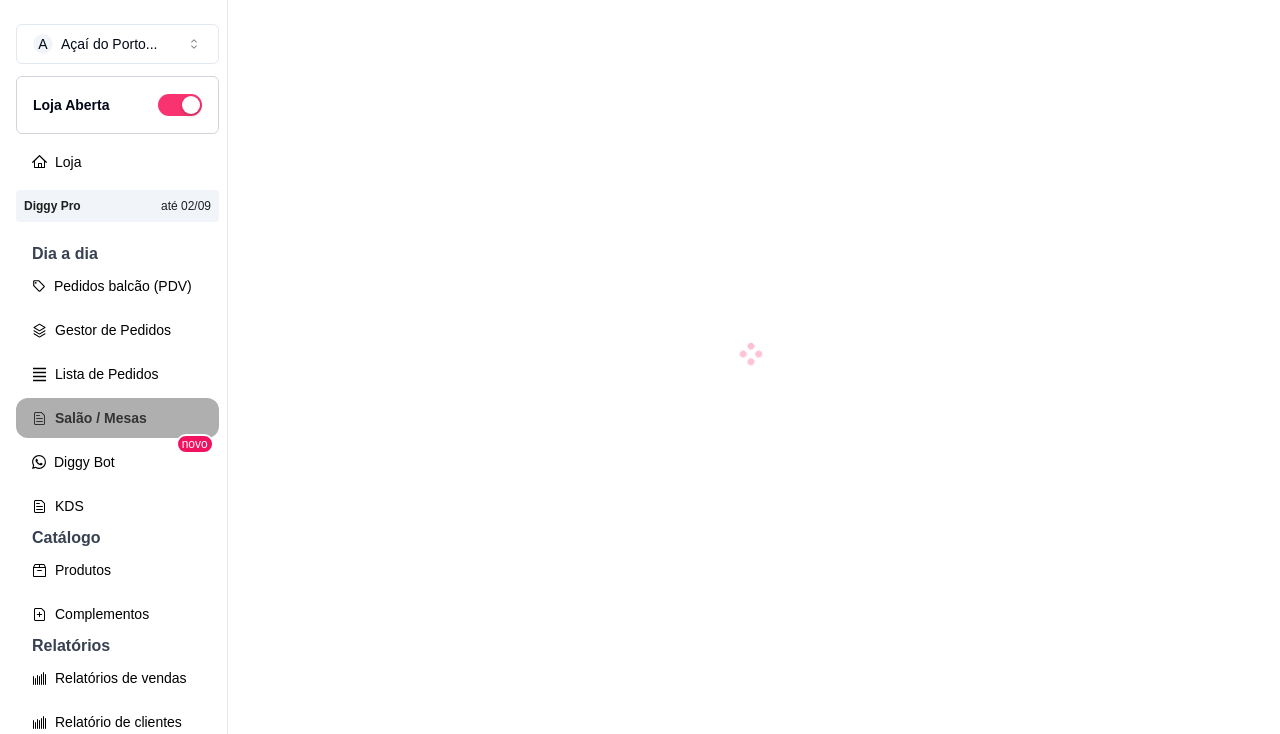 scroll, scrollTop: 0, scrollLeft: 0, axis: both 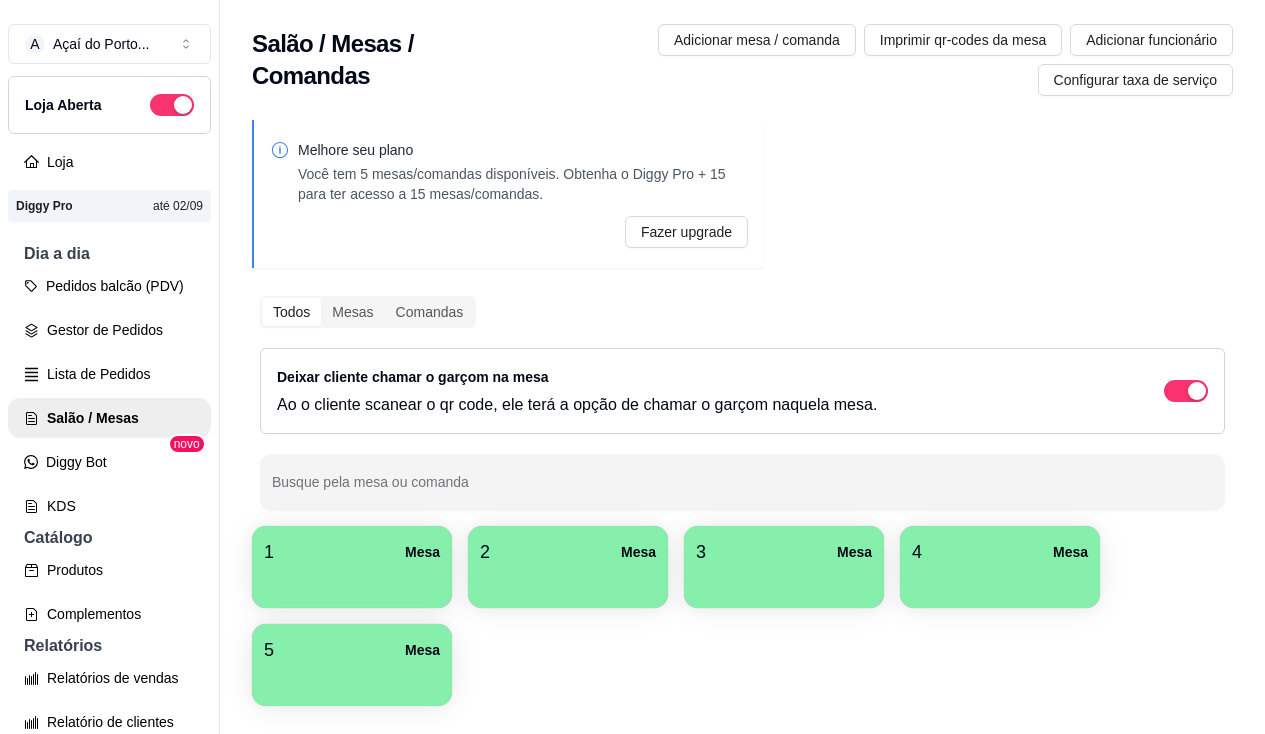 click on "4 Mesa" at bounding box center [1000, 552] 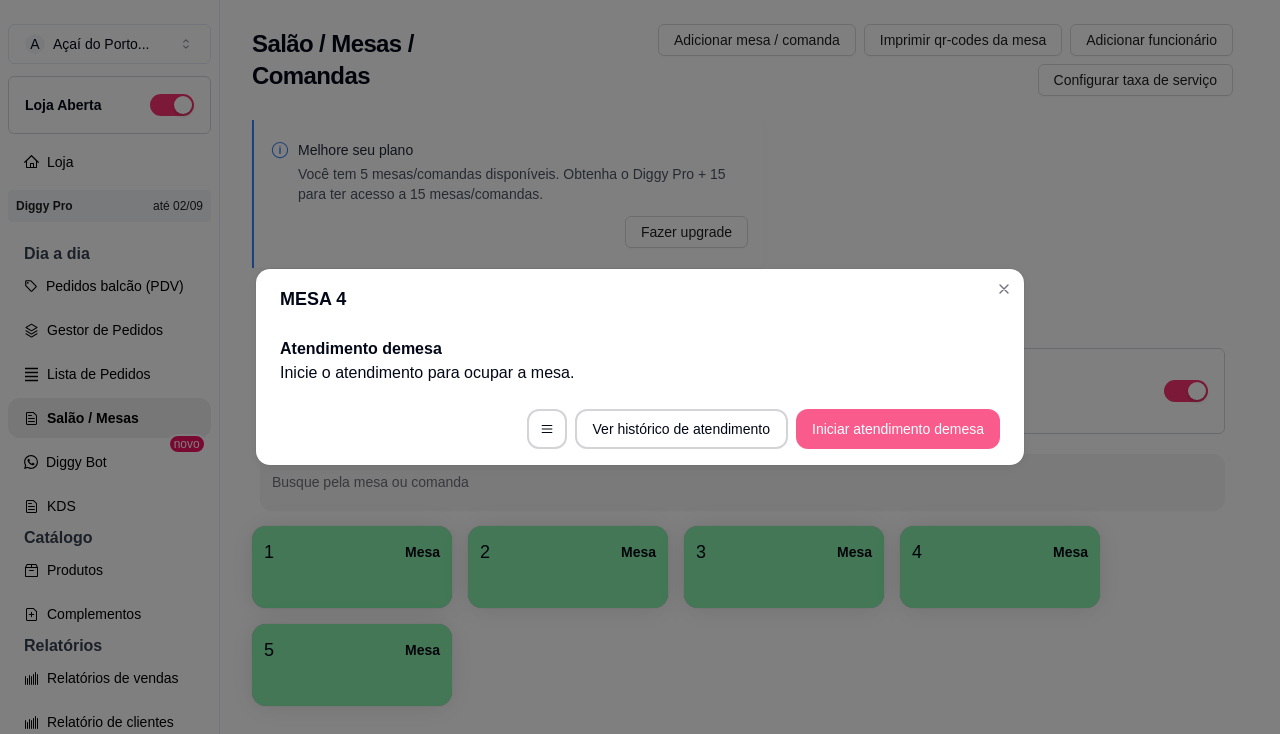click on "Iniciar atendimento de  mesa" at bounding box center (898, 429) 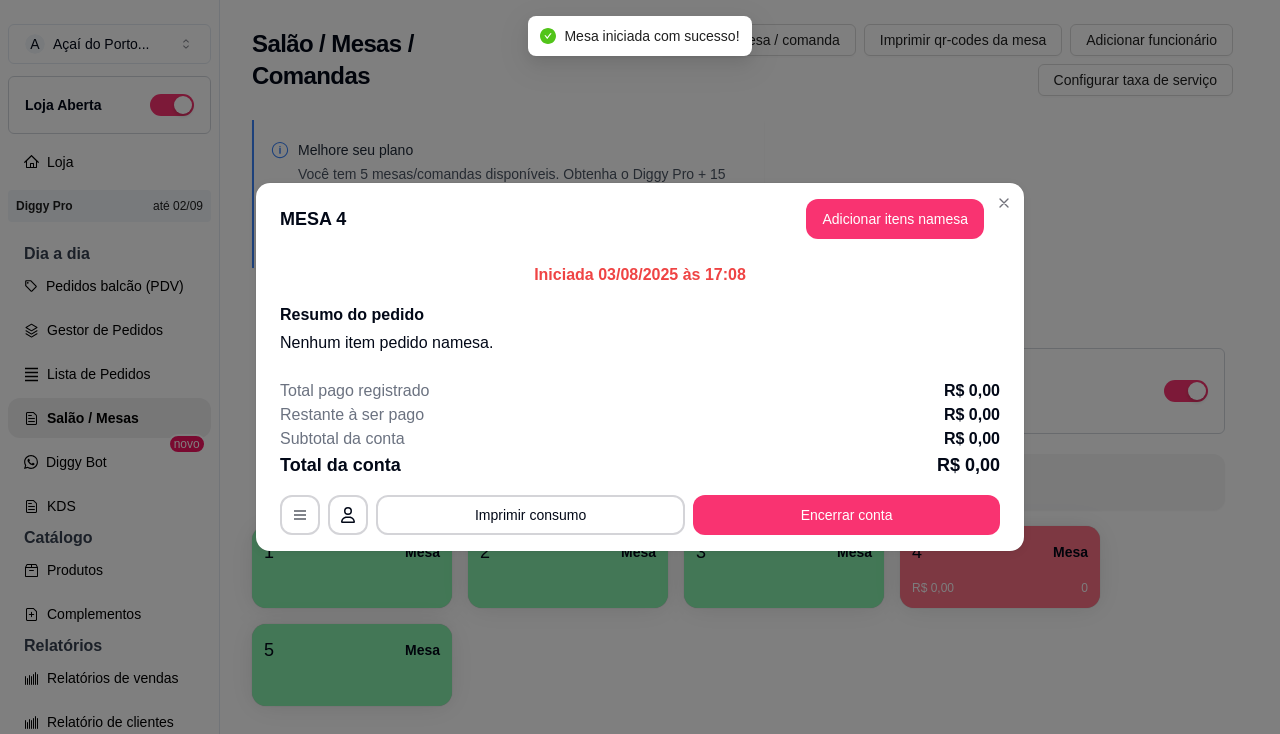click on "MESA 4 Adicionar itens na  mesa" at bounding box center (640, 219) 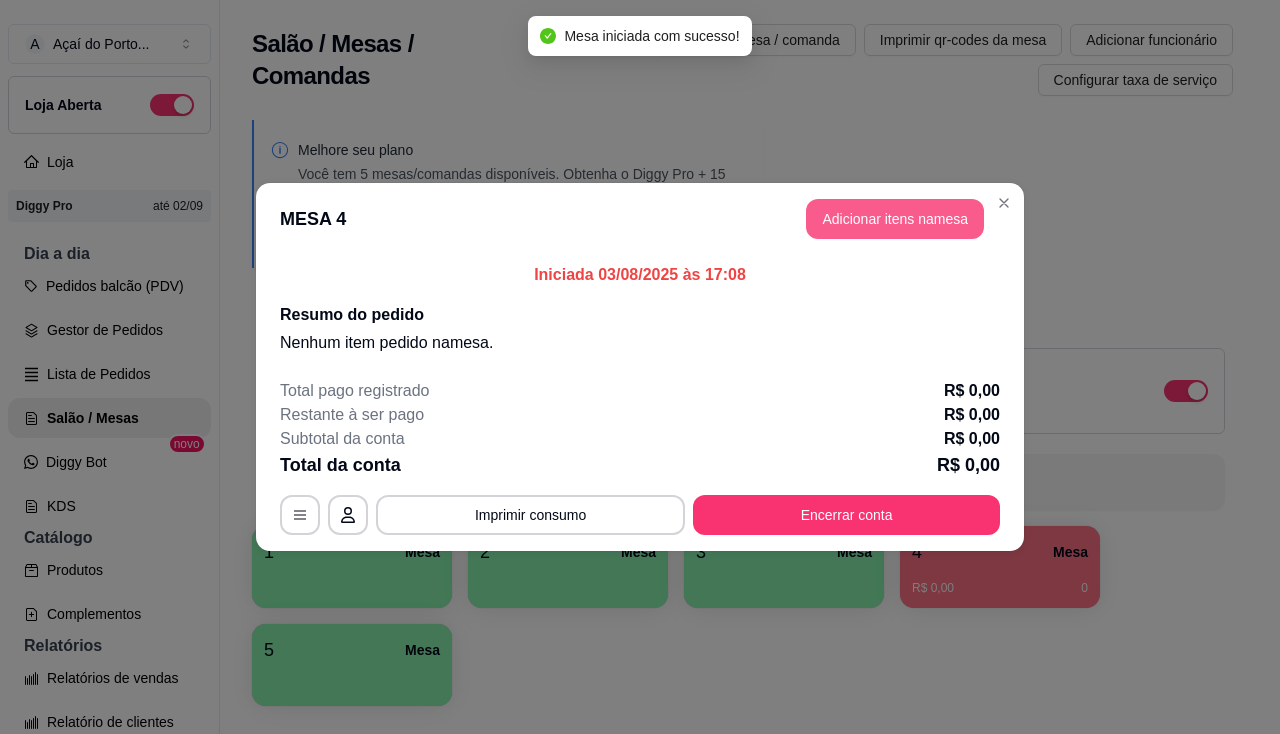click on "Adicionar itens na  mesa" at bounding box center [895, 219] 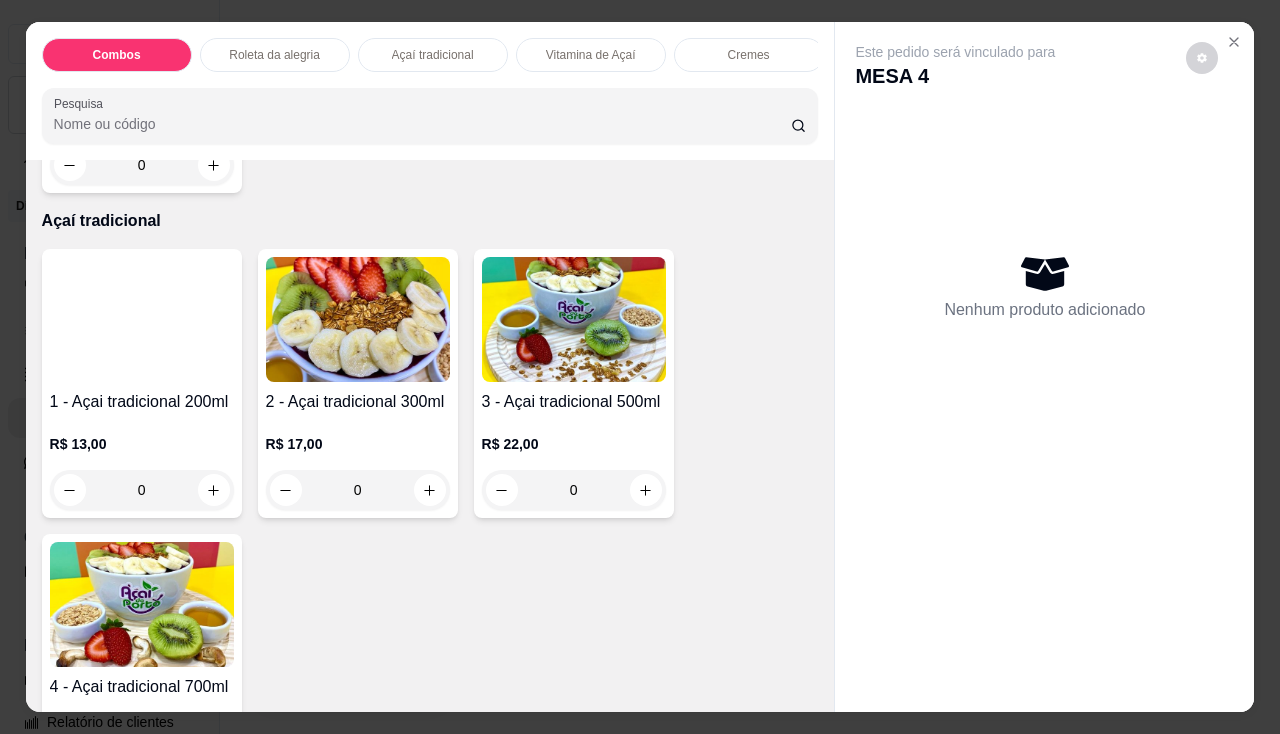 scroll, scrollTop: 1100, scrollLeft: 0, axis: vertical 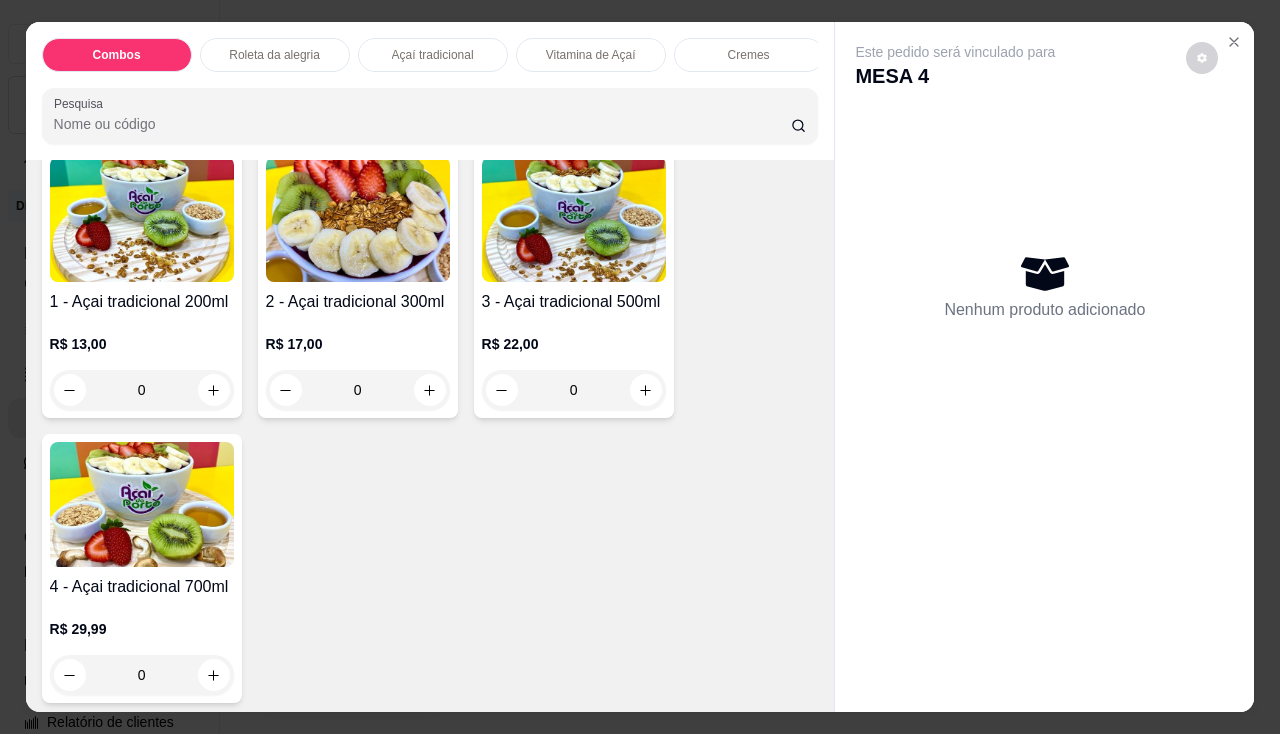 click on "2 - Açai tradicional 300ml" at bounding box center [358, 302] 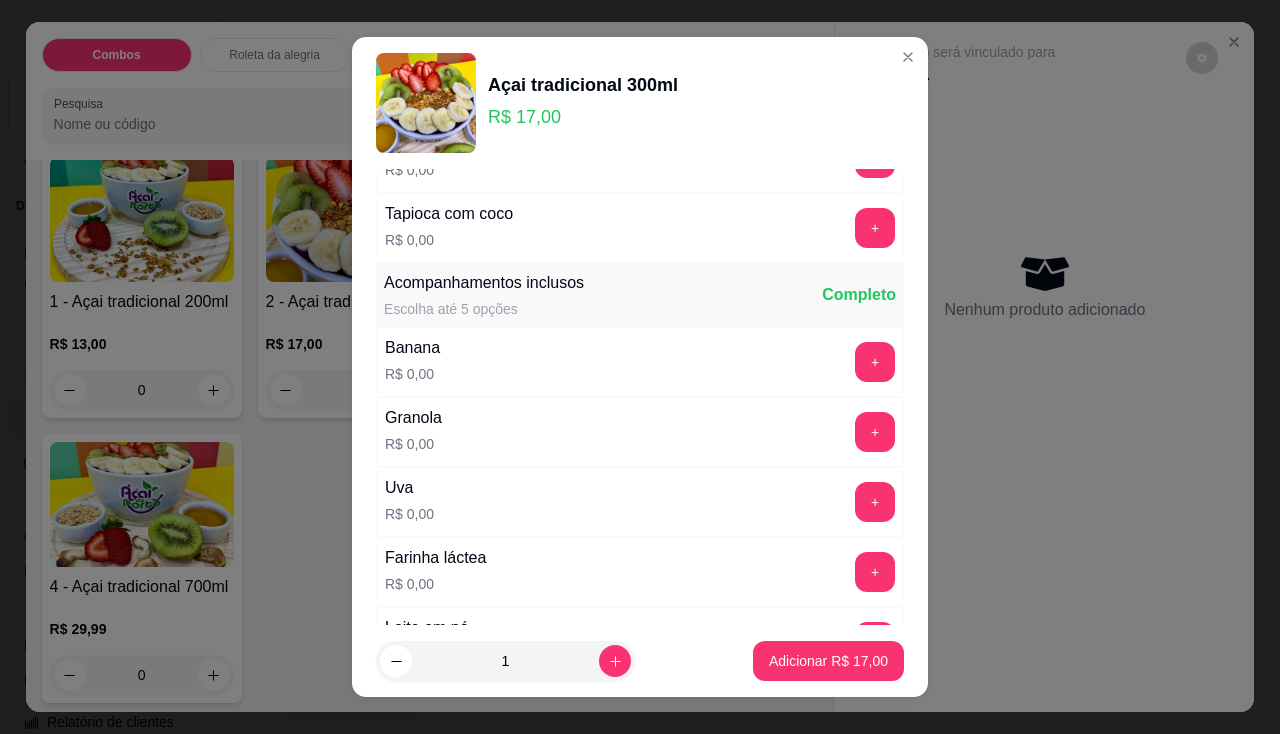 scroll, scrollTop: 500, scrollLeft: 0, axis: vertical 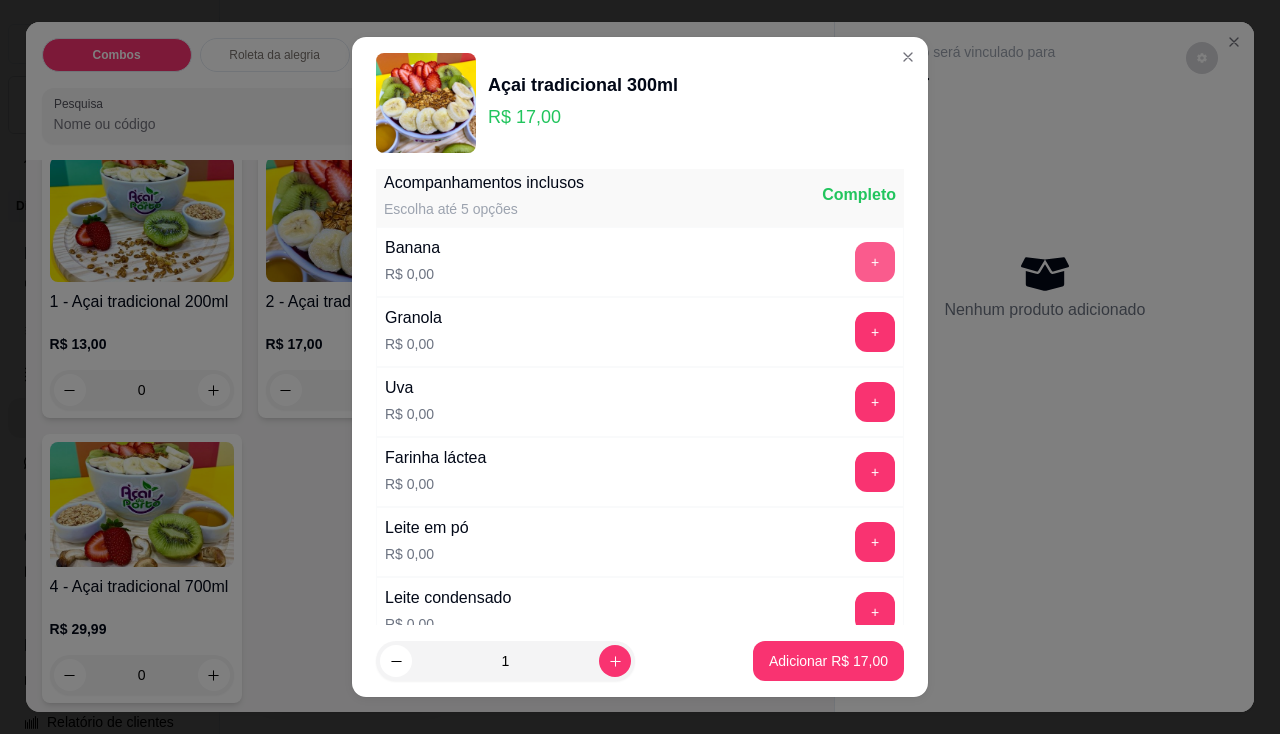 click on "+" at bounding box center [875, 262] 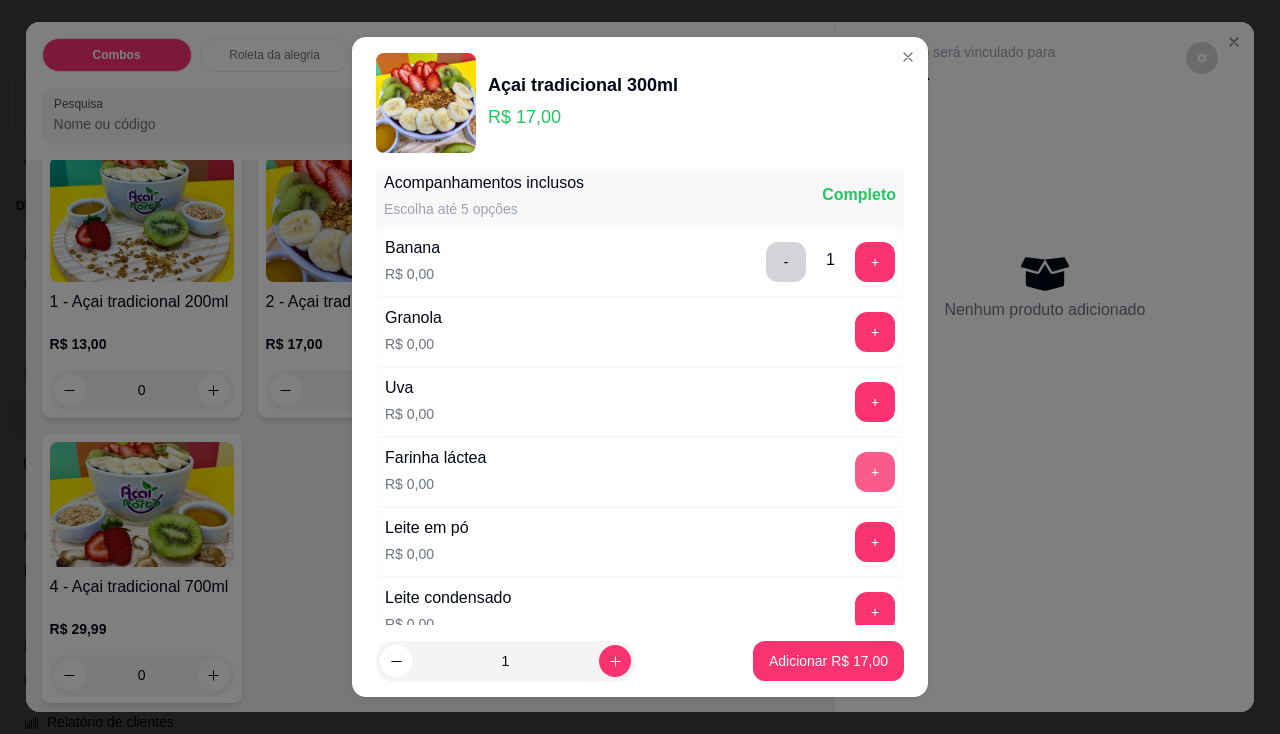 click on "+" at bounding box center (875, 472) 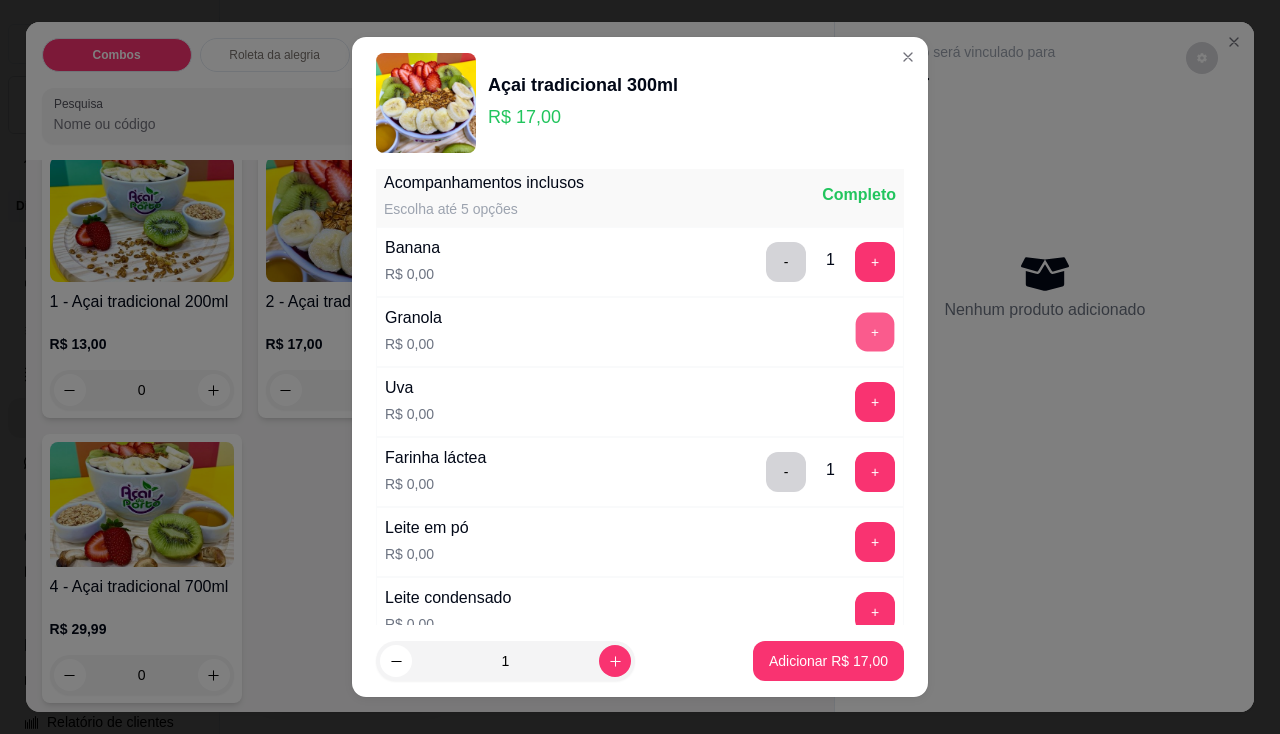 click on "+" at bounding box center [875, 331] 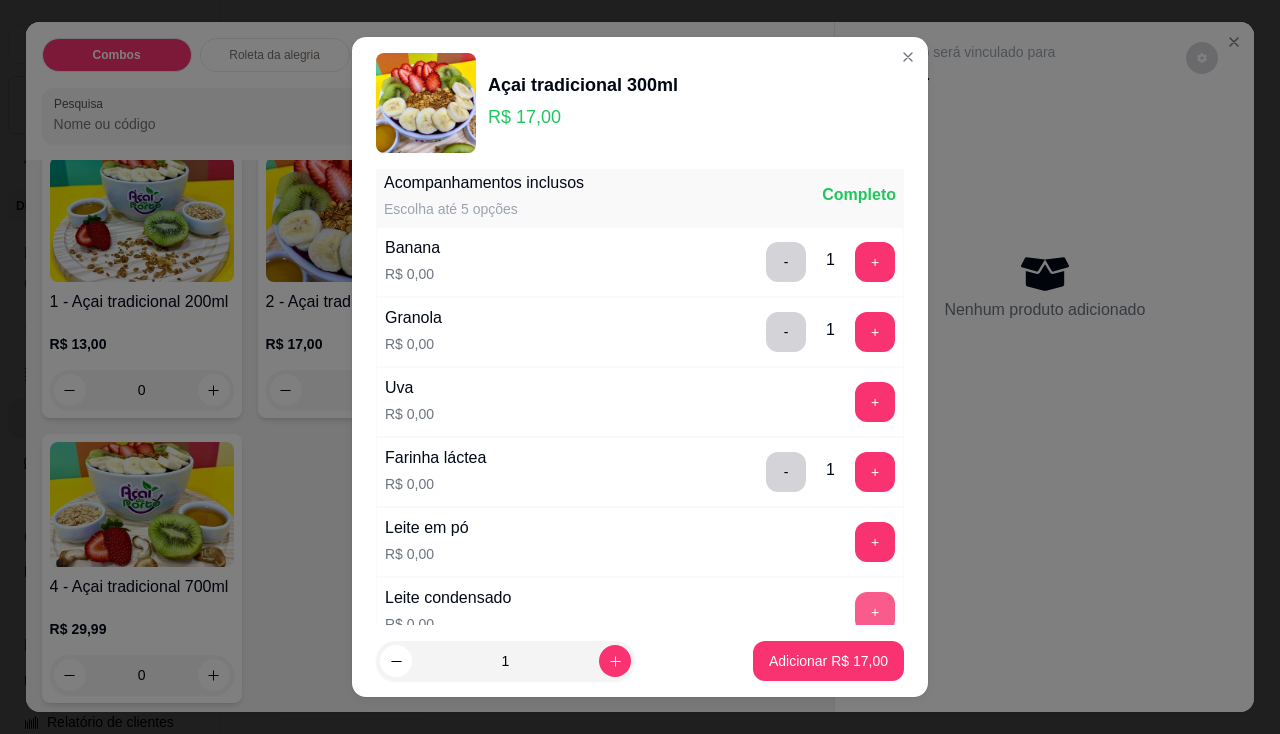 click on "+" at bounding box center [875, 612] 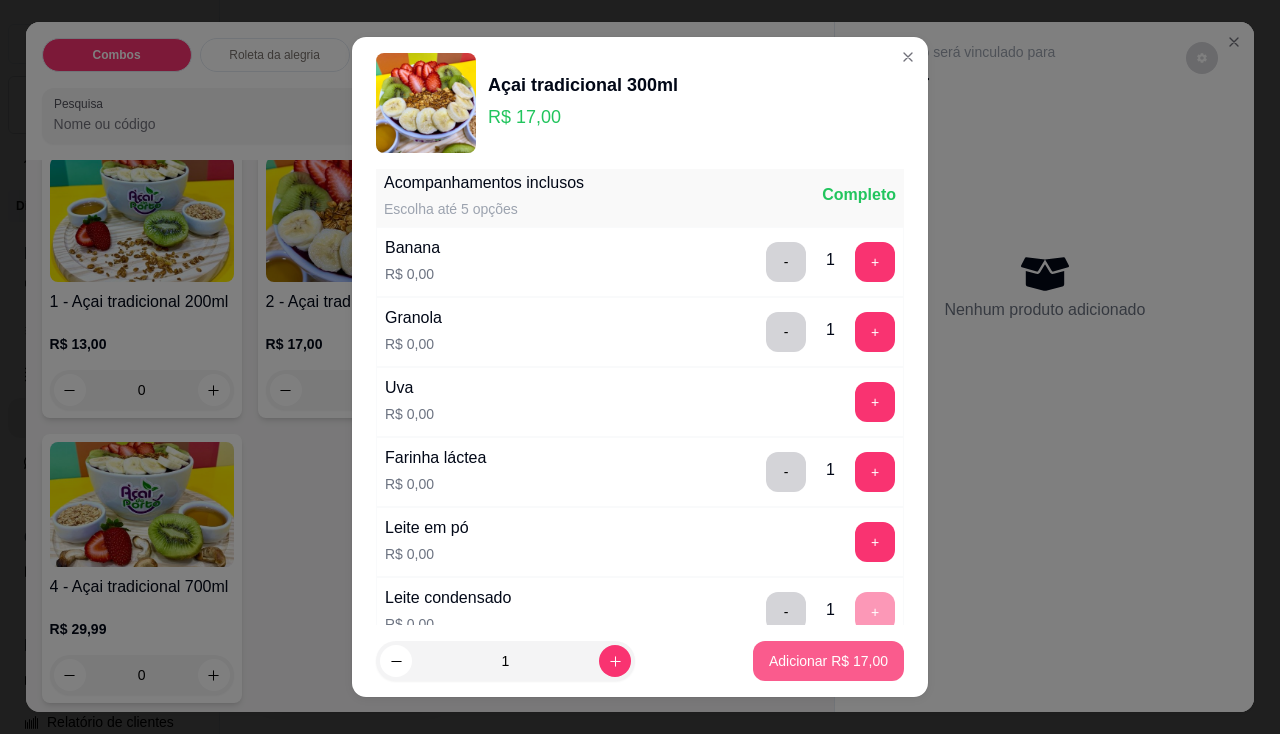 click on "Adicionar   R$ 17,00" at bounding box center [828, 661] 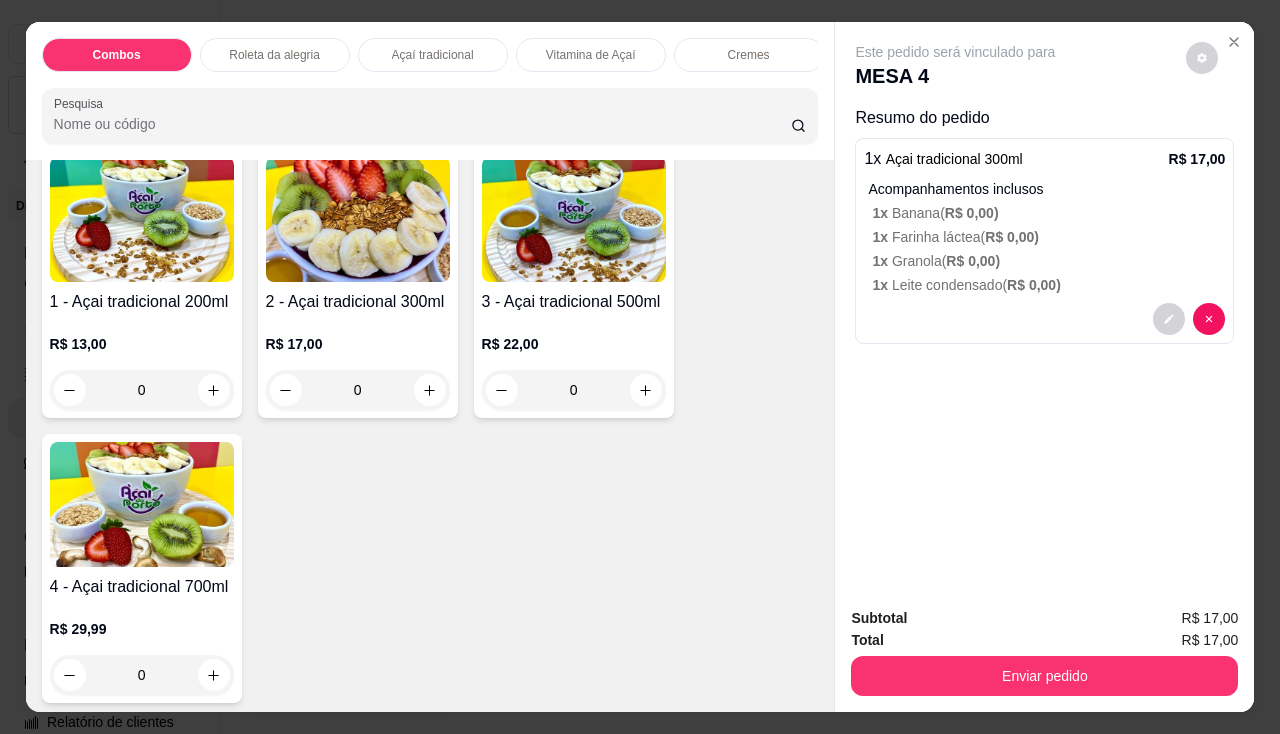 click at bounding box center (142, 219) 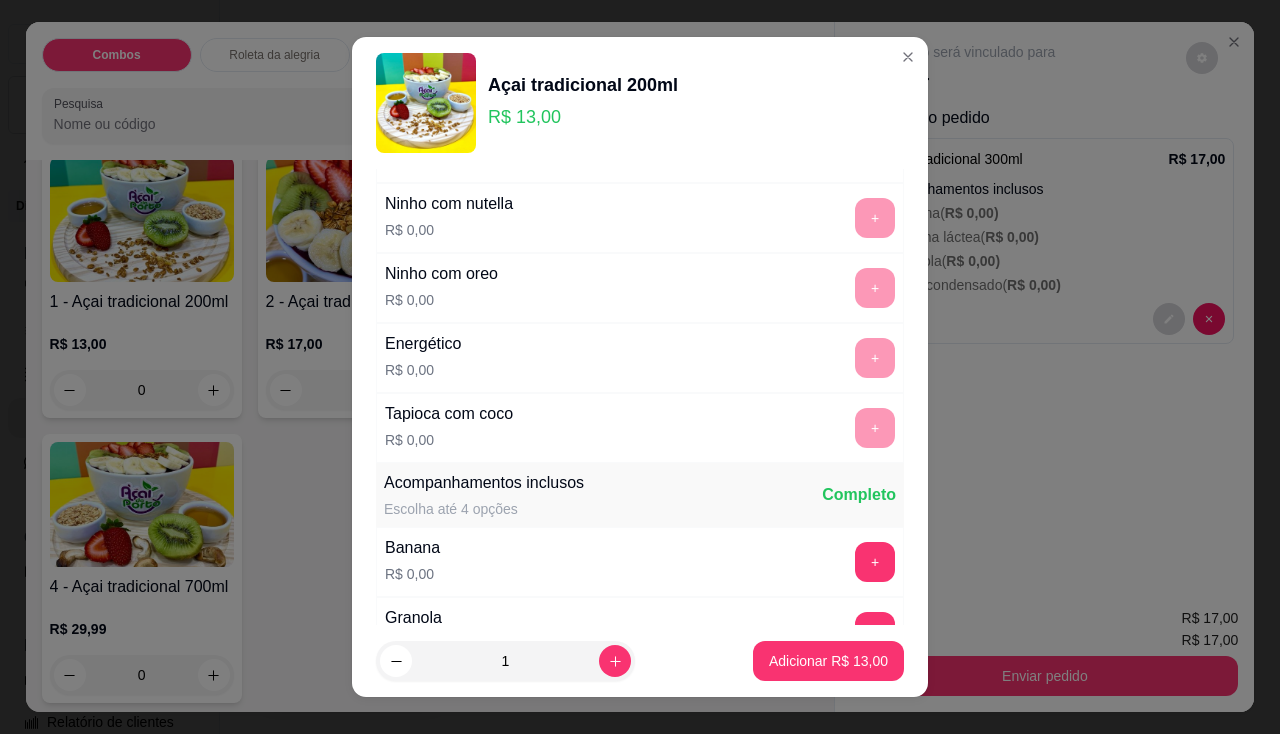 scroll, scrollTop: 400, scrollLeft: 0, axis: vertical 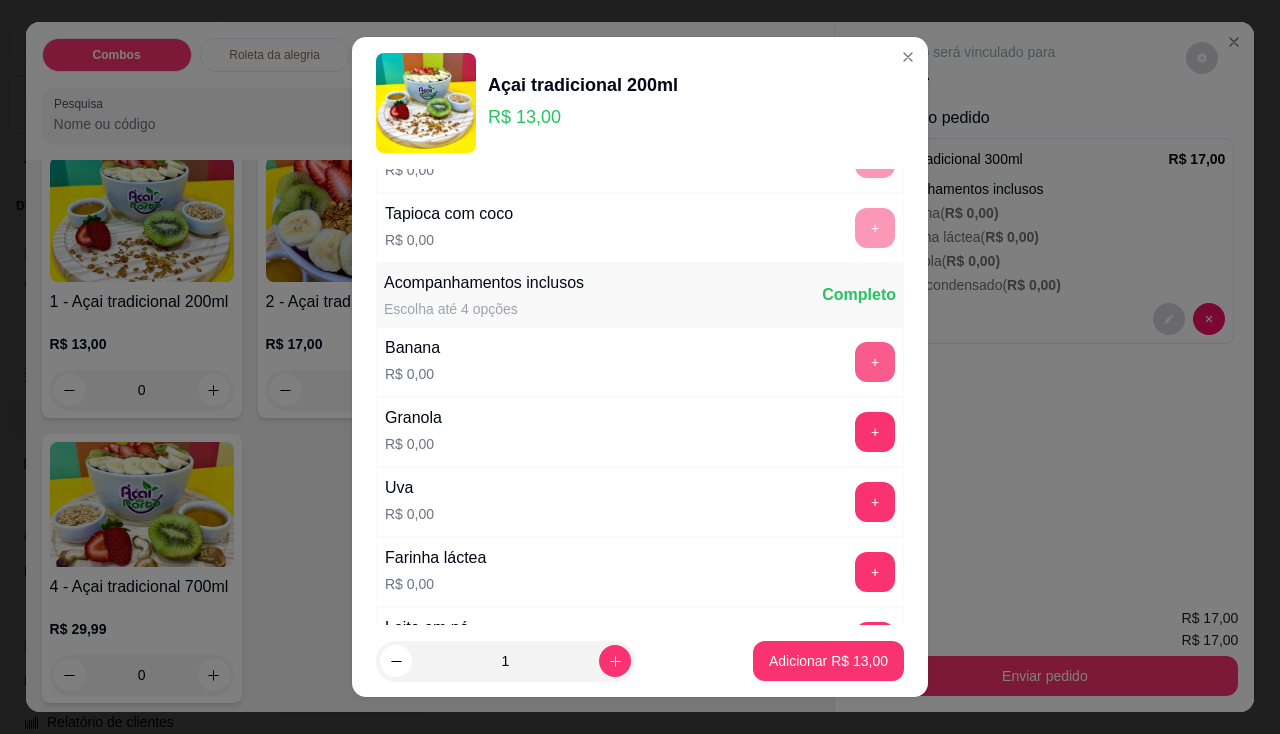 click on "+" at bounding box center (875, 362) 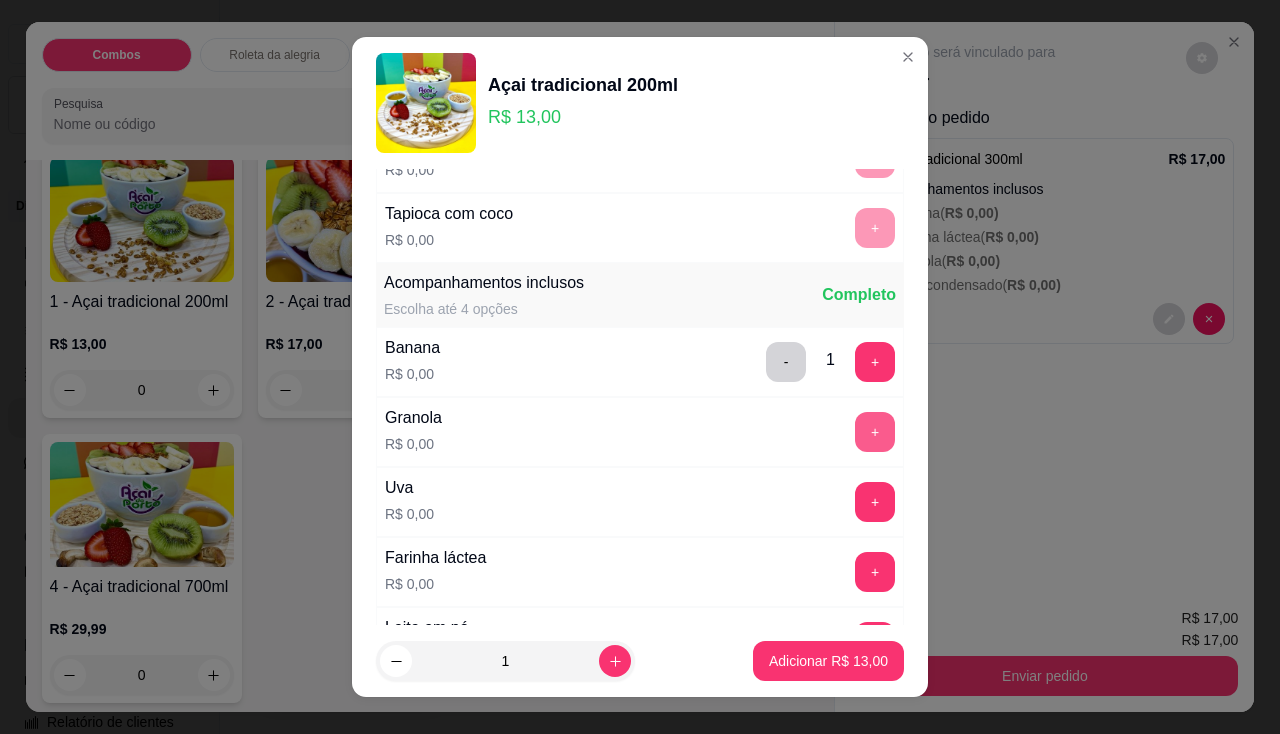 click on "+" at bounding box center (875, 432) 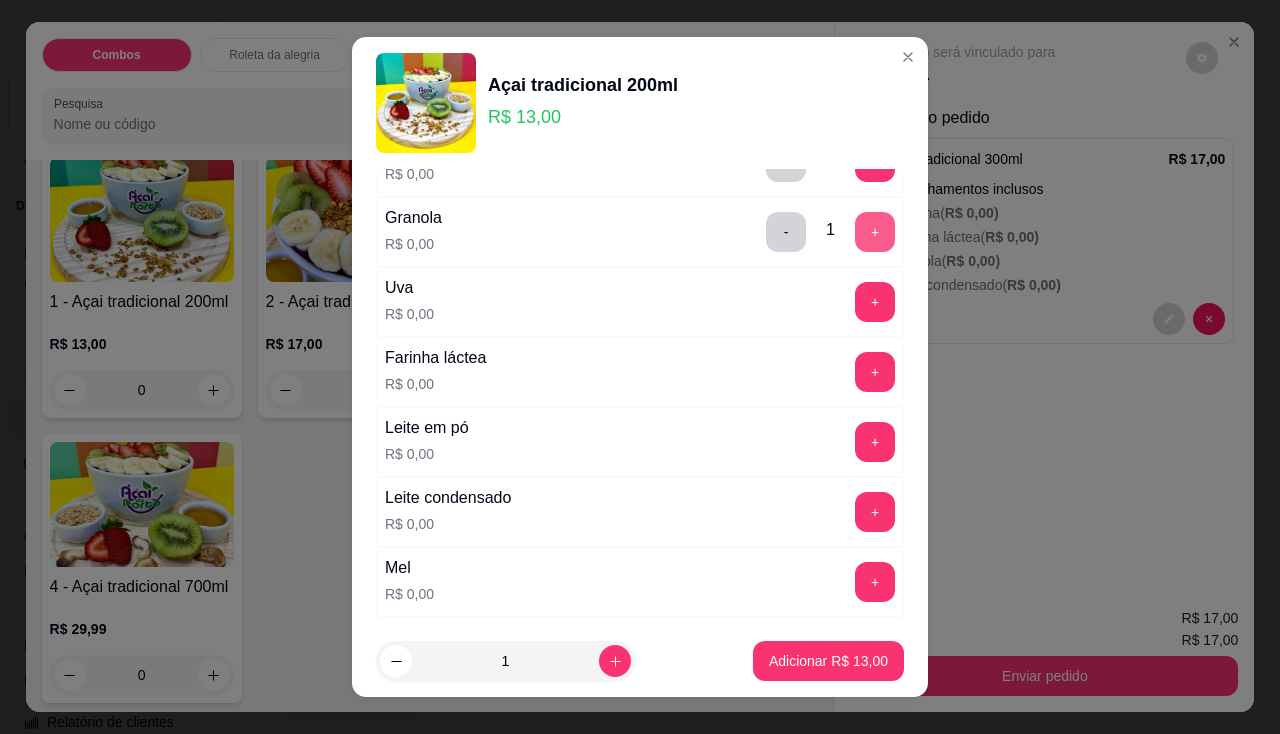 scroll, scrollTop: 700, scrollLeft: 0, axis: vertical 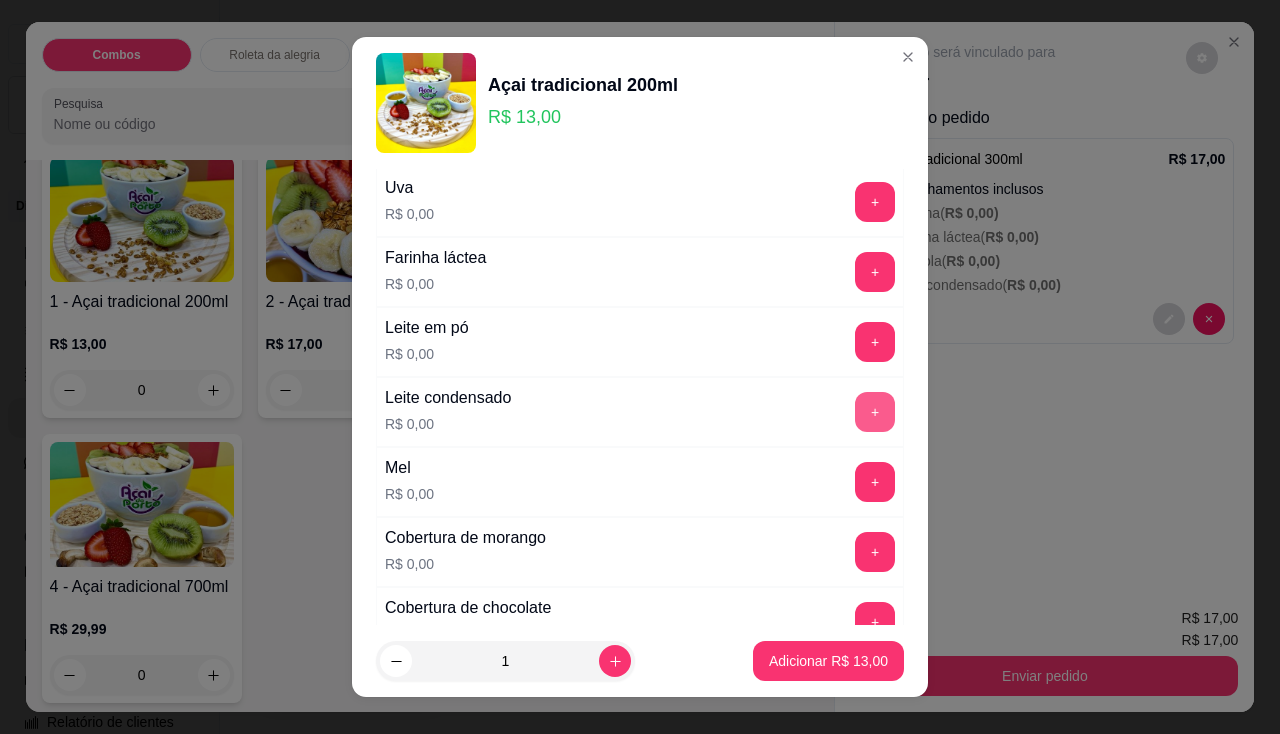 click on "+" at bounding box center (875, 412) 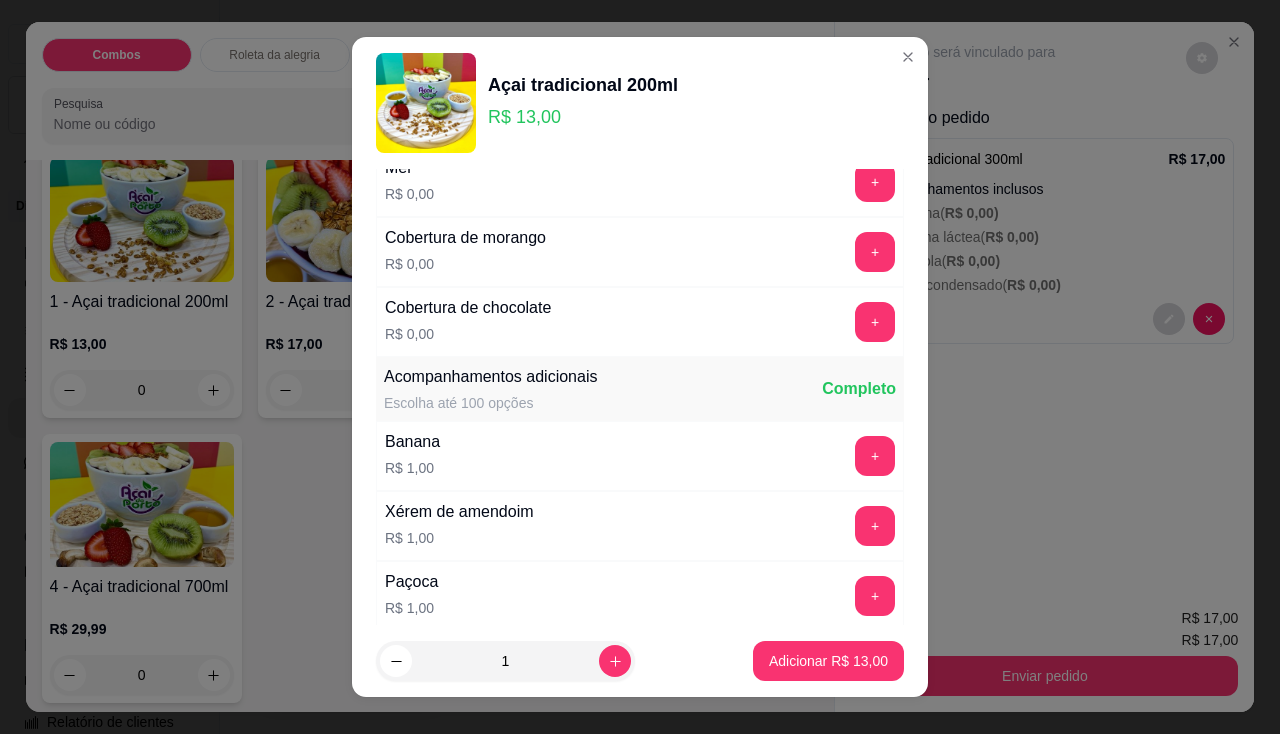 scroll, scrollTop: 600, scrollLeft: 0, axis: vertical 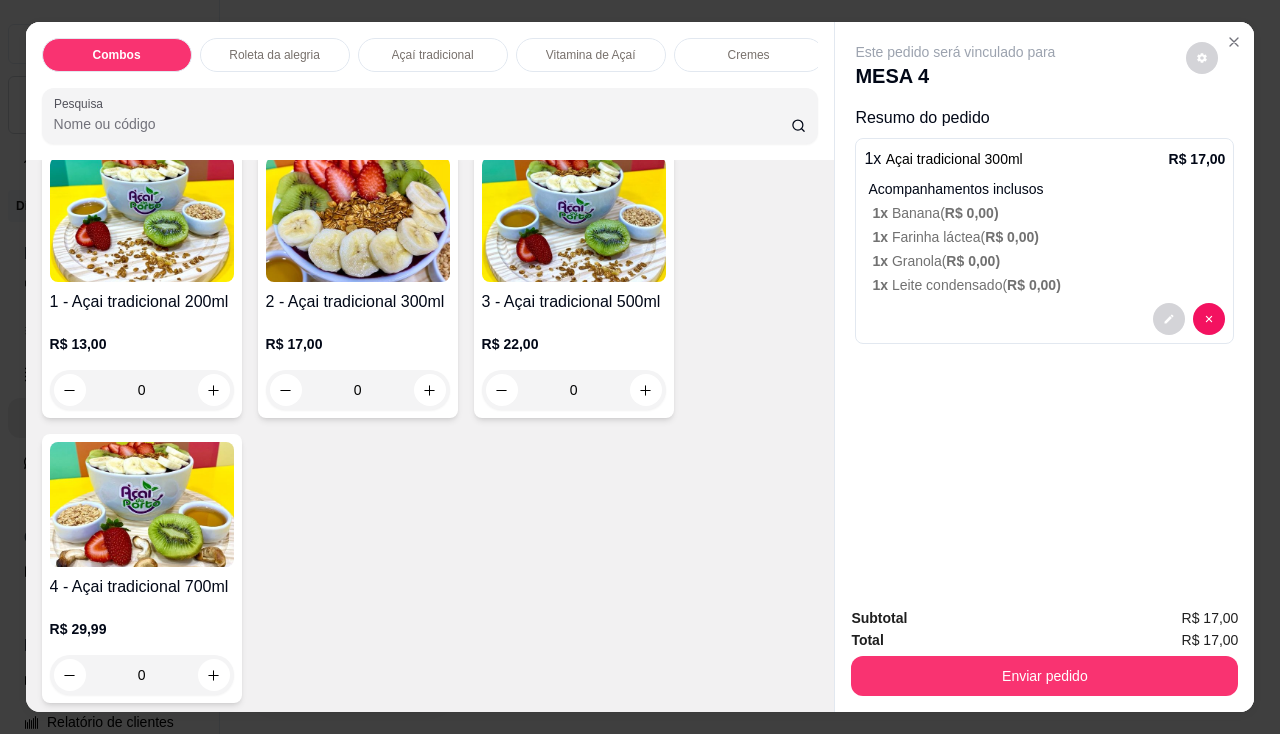 click at bounding box center [358, 219] 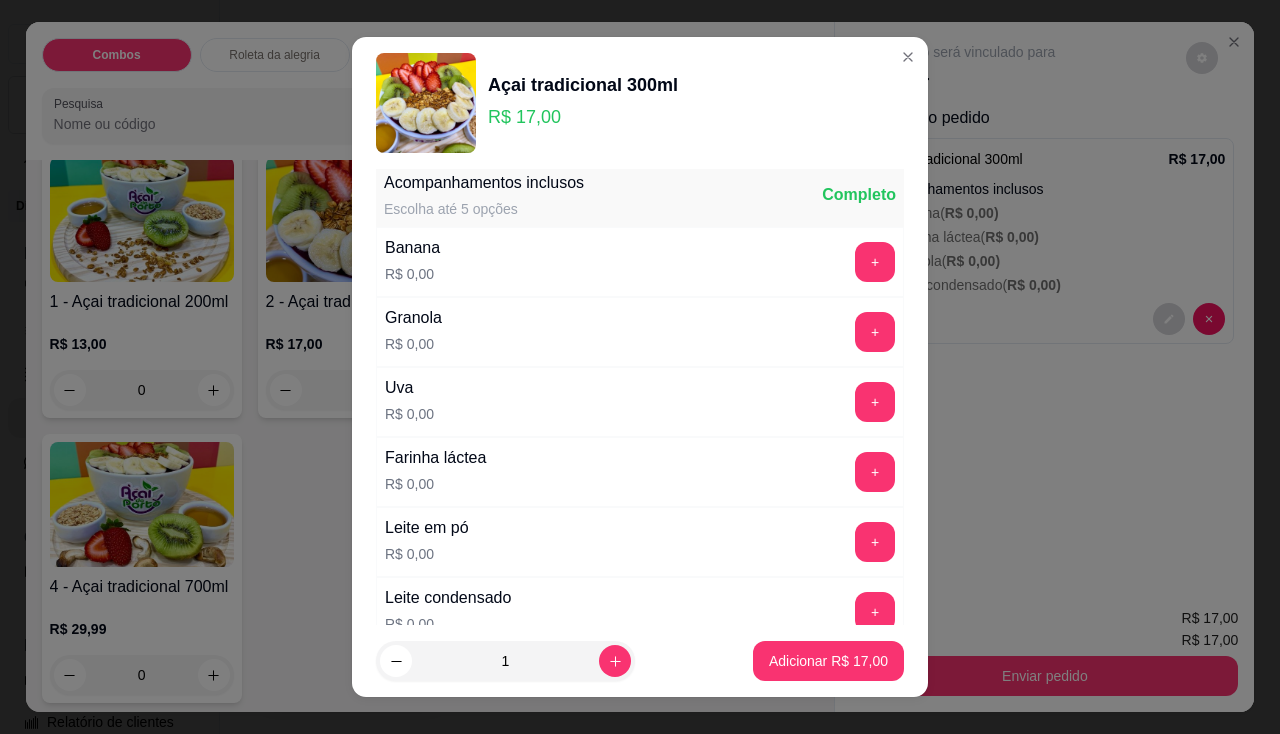 scroll, scrollTop: 600, scrollLeft: 0, axis: vertical 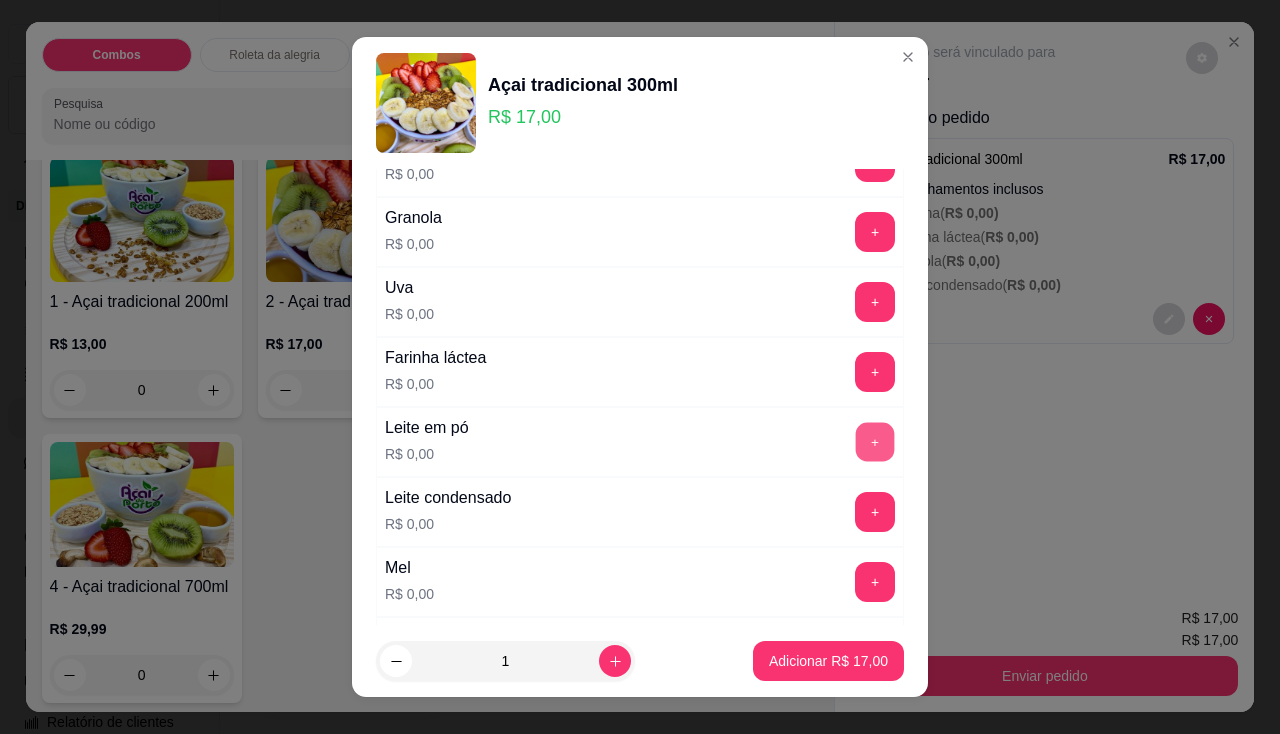 click on "+" at bounding box center (875, 441) 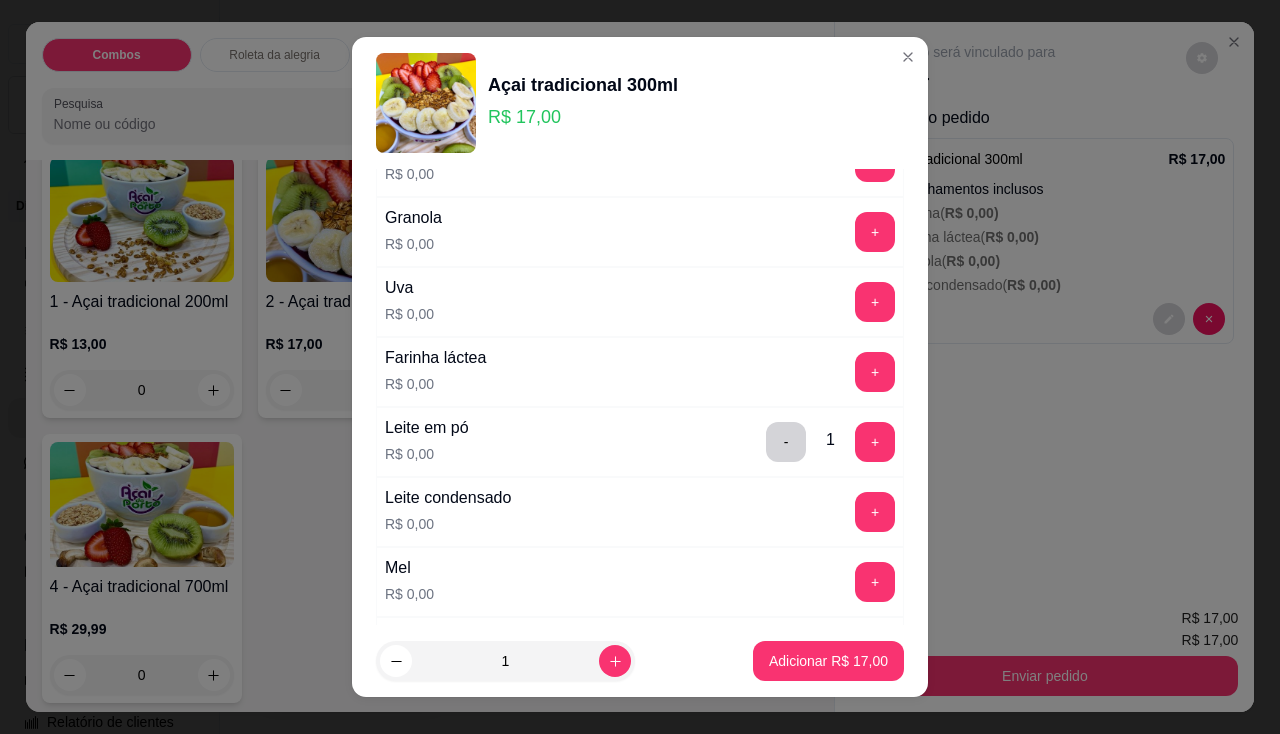 scroll, scrollTop: 400, scrollLeft: 0, axis: vertical 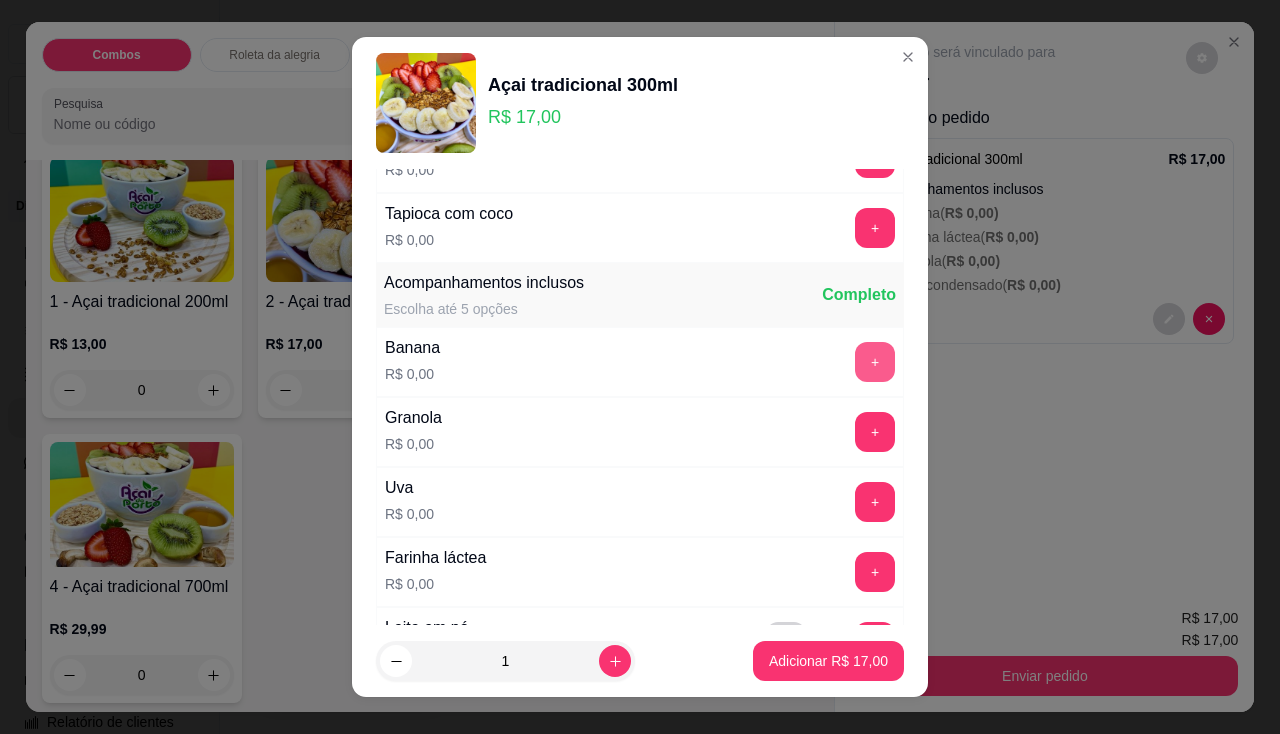 click on "+" at bounding box center [875, 362] 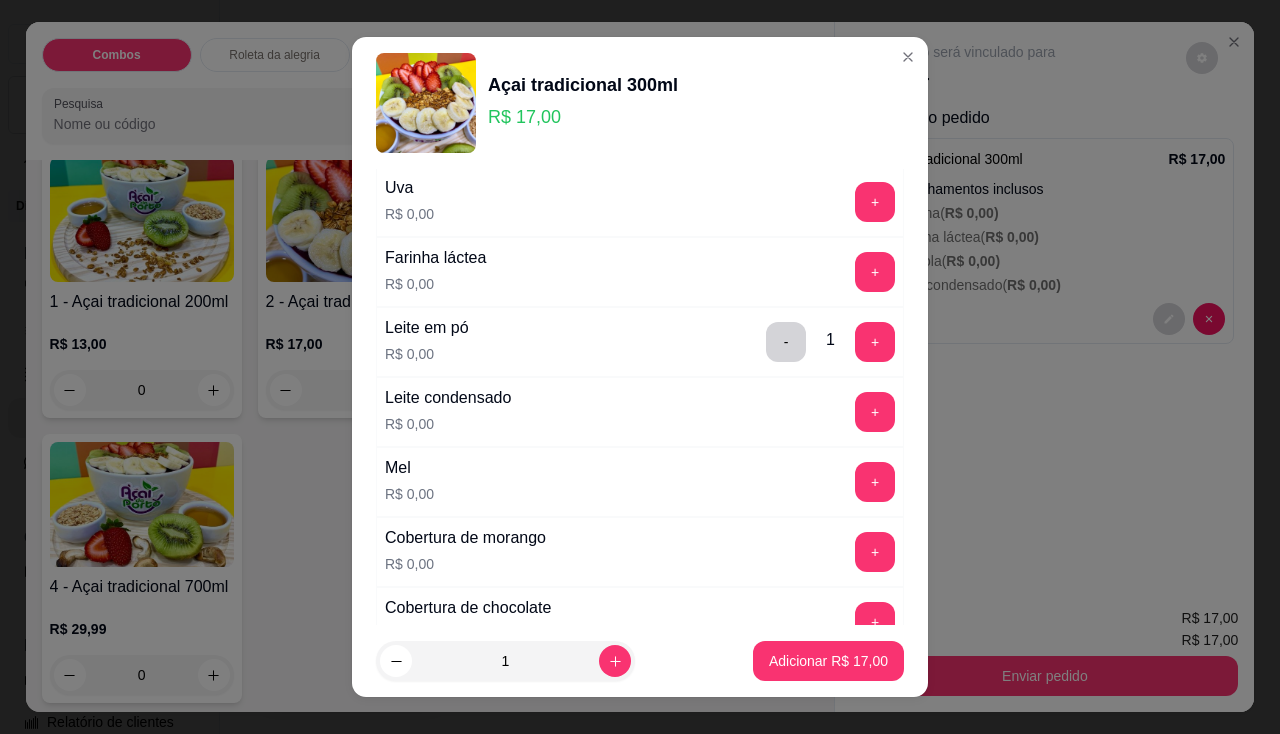 scroll, scrollTop: 800, scrollLeft: 0, axis: vertical 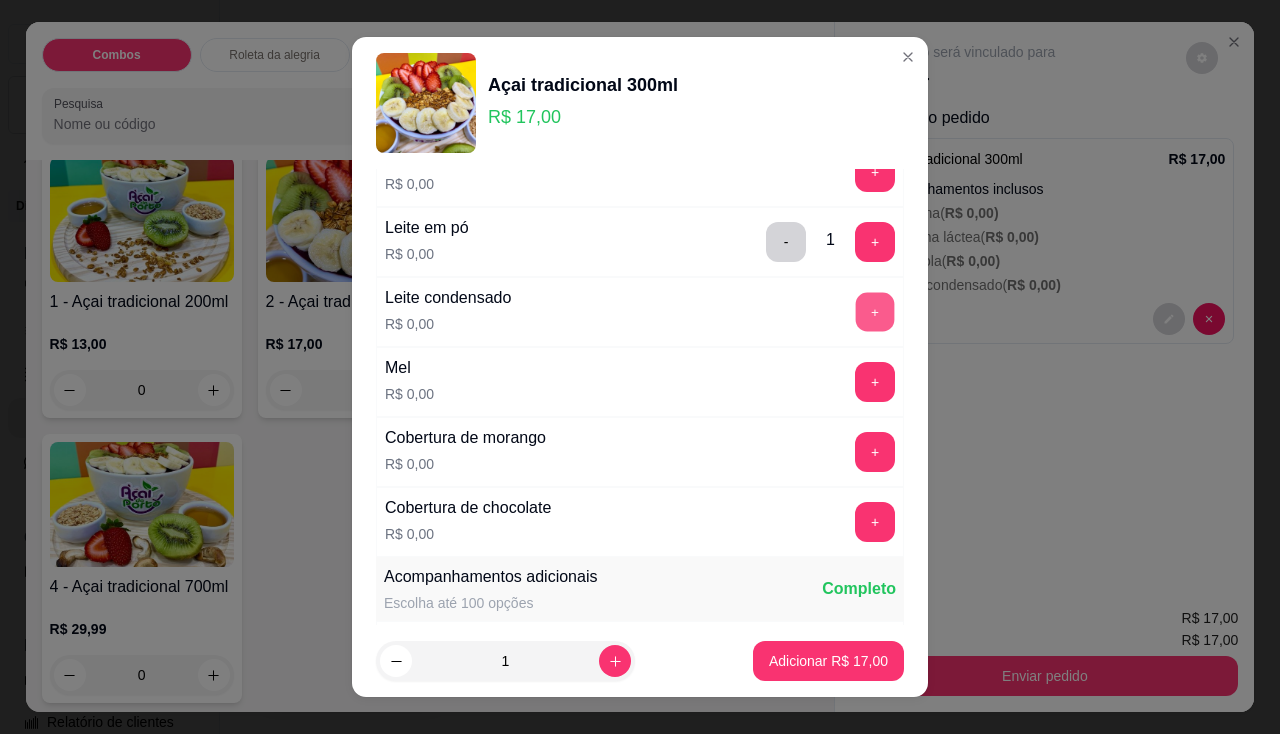 click on "+" at bounding box center (875, 311) 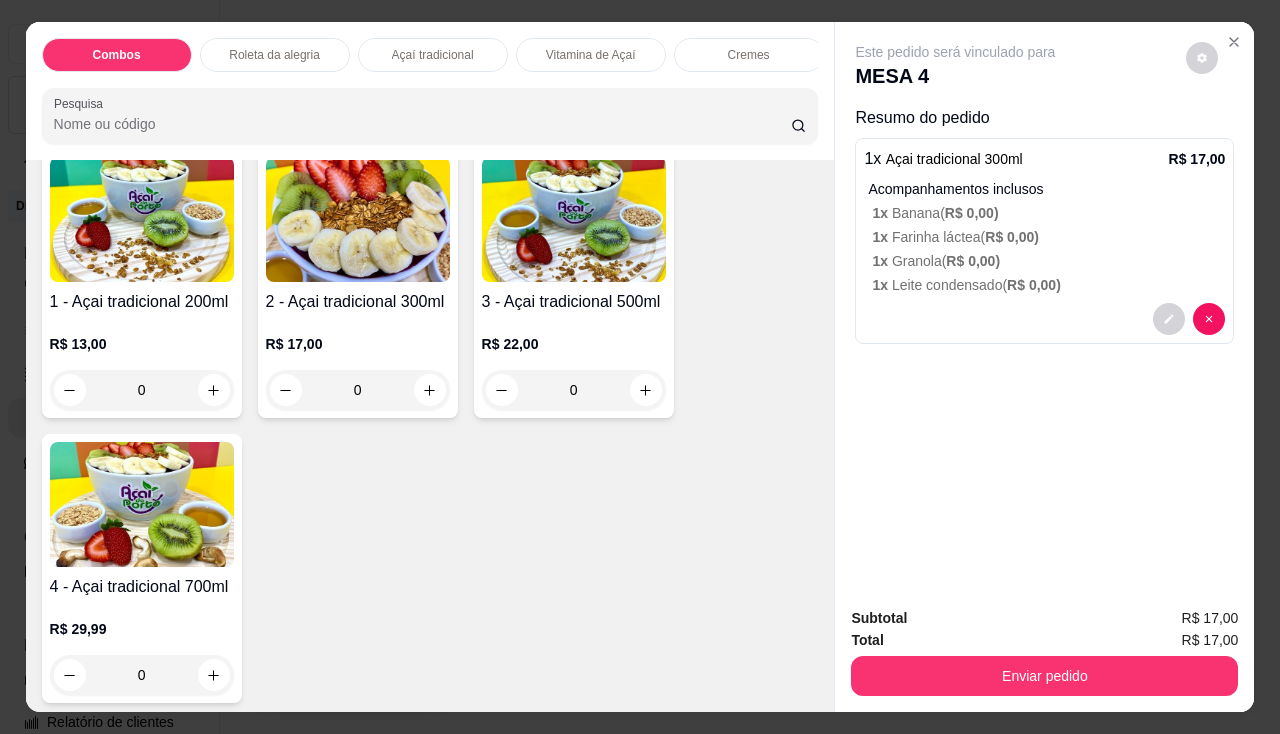 click at bounding box center [142, 219] 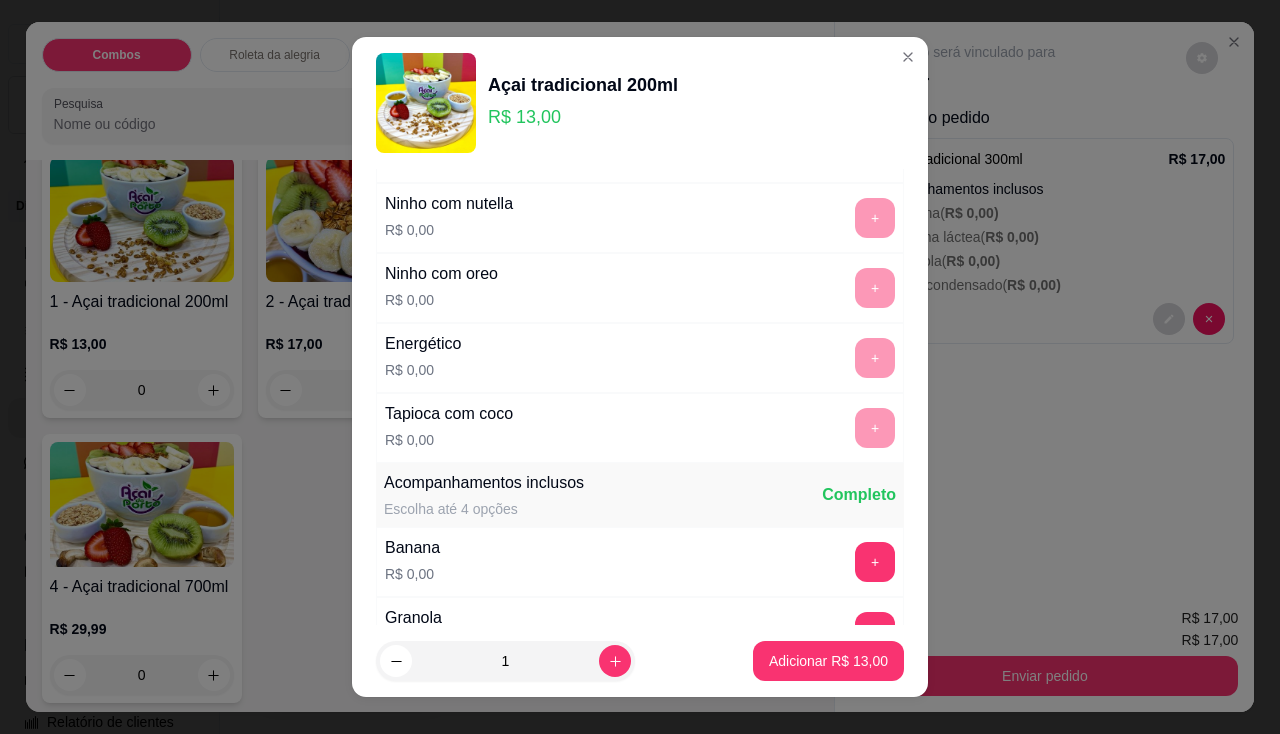 scroll, scrollTop: 300, scrollLeft: 0, axis: vertical 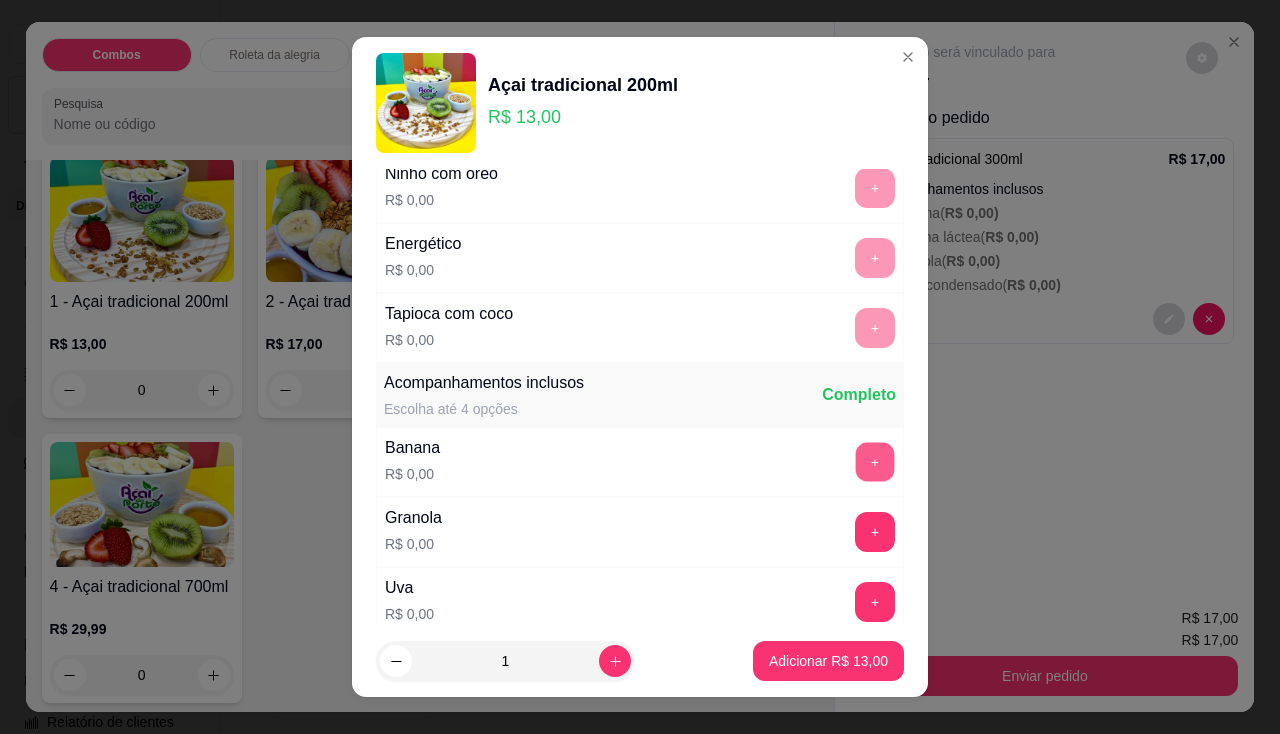 click on "+" at bounding box center [875, 461] 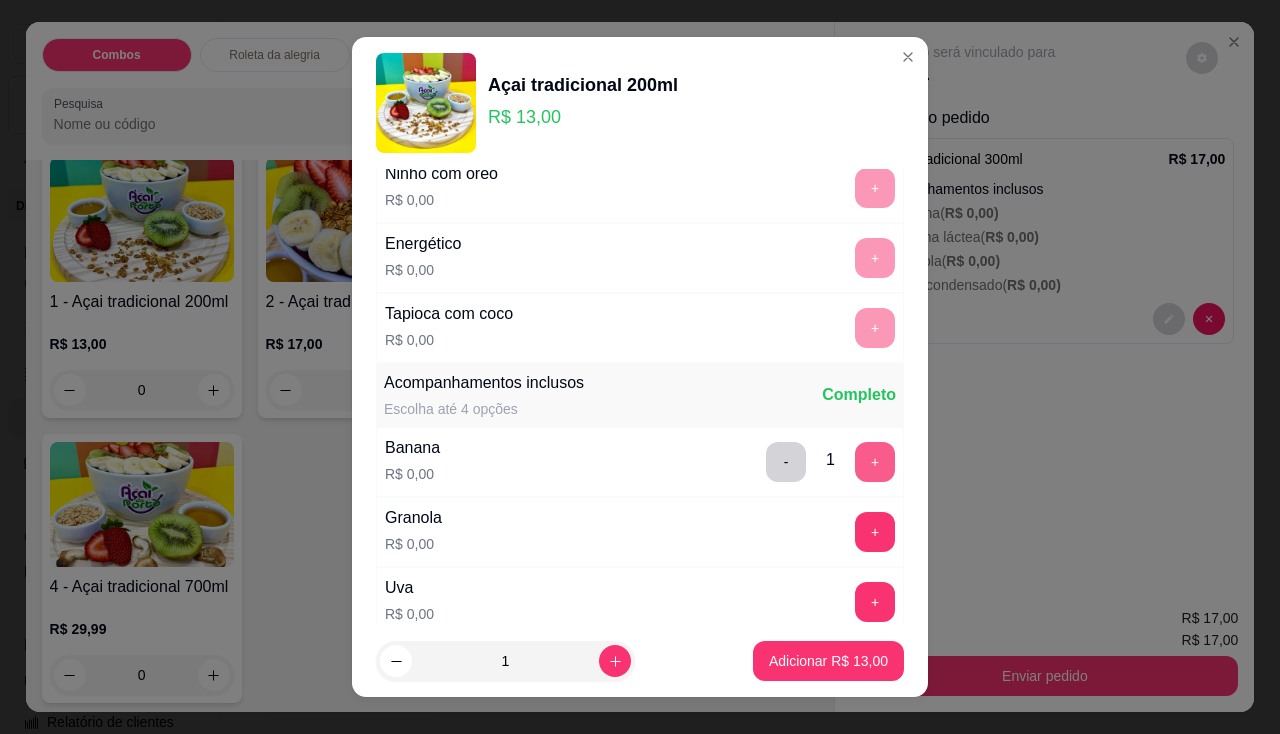 scroll, scrollTop: 500, scrollLeft: 0, axis: vertical 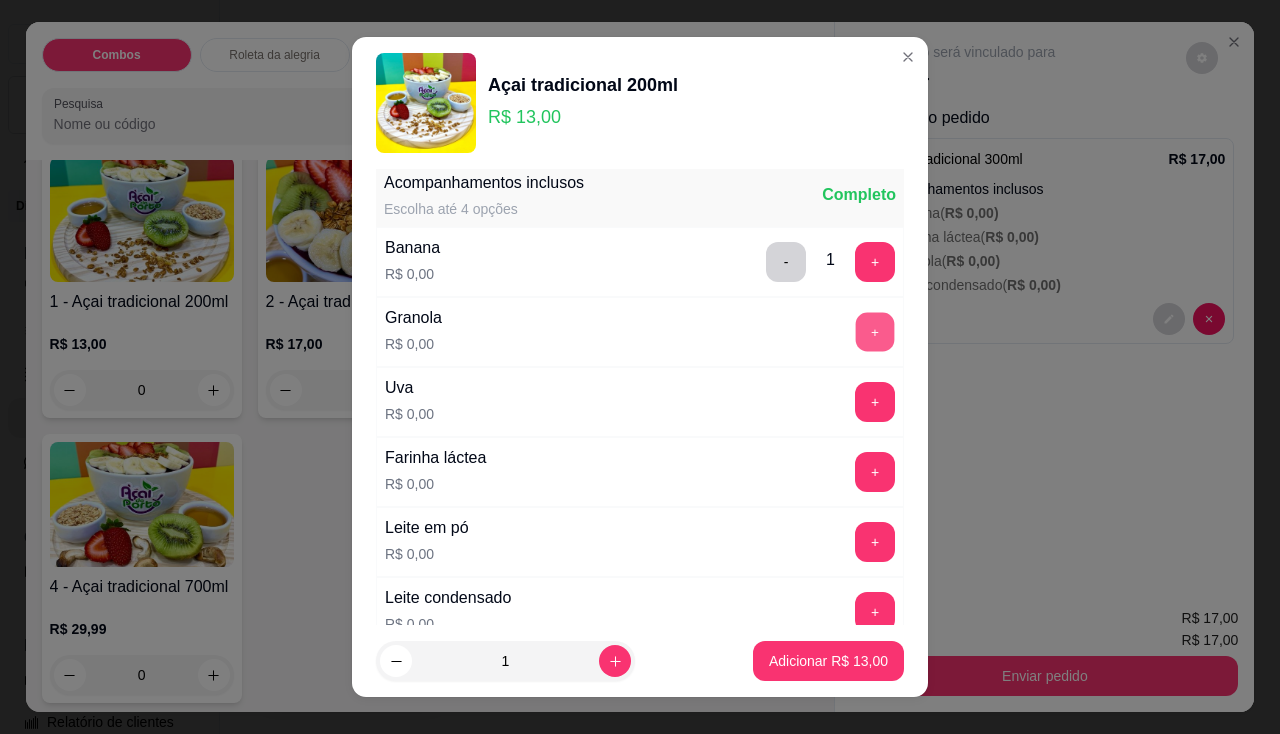 click on "+" at bounding box center (875, 331) 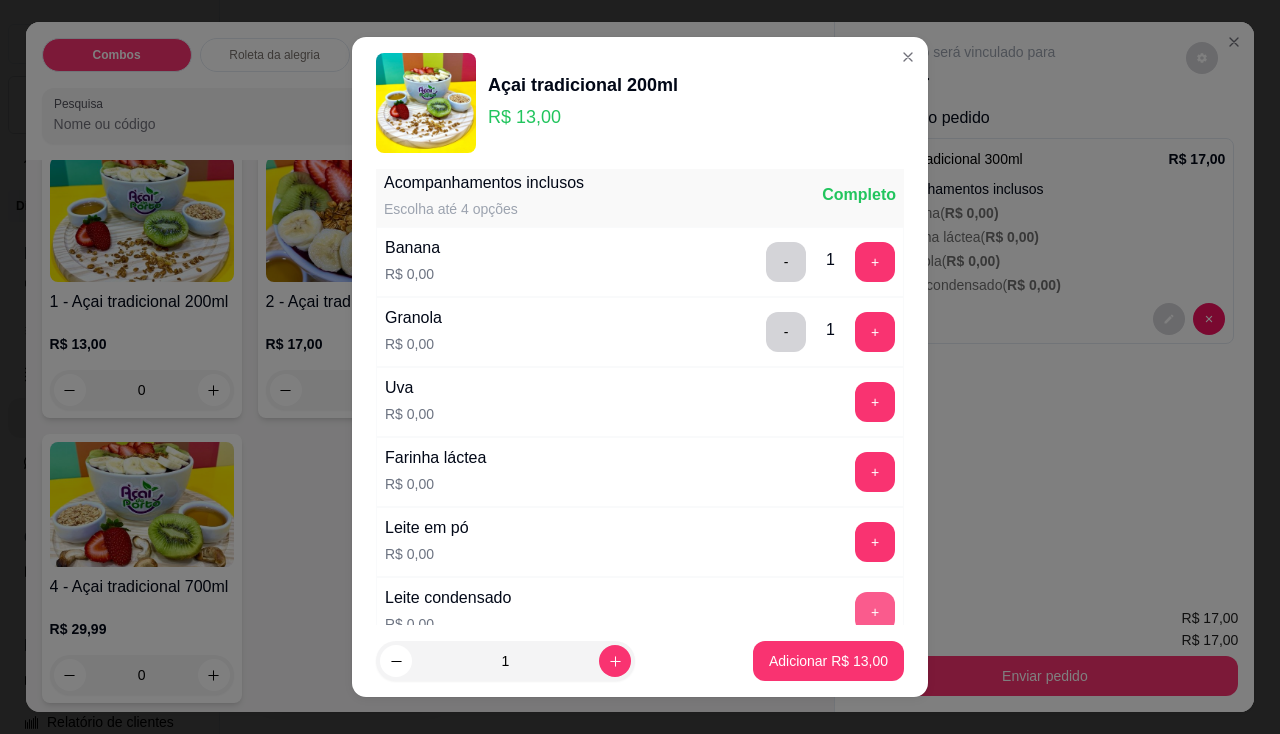 click on "+" at bounding box center (875, 612) 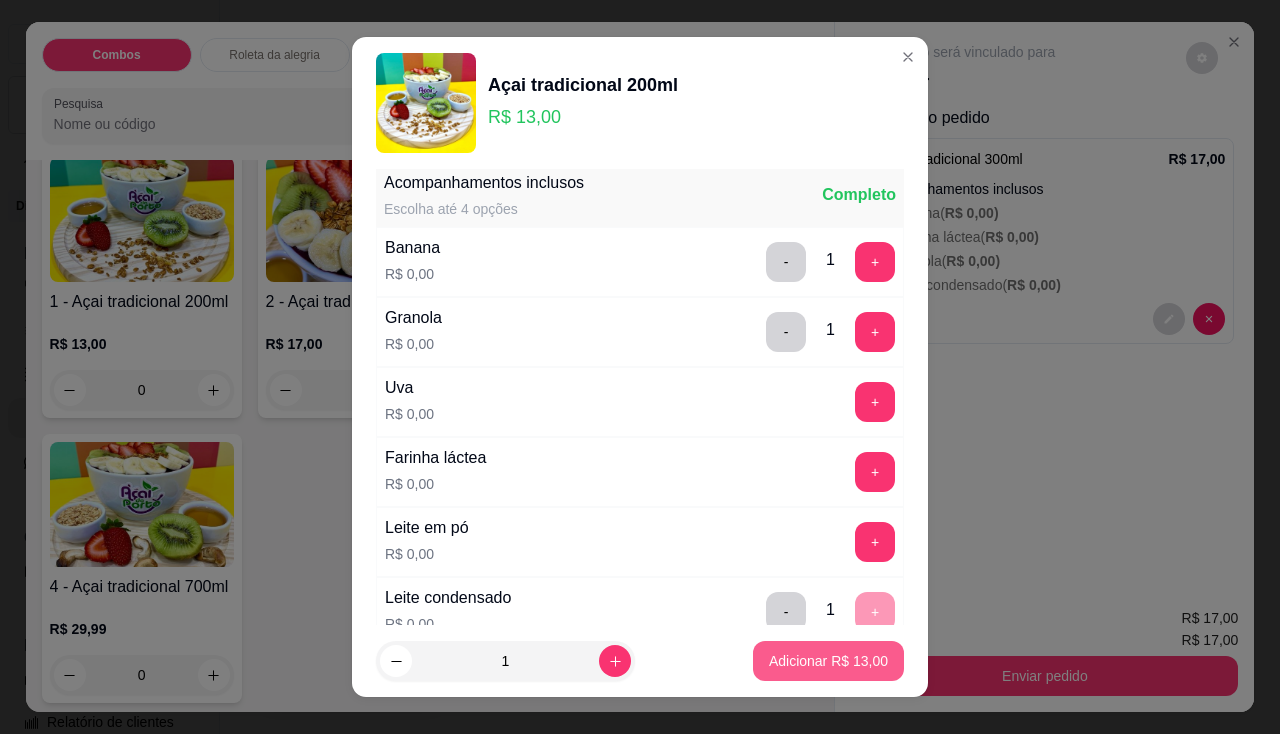 click on "Adicionar   R$ 13,00" at bounding box center [828, 661] 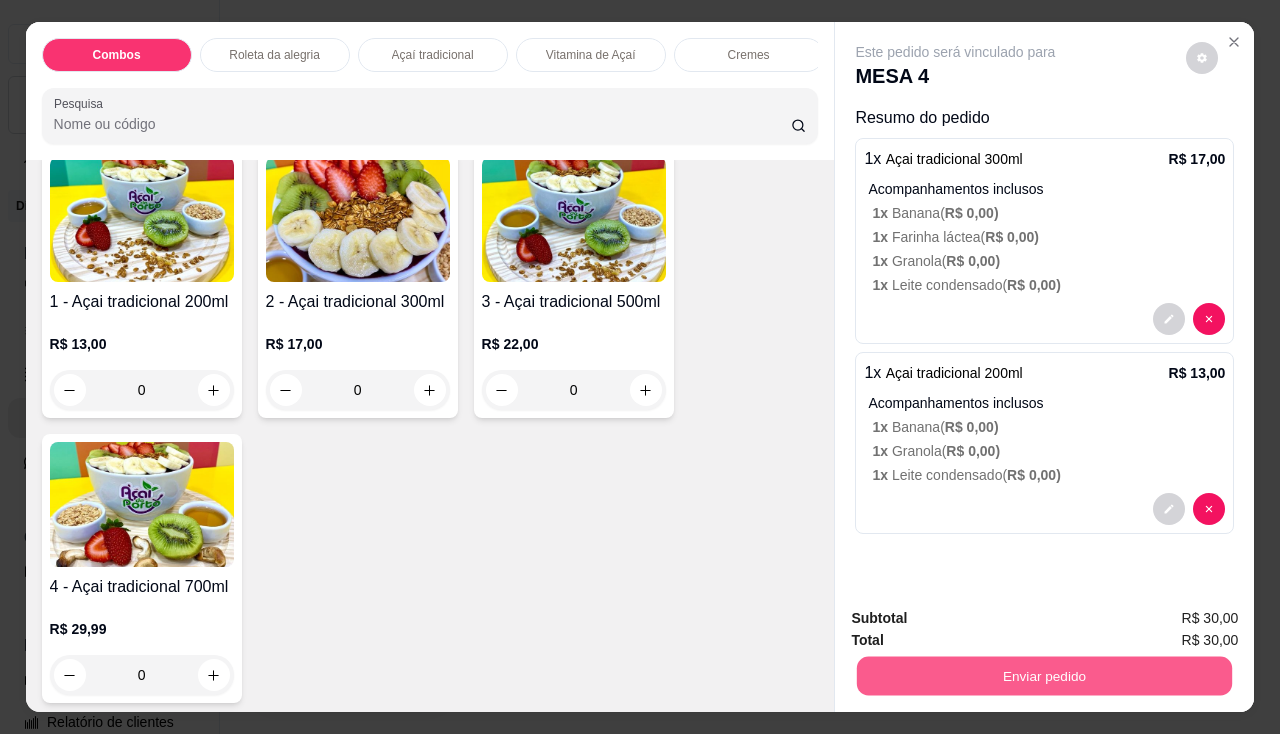 click on "Enviar pedido" at bounding box center (1044, 676) 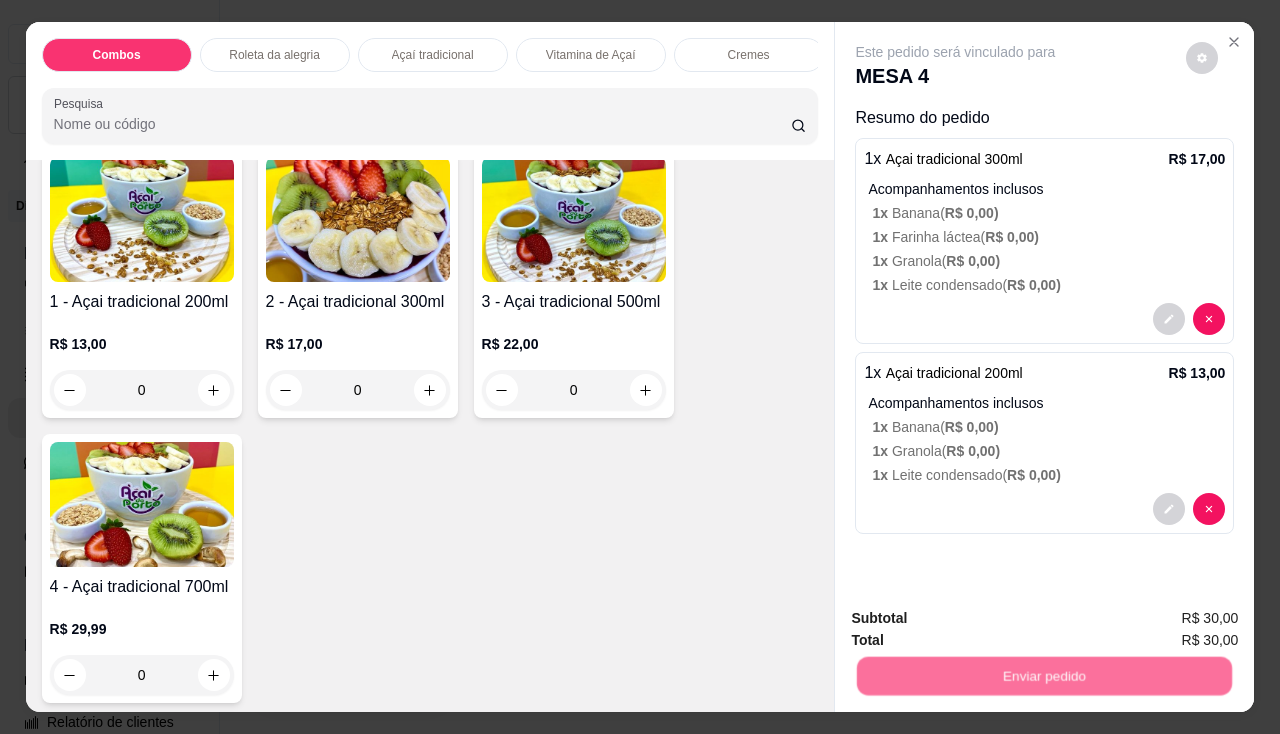 click on "Não registrar e enviar pedido" at bounding box center [979, 620] 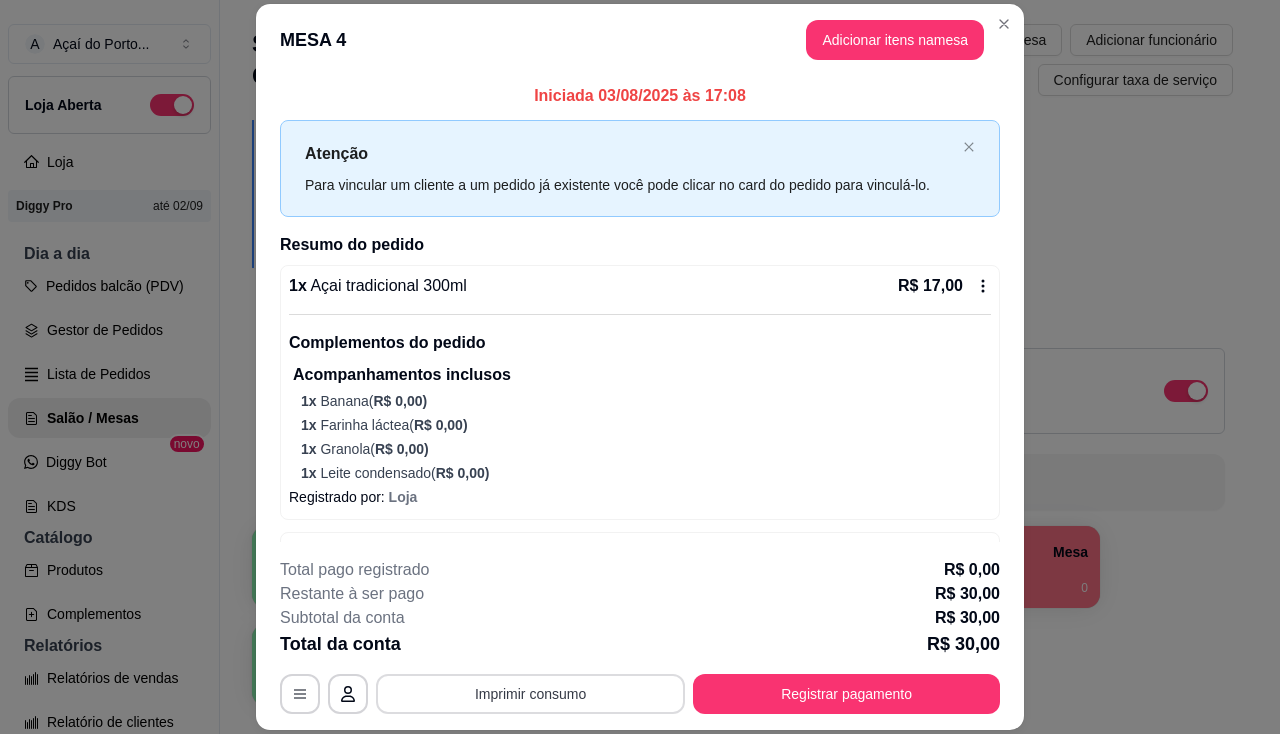 click on "Imprimir consumo" at bounding box center [530, 694] 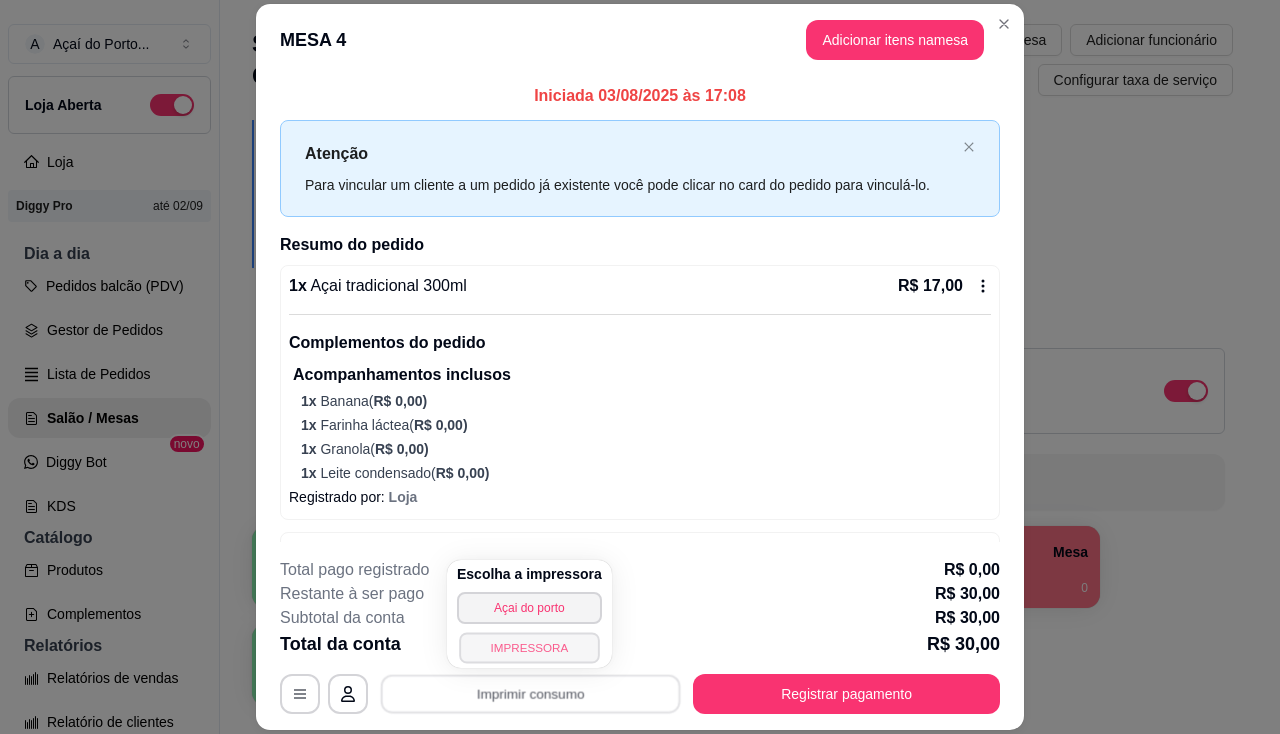 click on "IMPRESSORA" at bounding box center (529, 647) 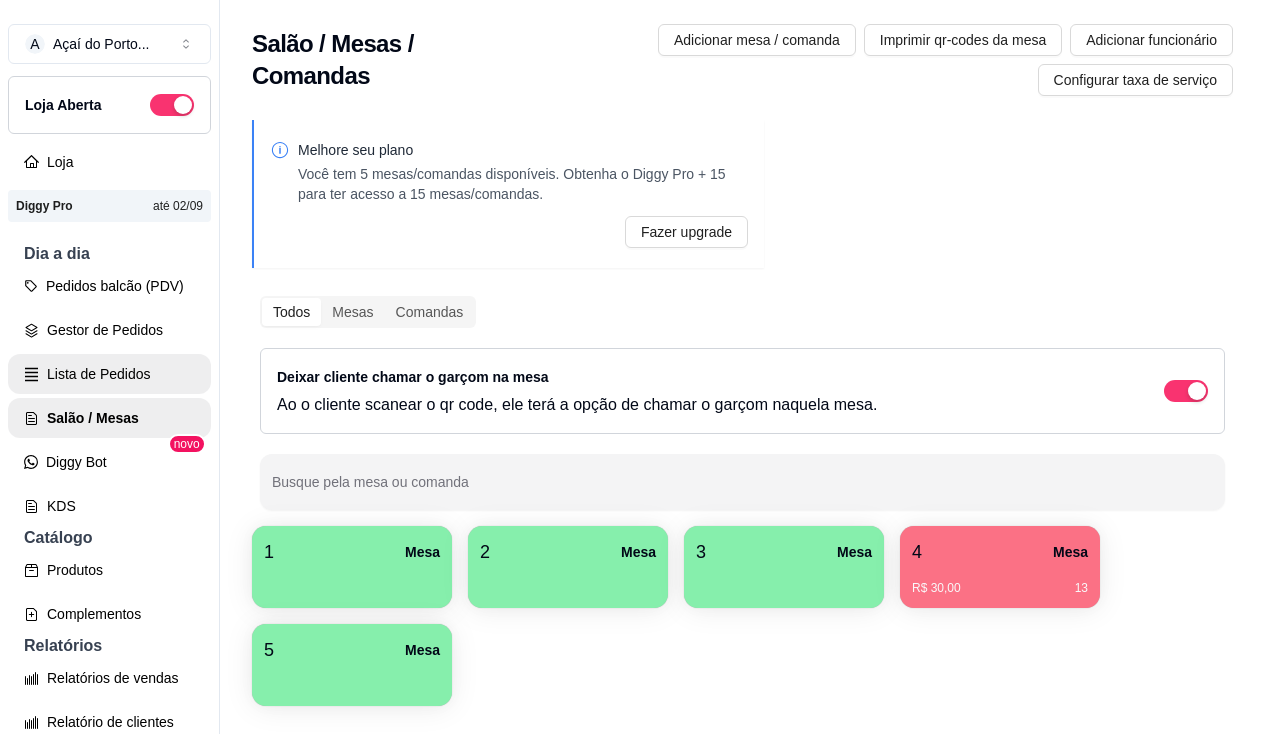 click on "Lista de Pedidos" at bounding box center (109, 374) 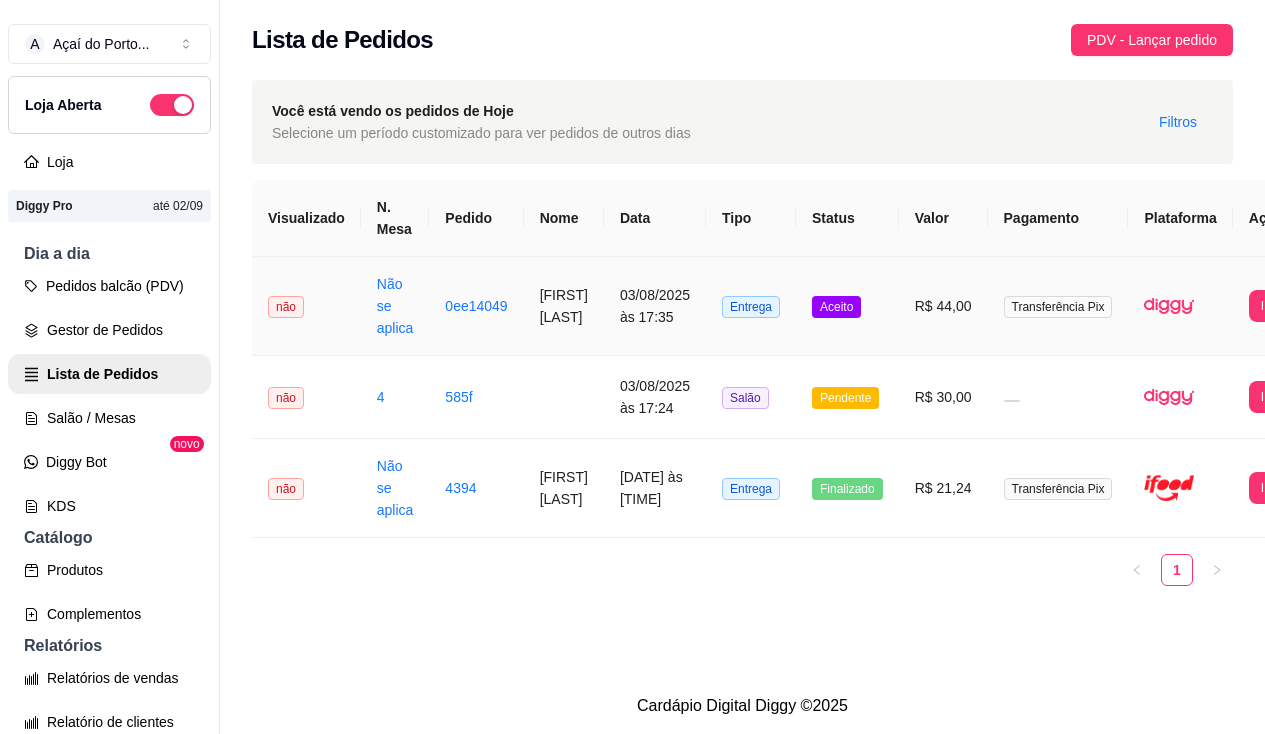 click on "0ee14049" at bounding box center [476, 306] 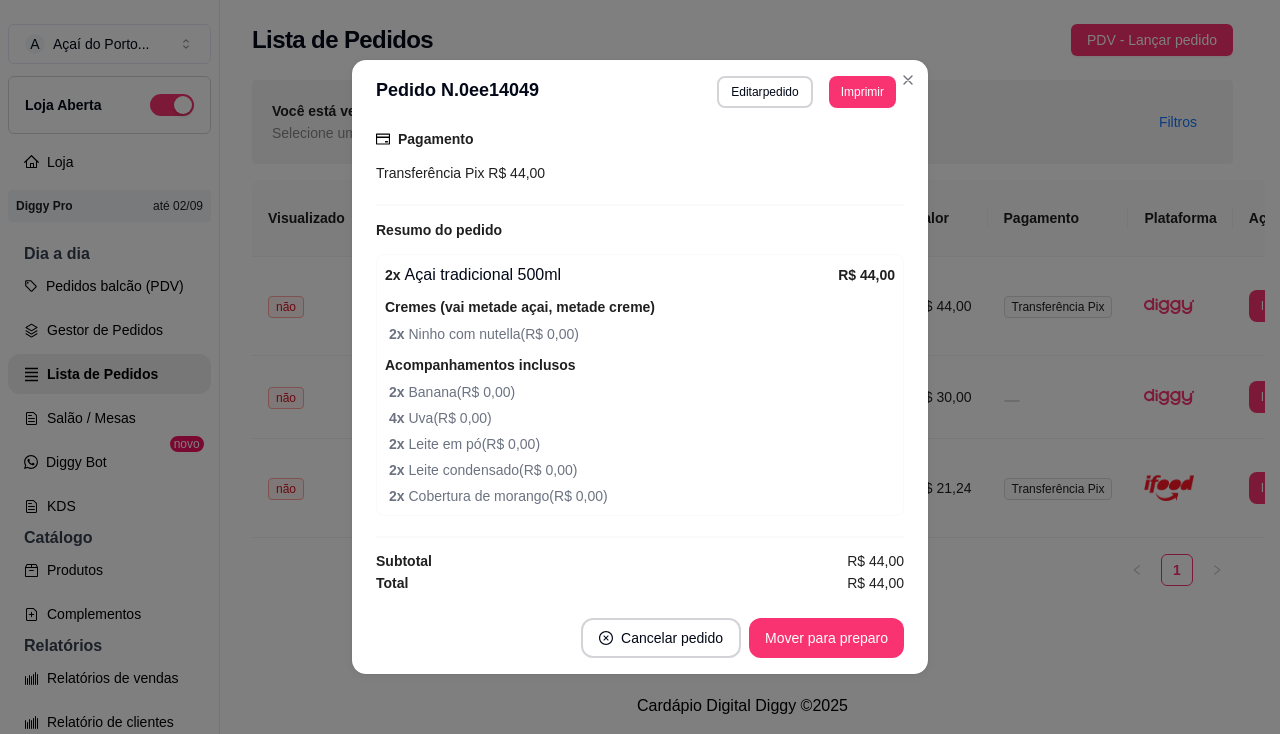 scroll, scrollTop: 0, scrollLeft: 0, axis: both 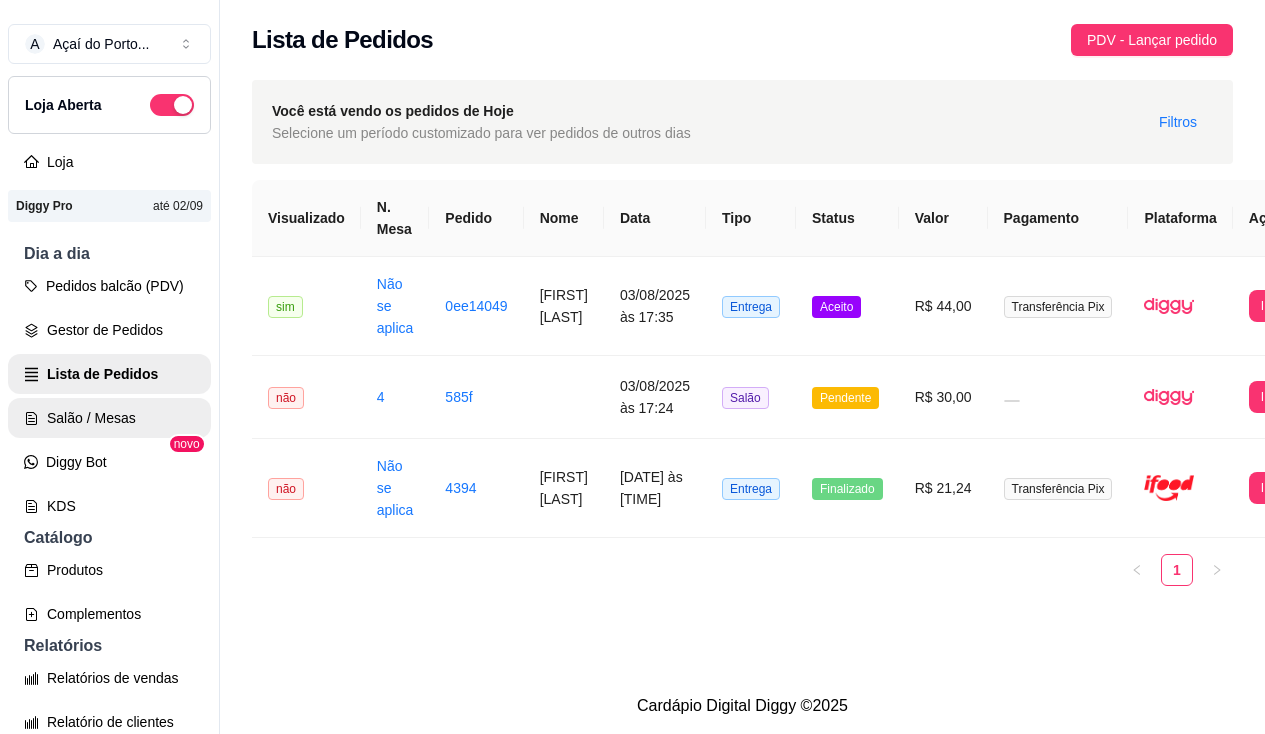 click on "Salão / Mesas" at bounding box center [109, 418] 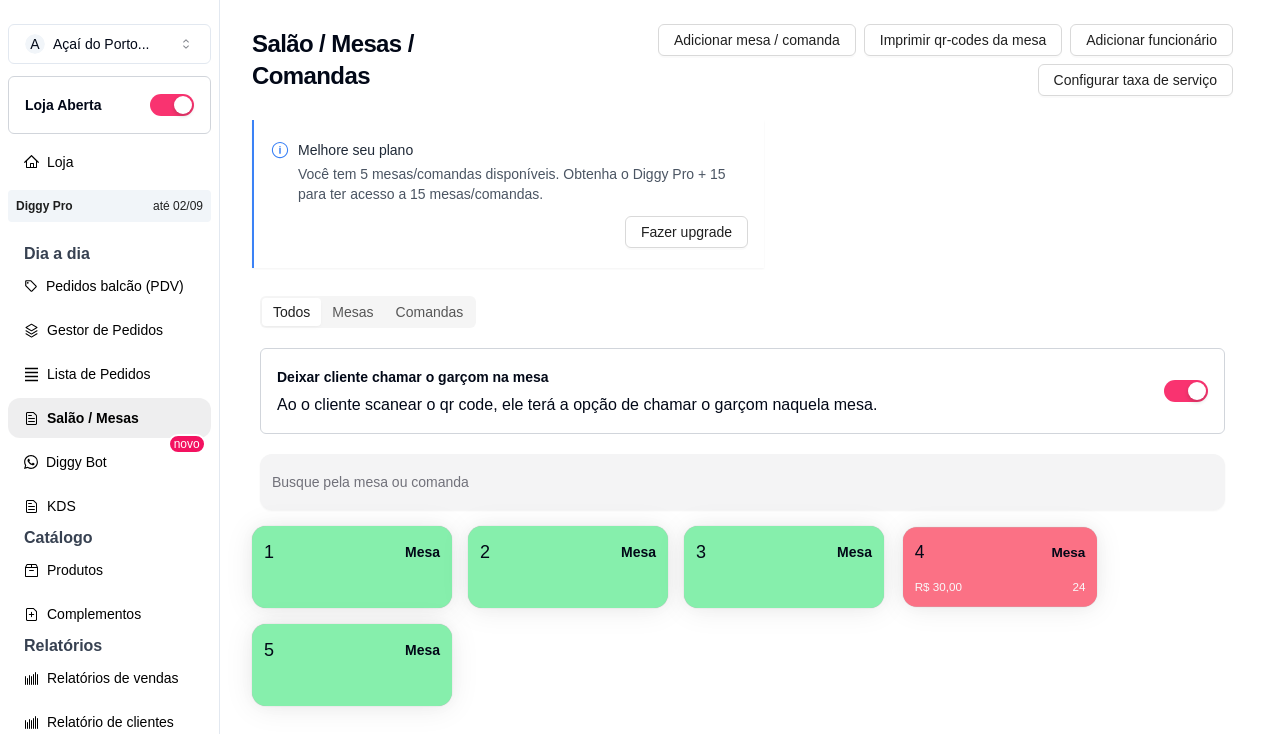 click on "R$ 30,00 24" at bounding box center (1000, 588) 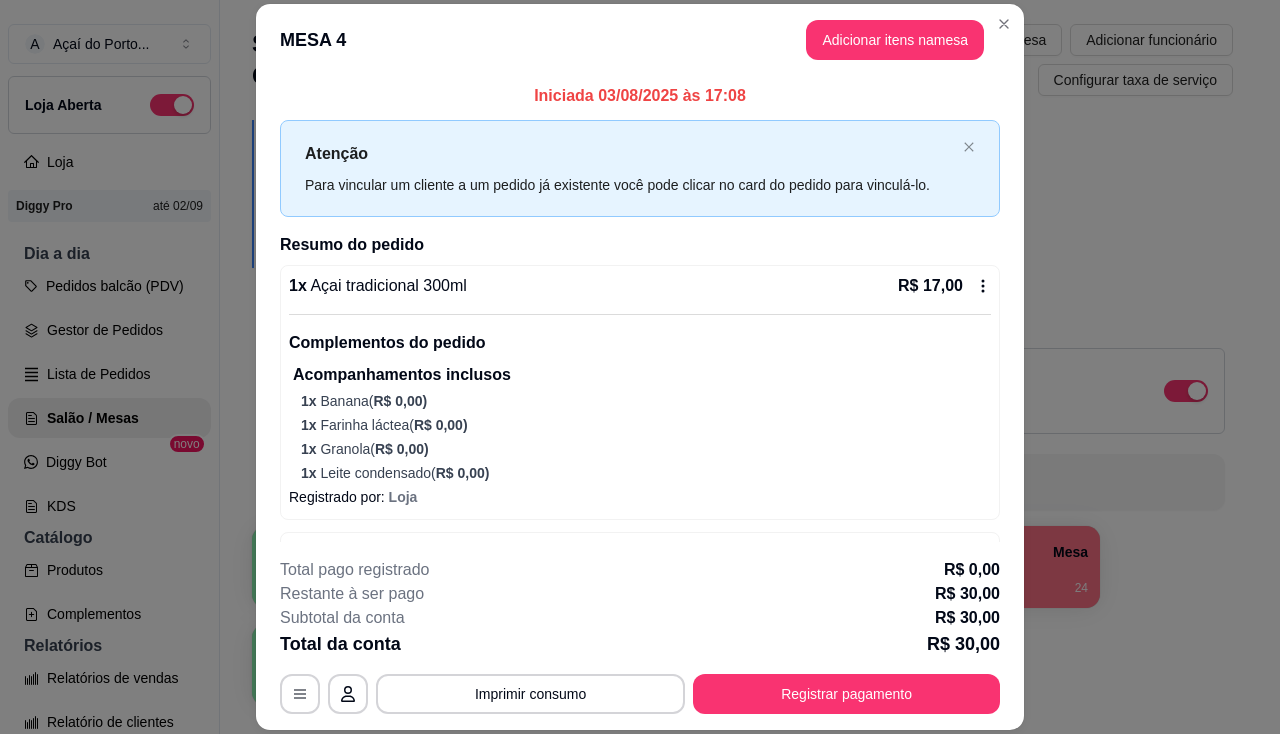 scroll, scrollTop: 228, scrollLeft: 0, axis: vertical 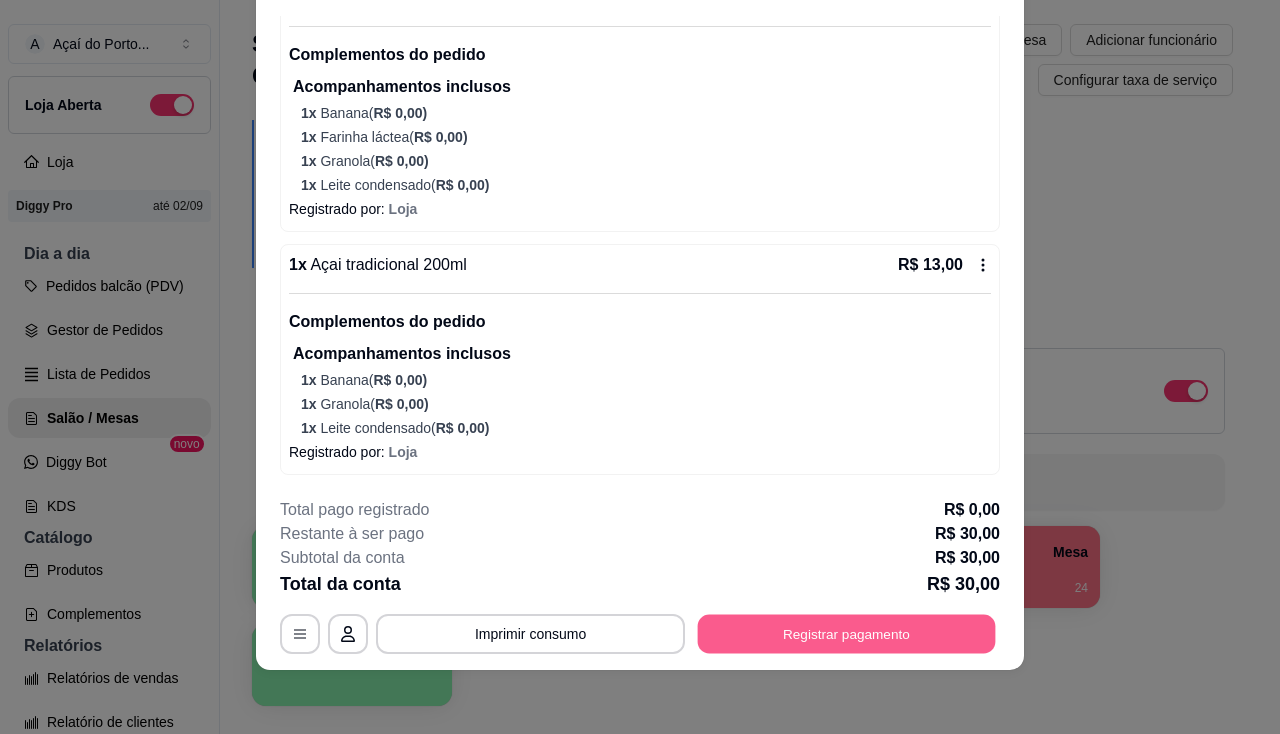 click on "Registrar pagamento" at bounding box center [847, 634] 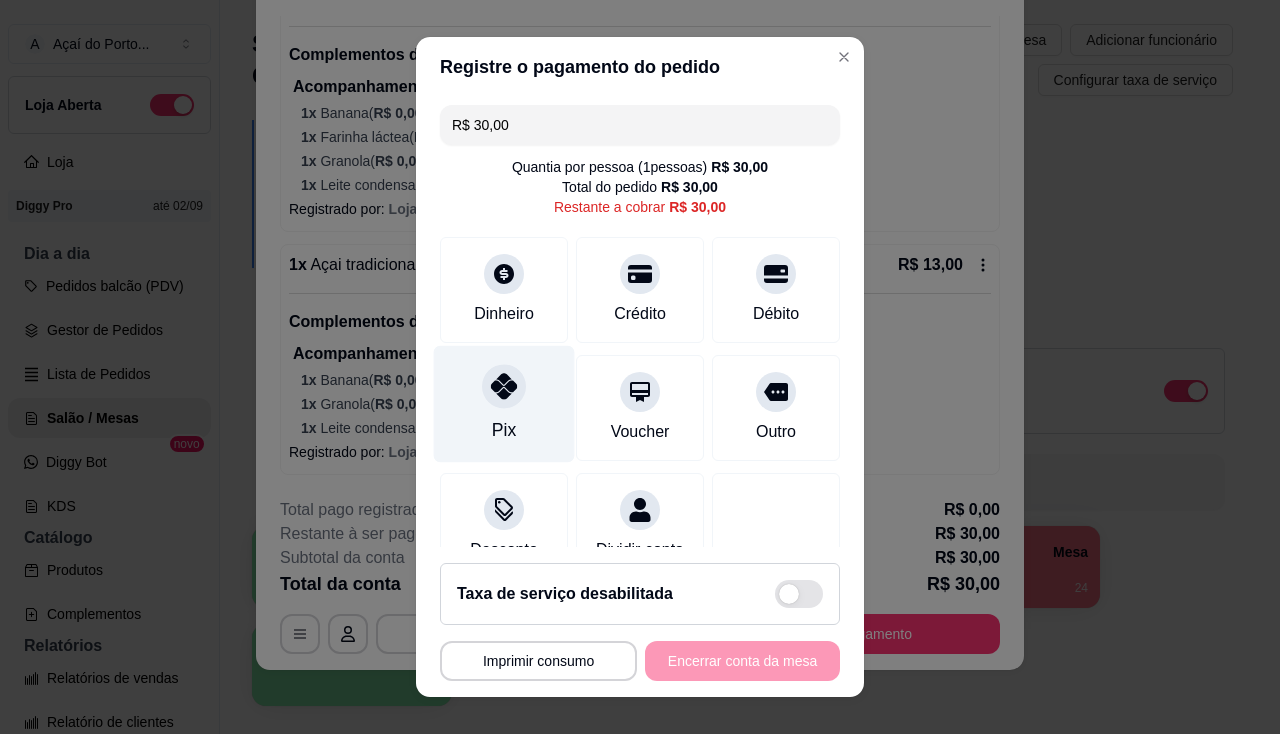click at bounding box center [504, 386] 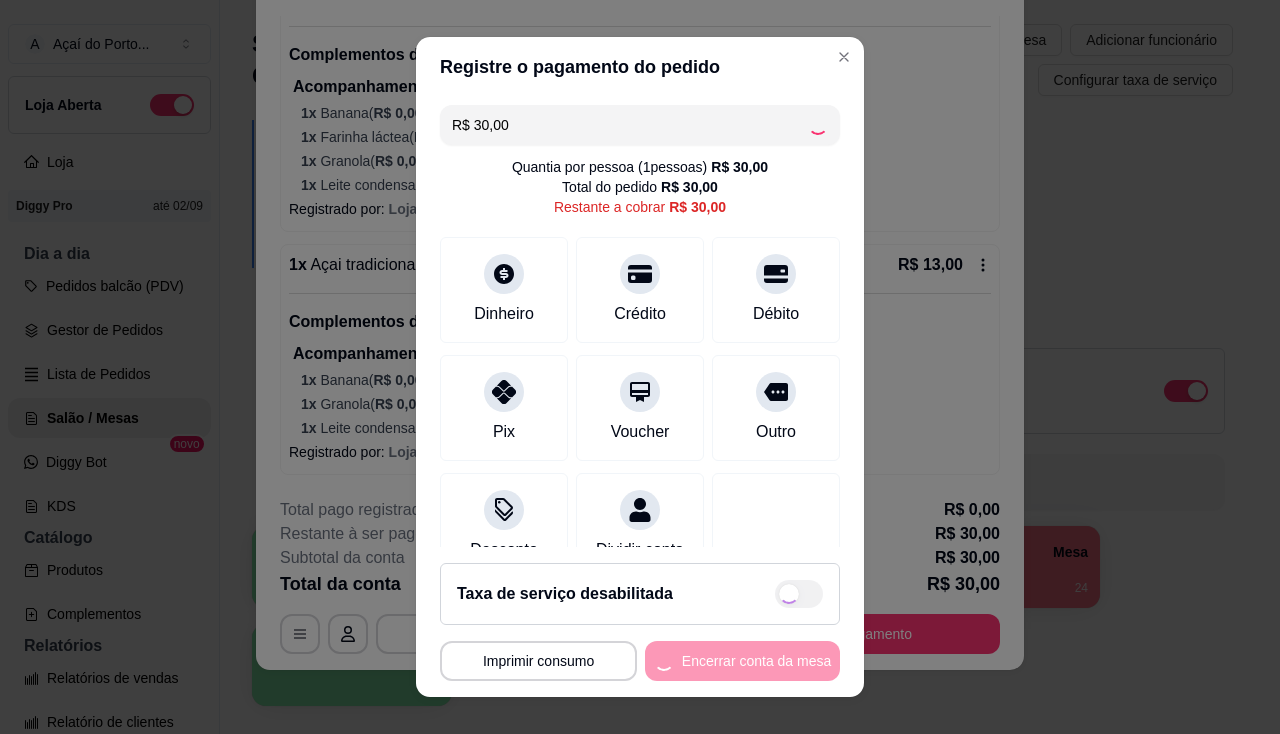 type on "R$ 0,00" 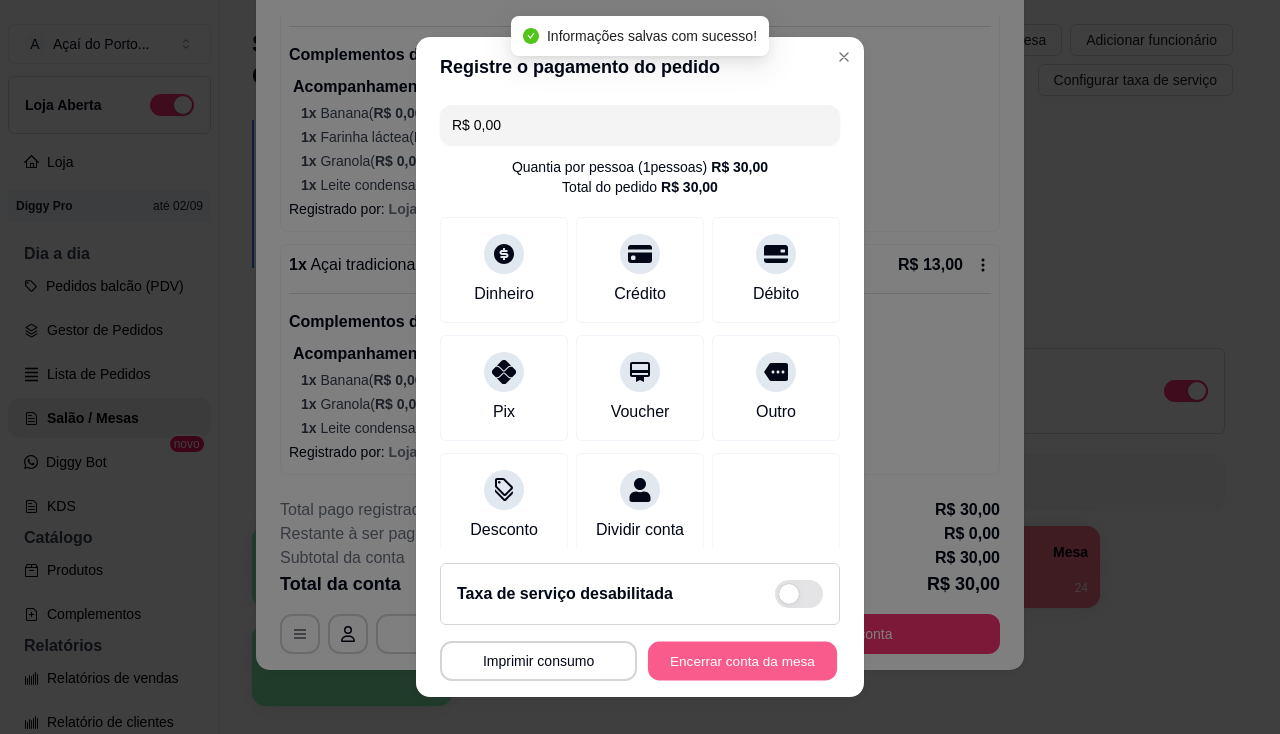 click on "Encerrar conta da mesa" at bounding box center [742, 661] 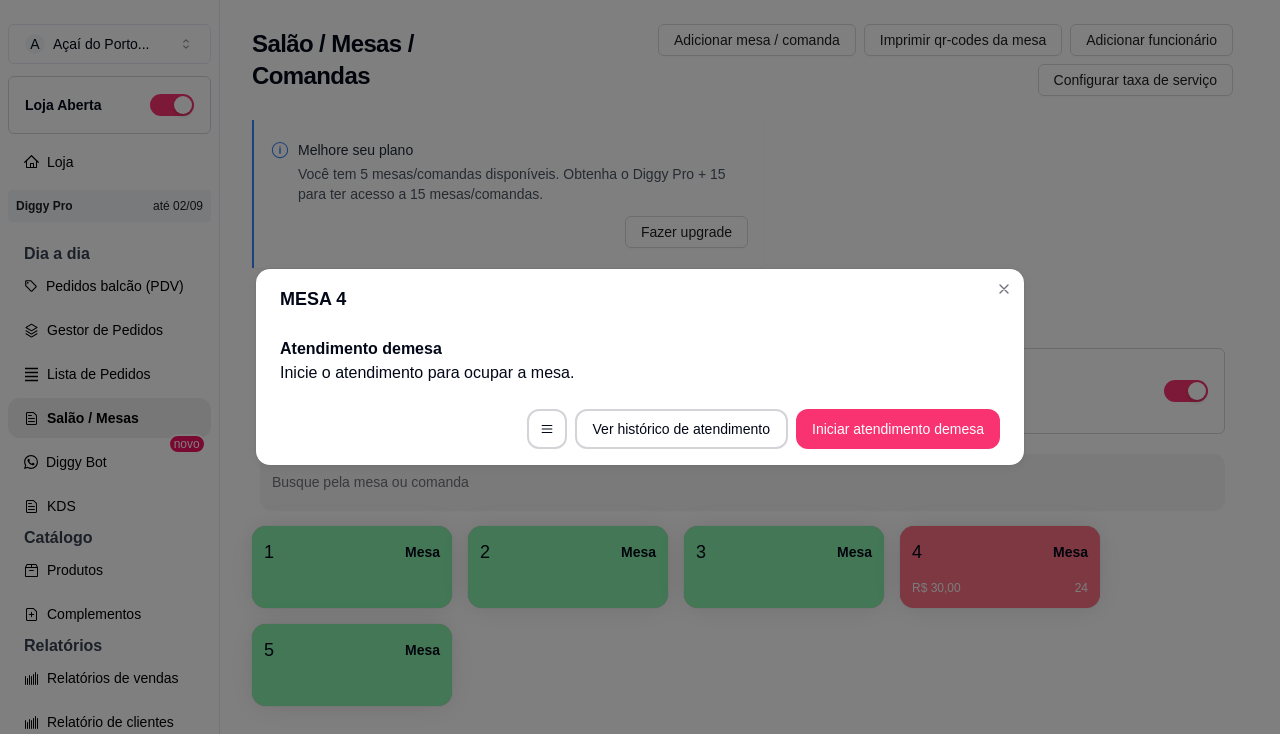 scroll, scrollTop: 0, scrollLeft: 0, axis: both 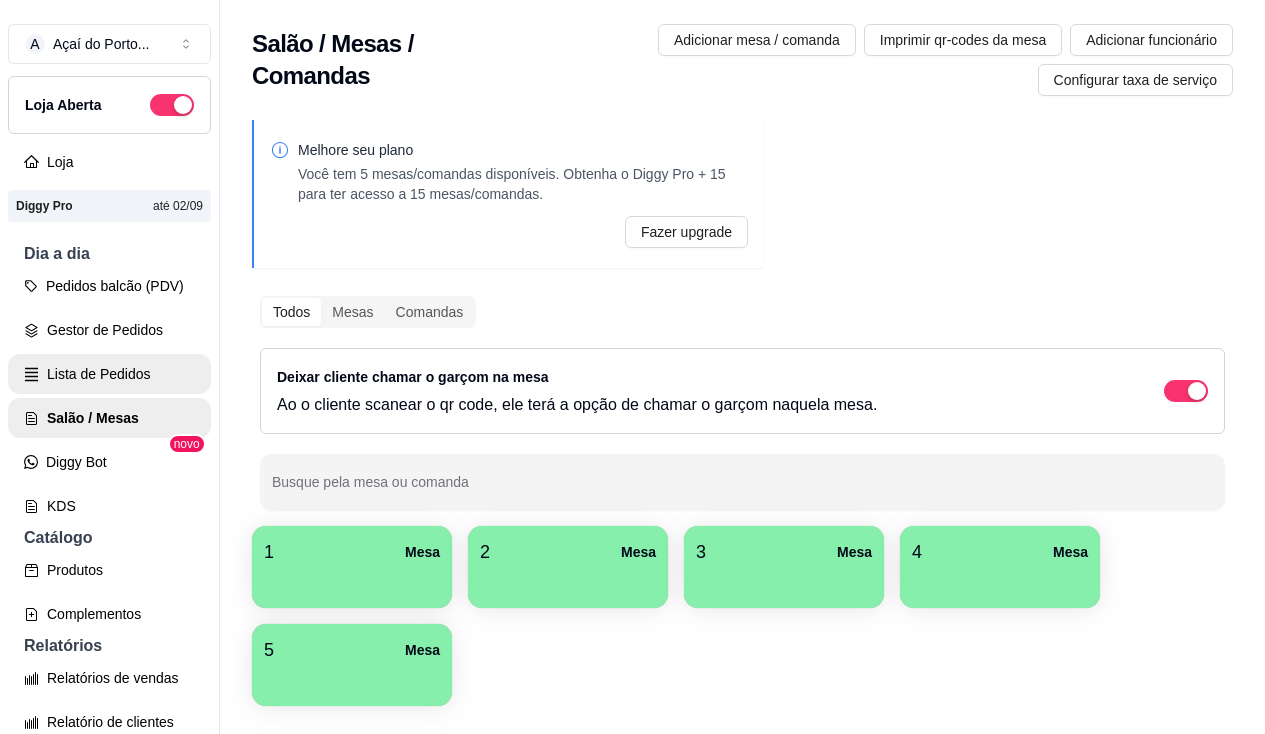 click on "Lista de Pedidos" at bounding box center [109, 374] 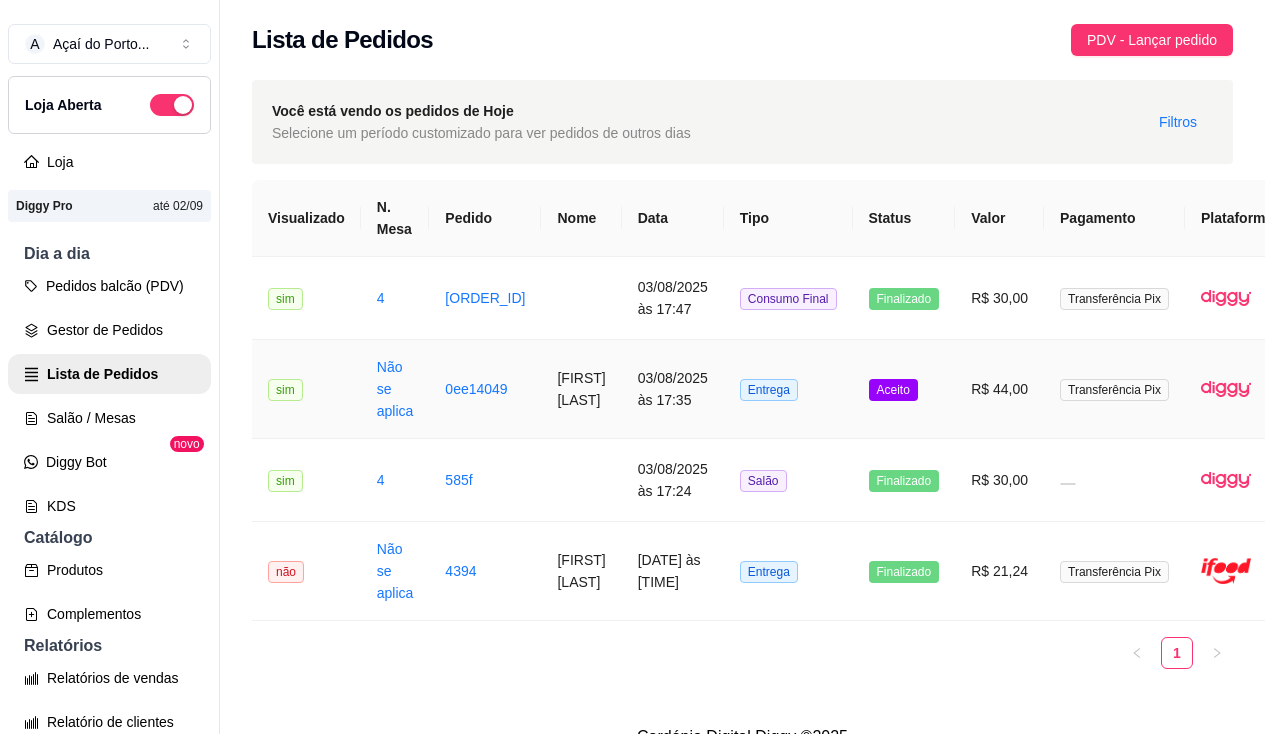 click on "0ee14049" at bounding box center [485, 389] 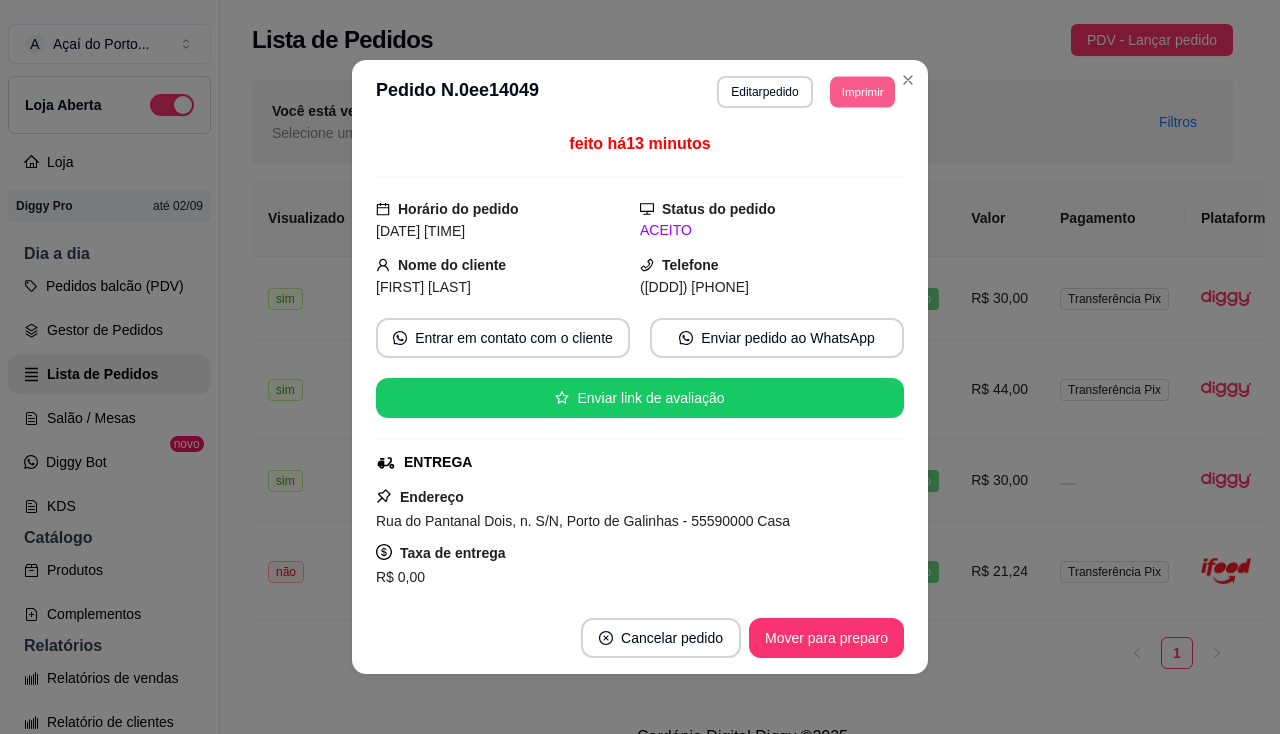 click on "Imprimir" at bounding box center [862, 91] 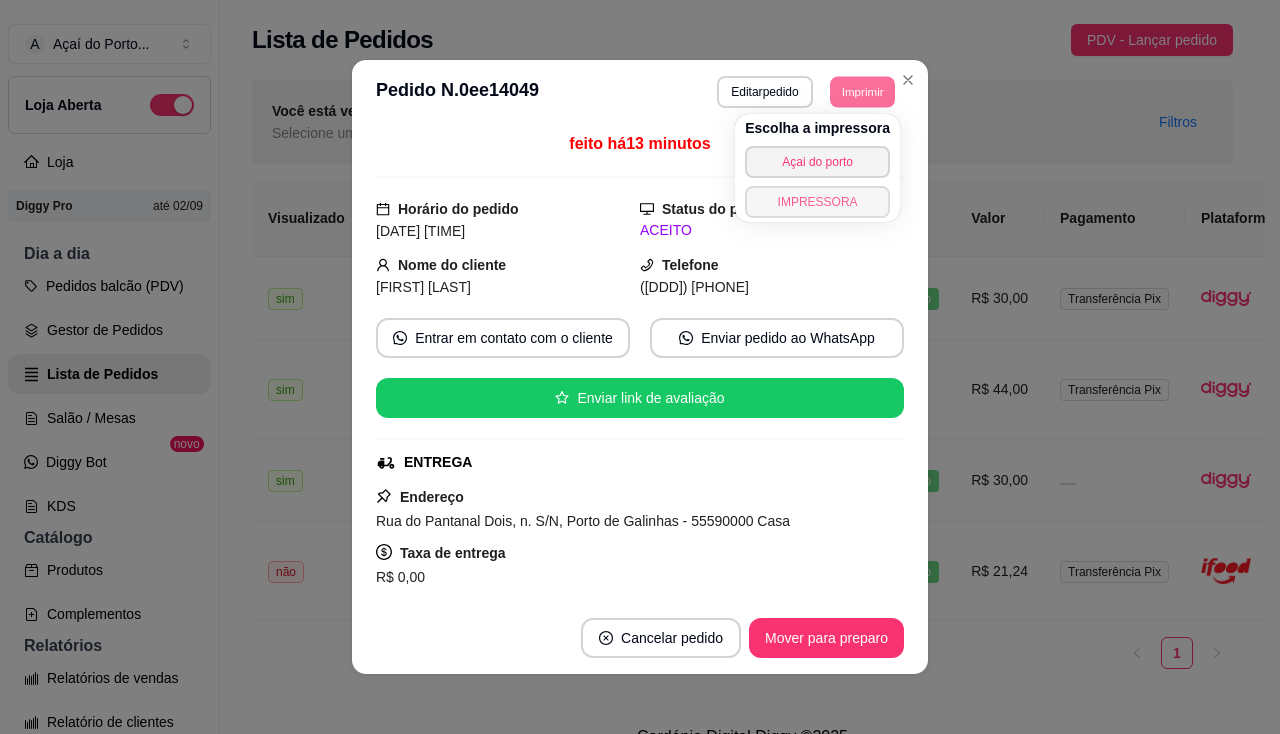 click on "IMPRESSORA" at bounding box center [817, 202] 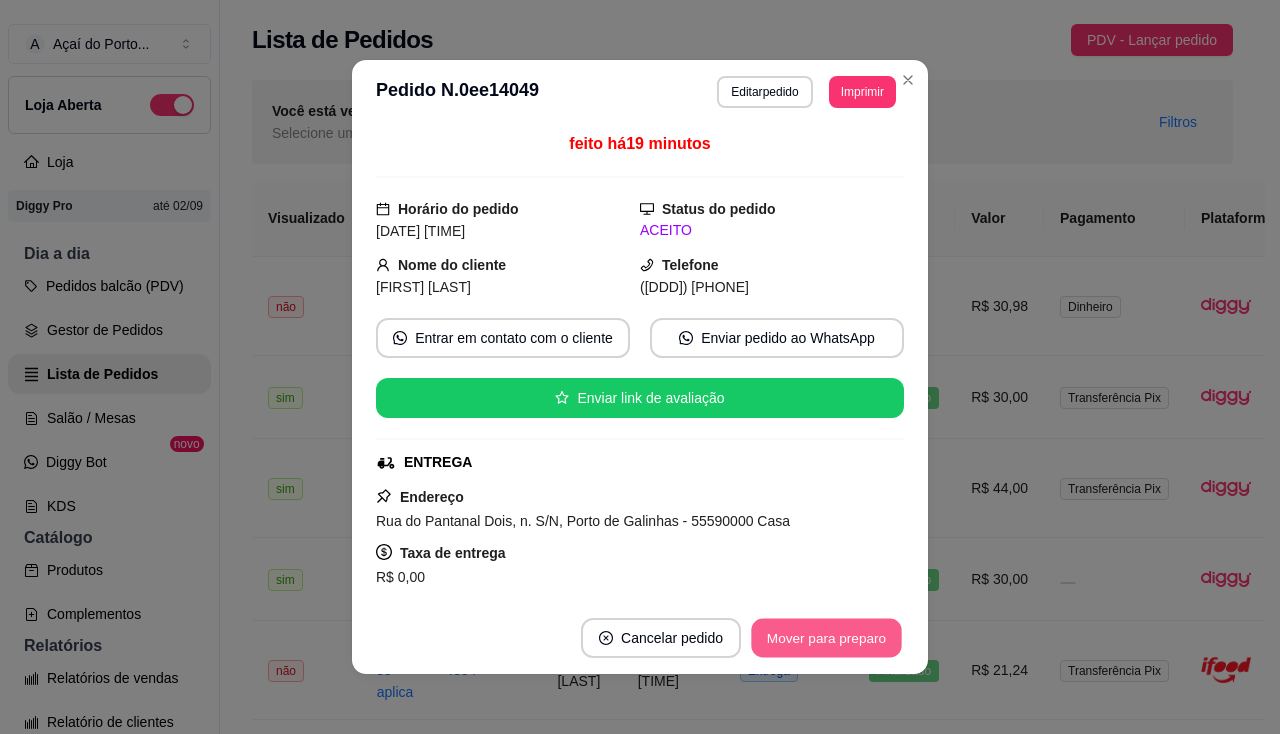 click on "Mover para preparo" at bounding box center [826, 638] 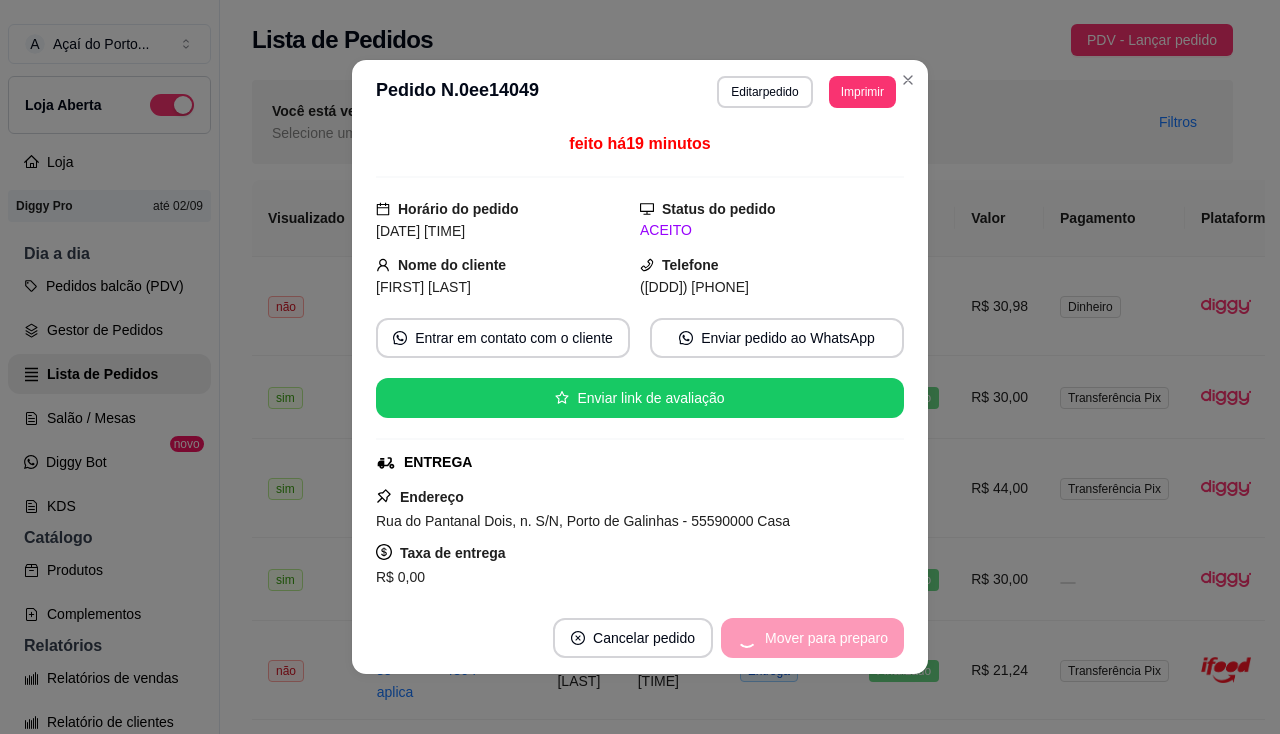 click on "Mover para preparo" at bounding box center [812, 638] 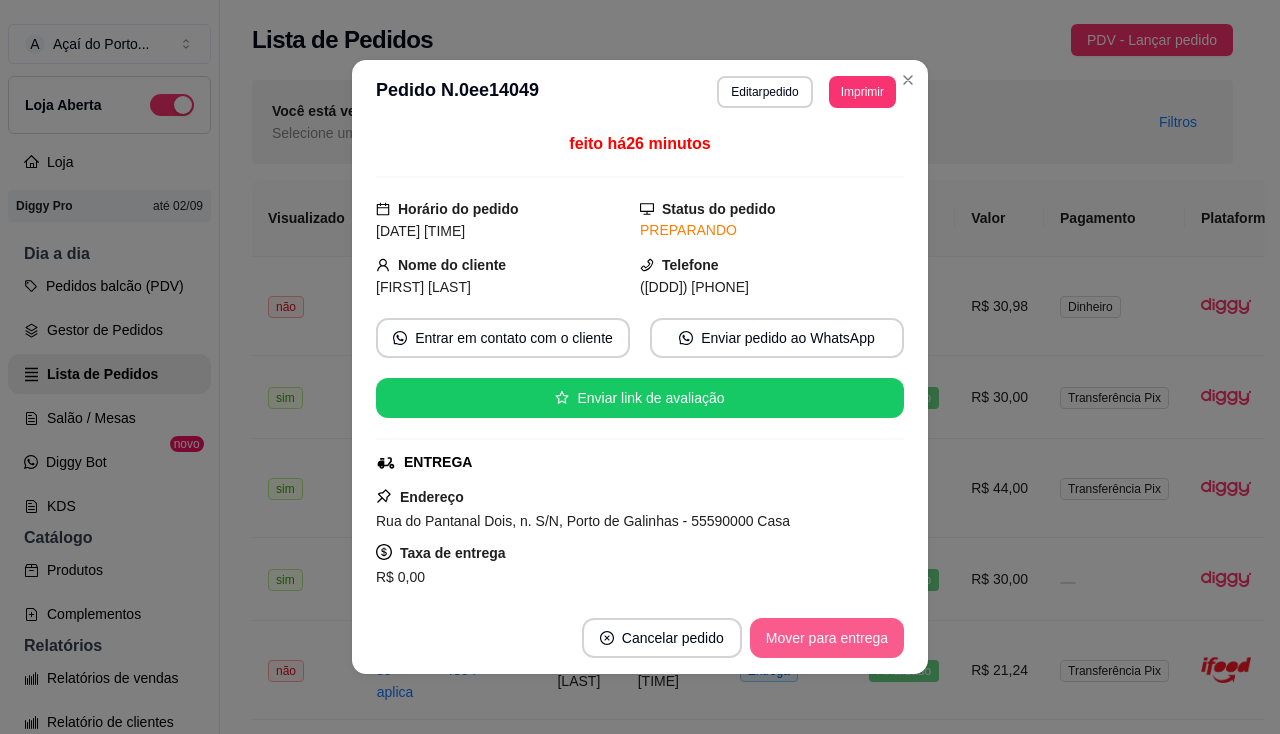click on "Mover para entrega" at bounding box center [827, 638] 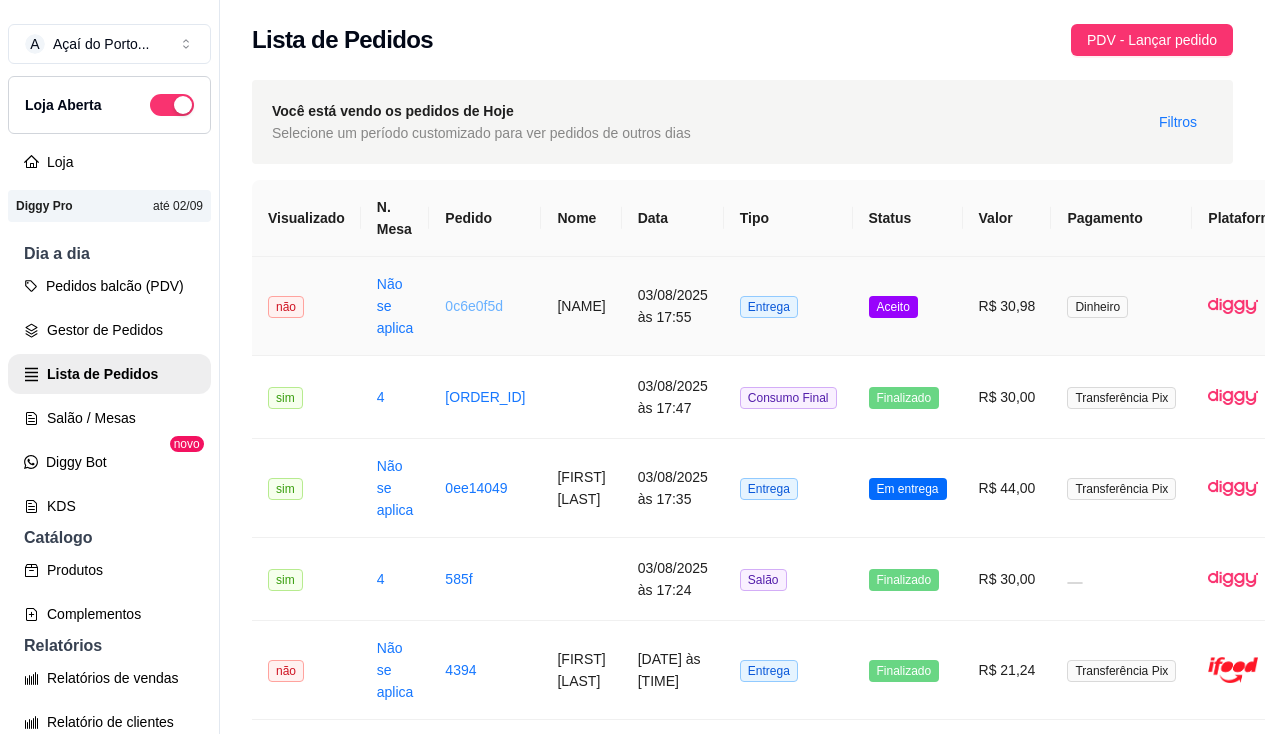 click on "0c6e0f5d" at bounding box center [474, 306] 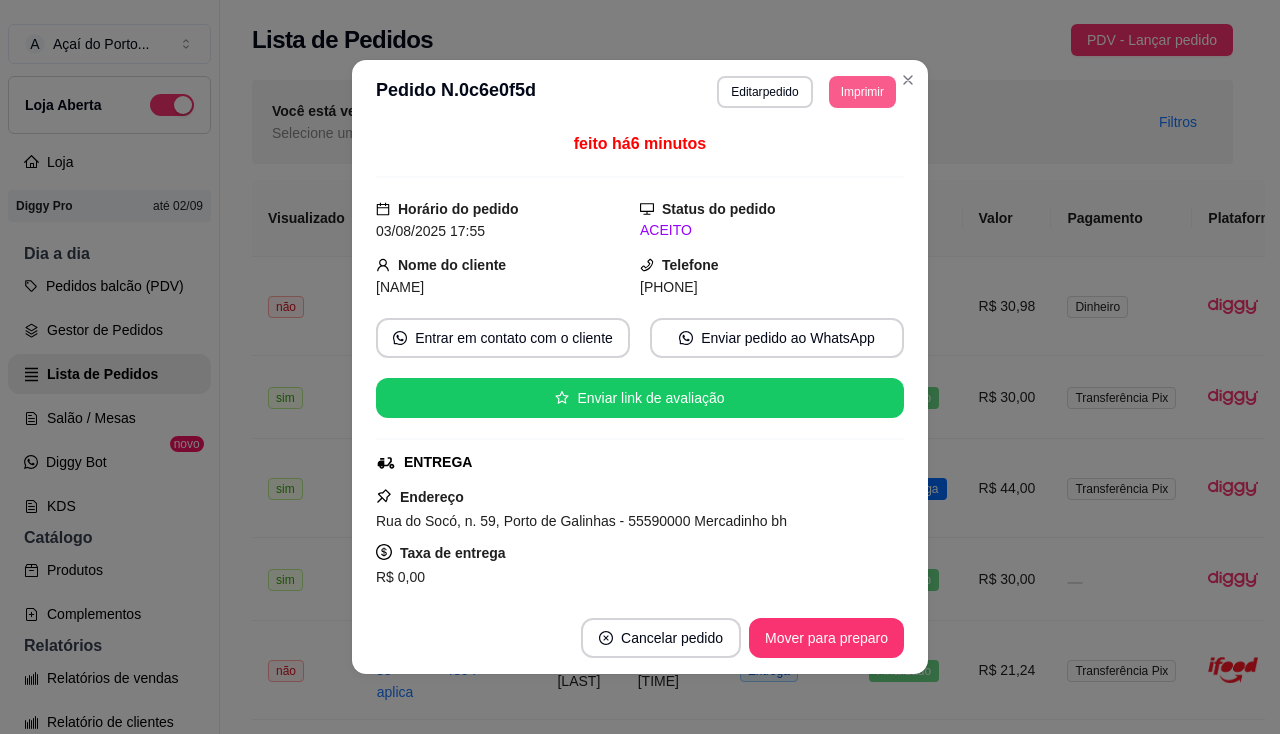 click on "Imprimir" at bounding box center [862, 92] 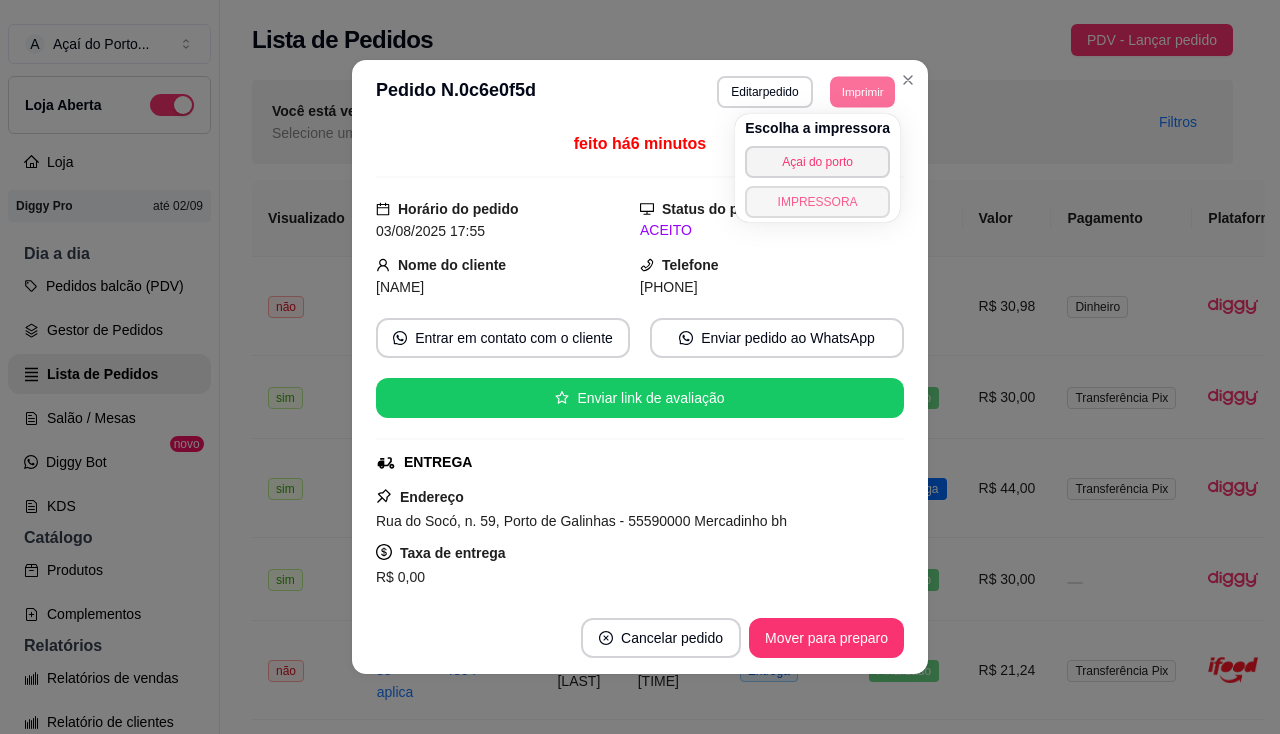 click on "IMPRESSORA" at bounding box center (817, 202) 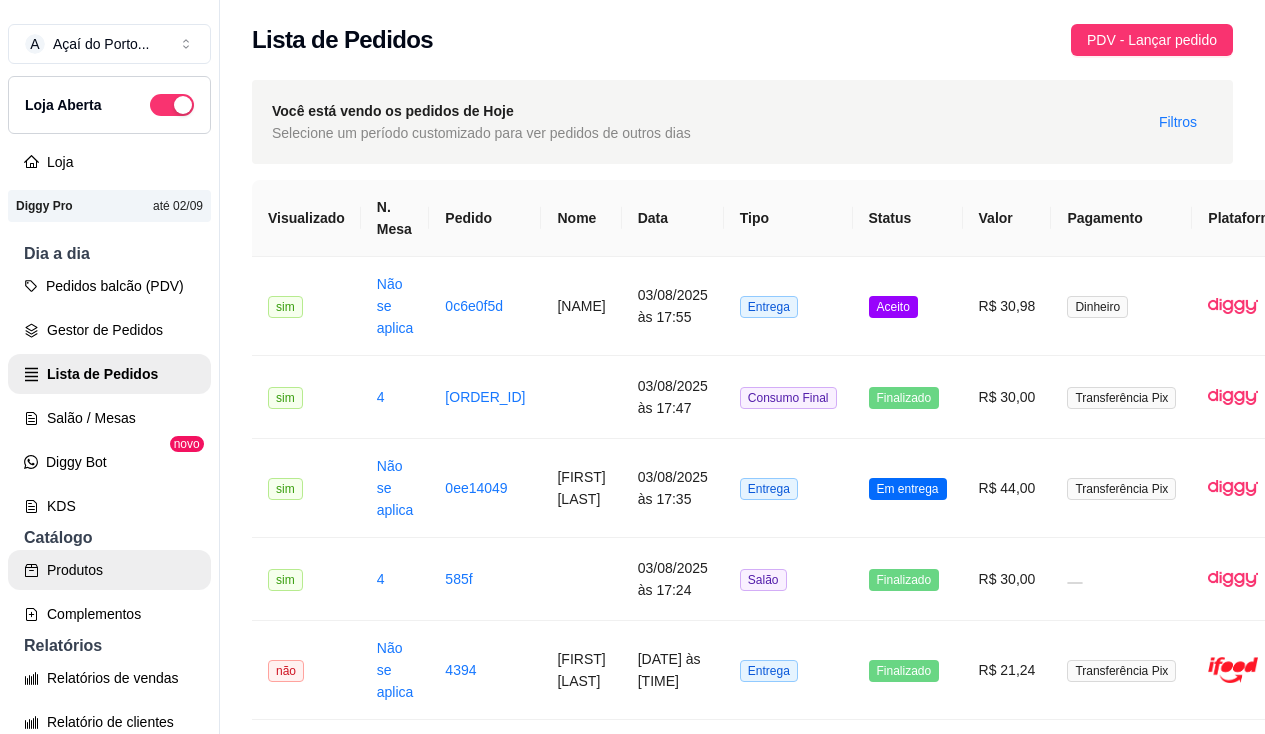 click on "Produtos" at bounding box center [109, 570] 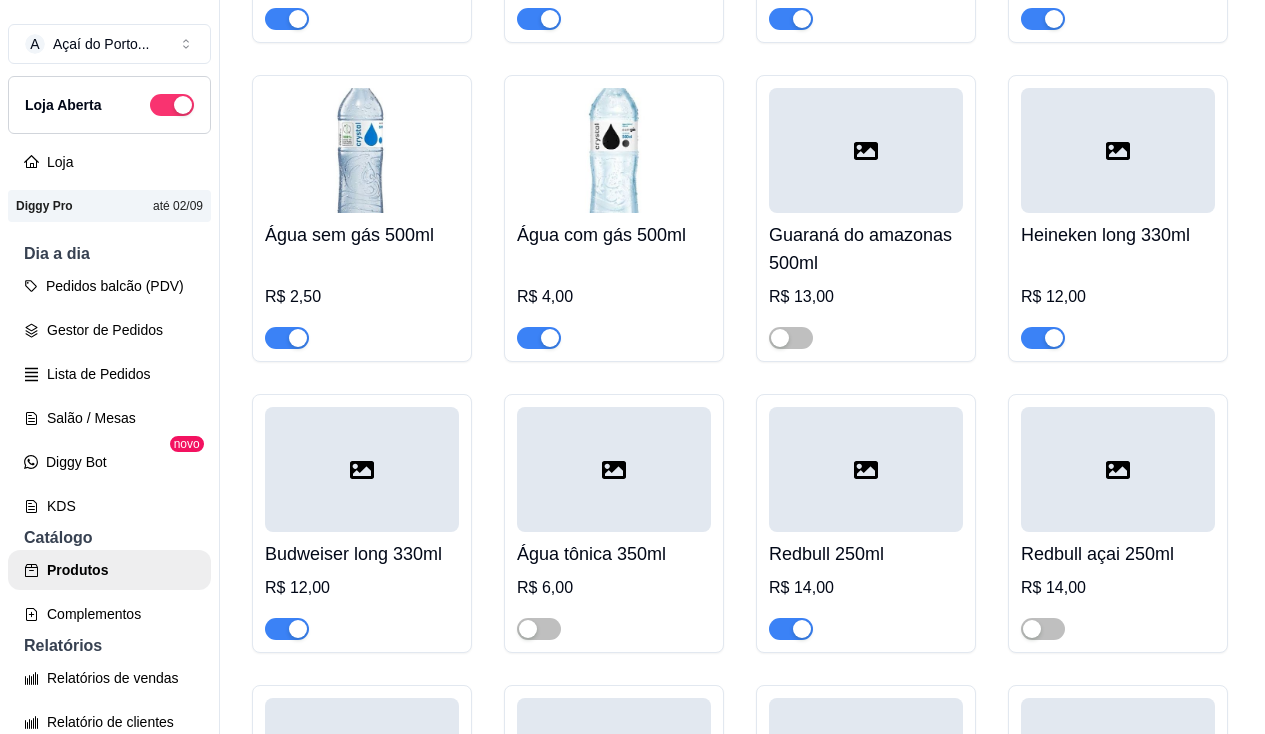 scroll, scrollTop: 6200, scrollLeft: 0, axis: vertical 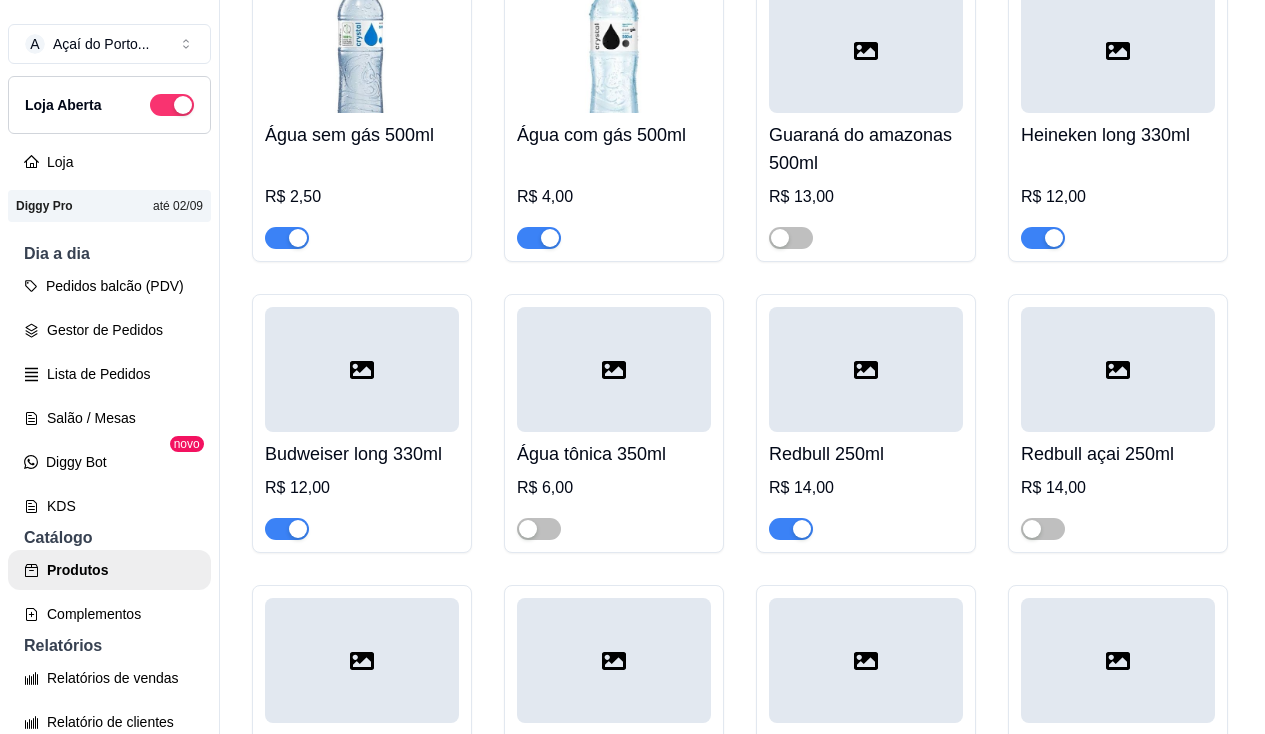 click at bounding box center [539, -372] 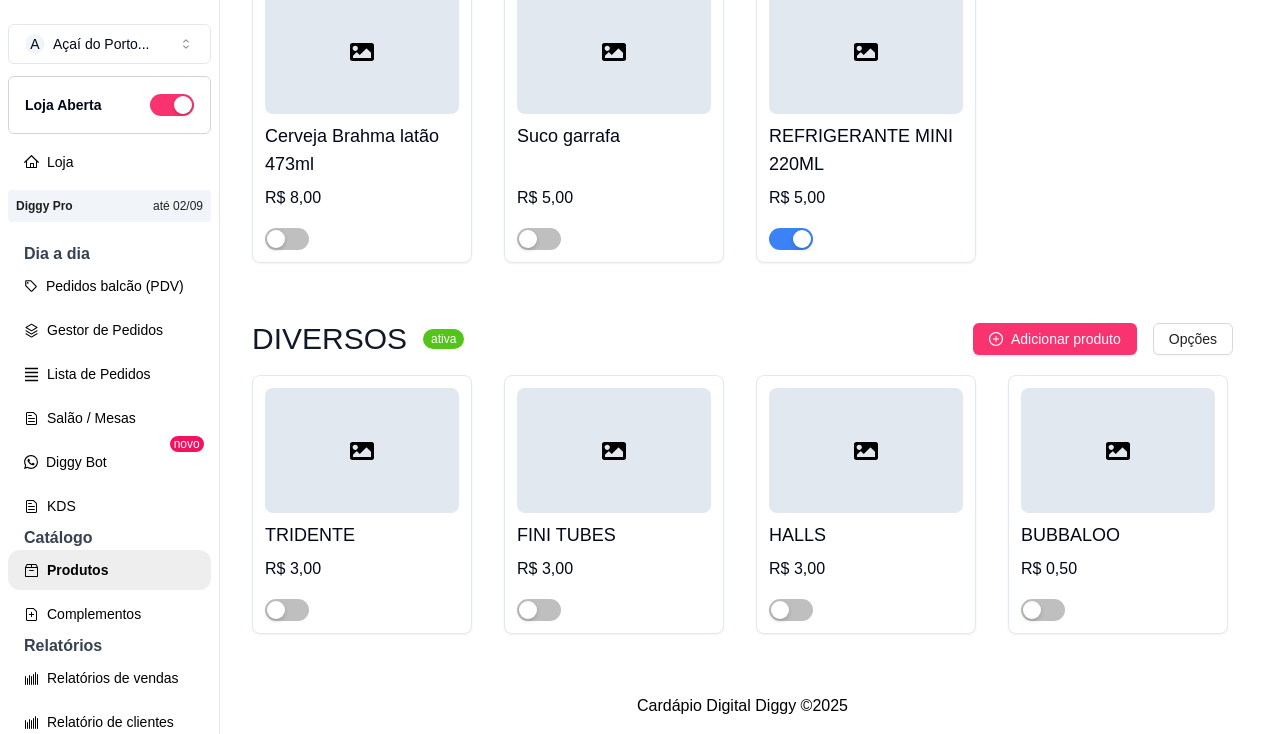 scroll, scrollTop: 8945, scrollLeft: 0, axis: vertical 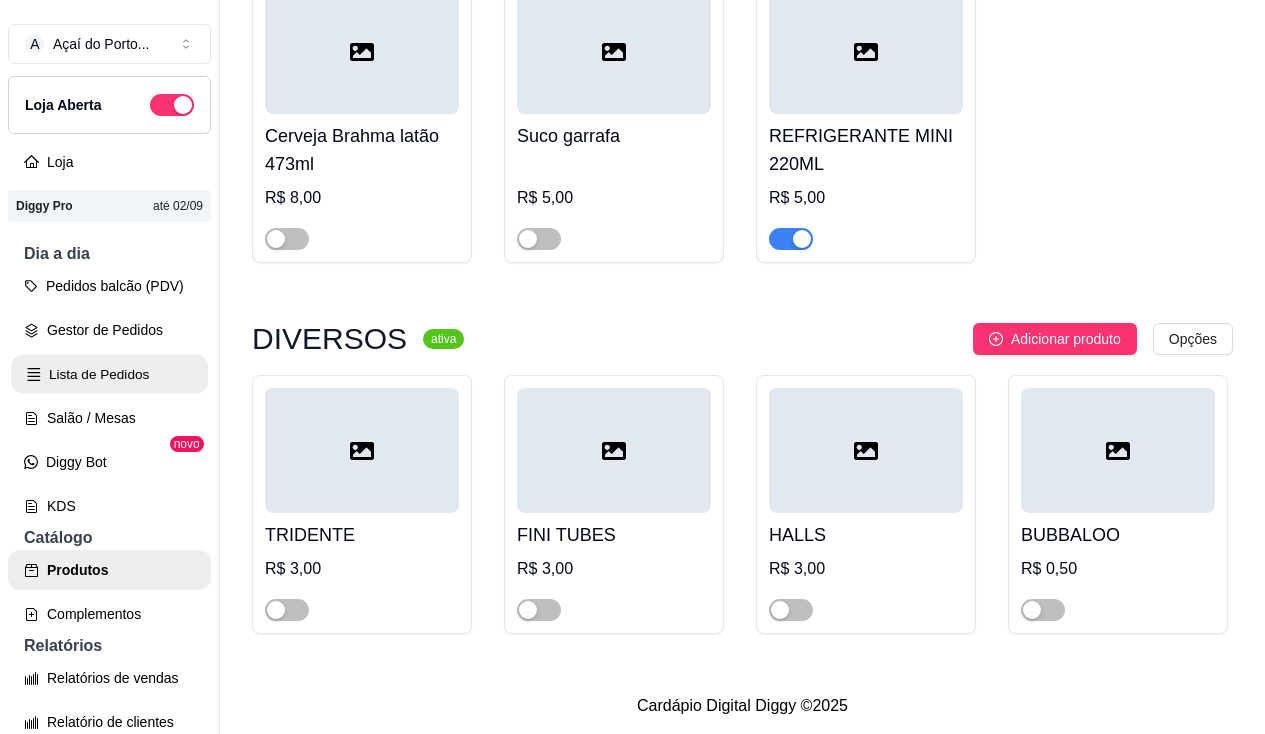 click on "Lista de Pedidos" at bounding box center (109, 374) 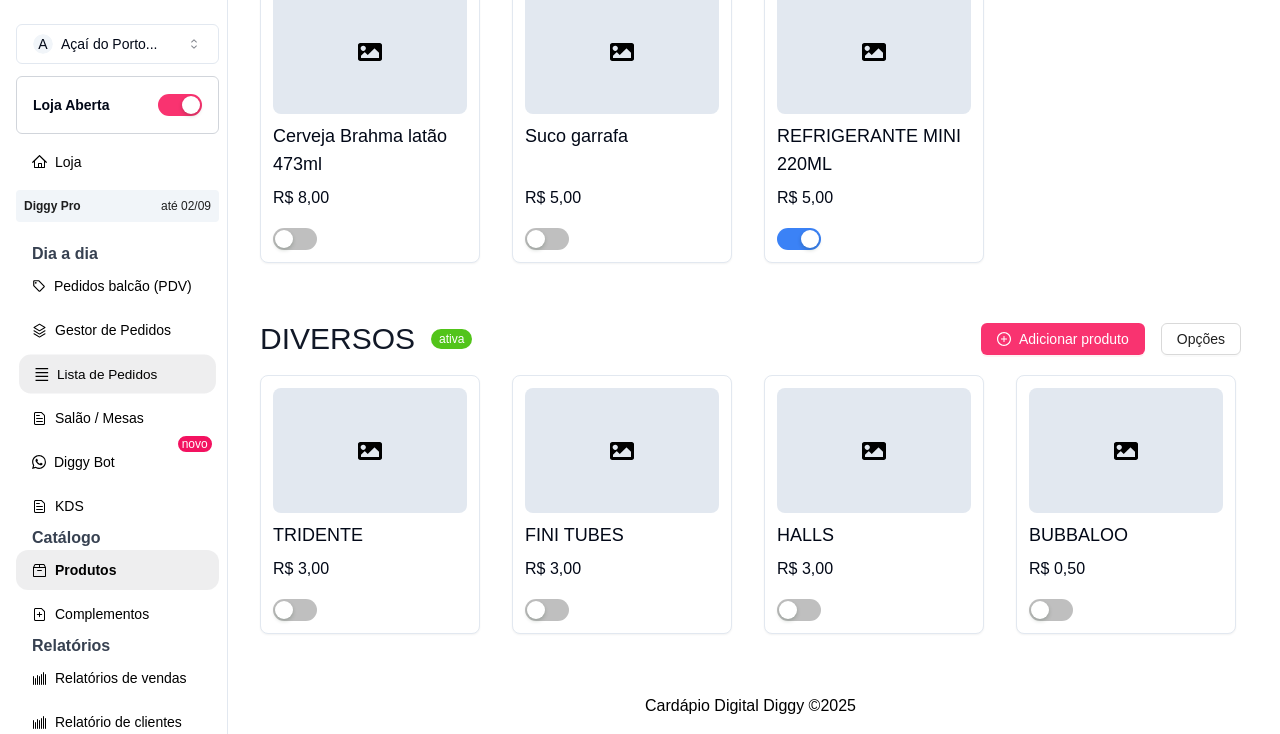scroll, scrollTop: 0, scrollLeft: 0, axis: both 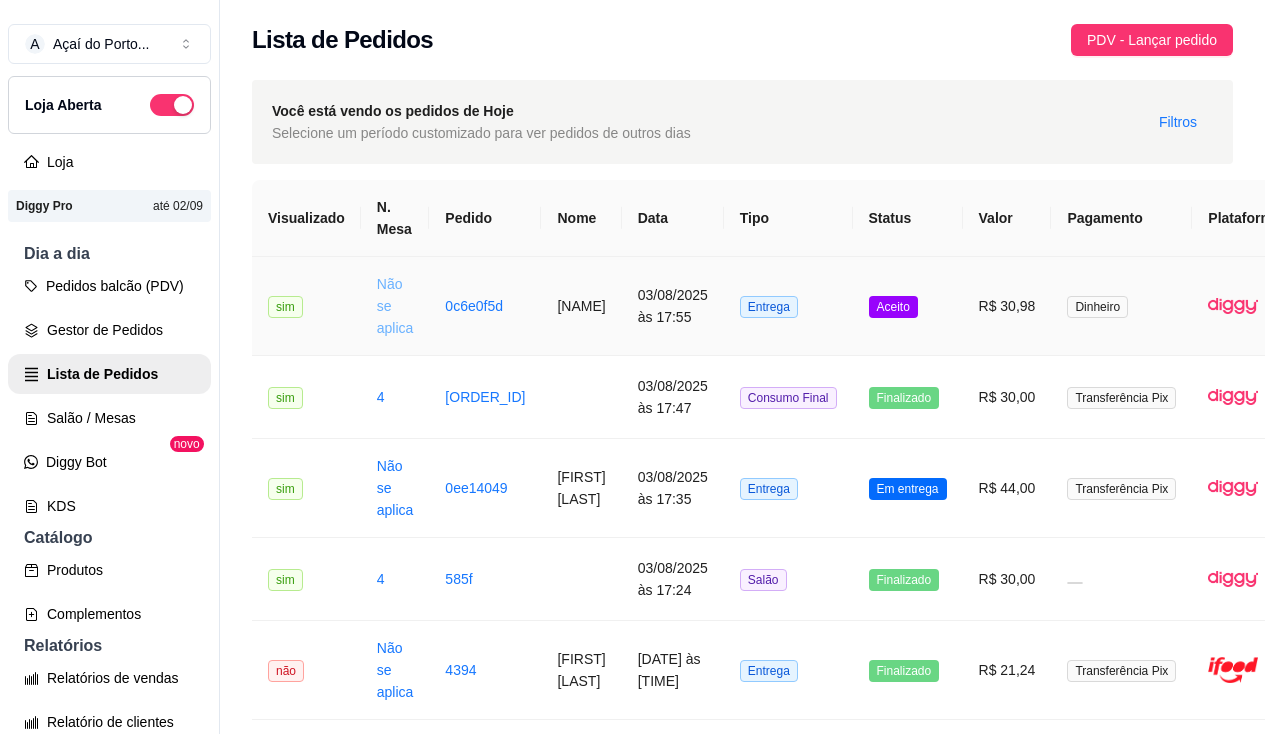 click on "Não se aplica" at bounding box center [395, 306] 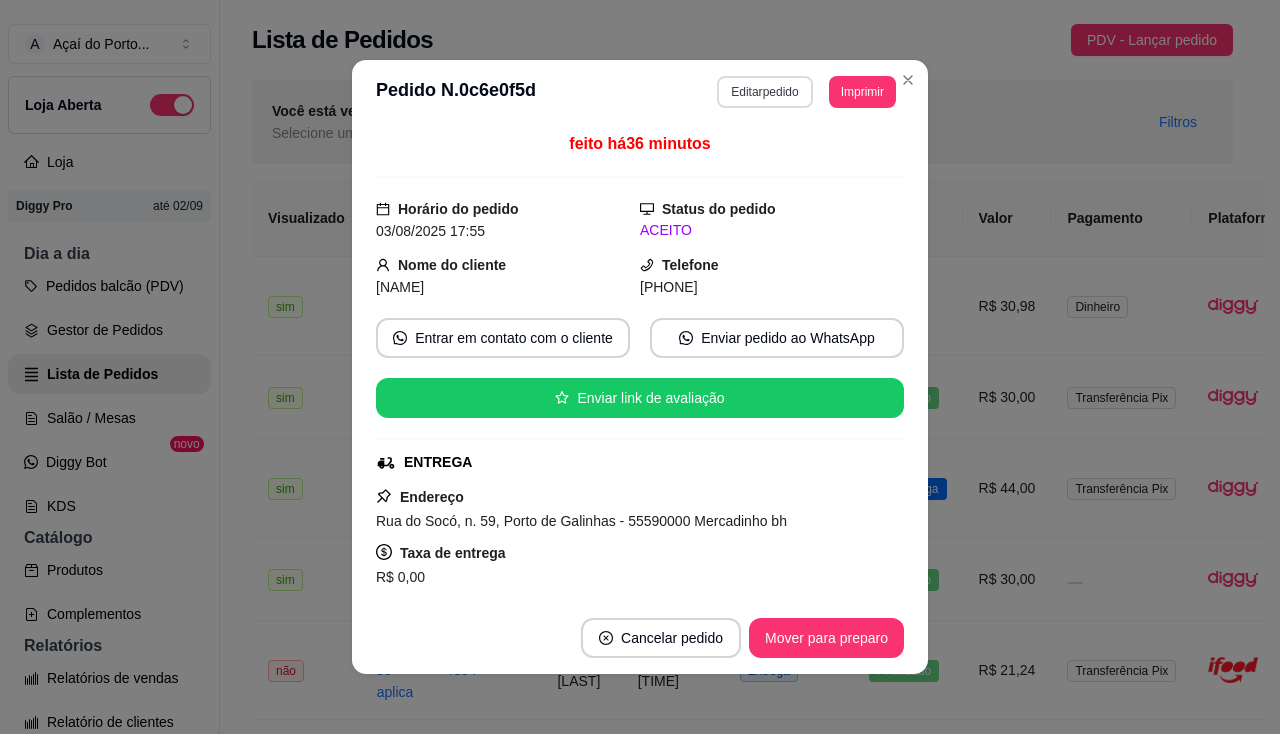 click on "Editar  pedido" at bounding box center (764, 92) 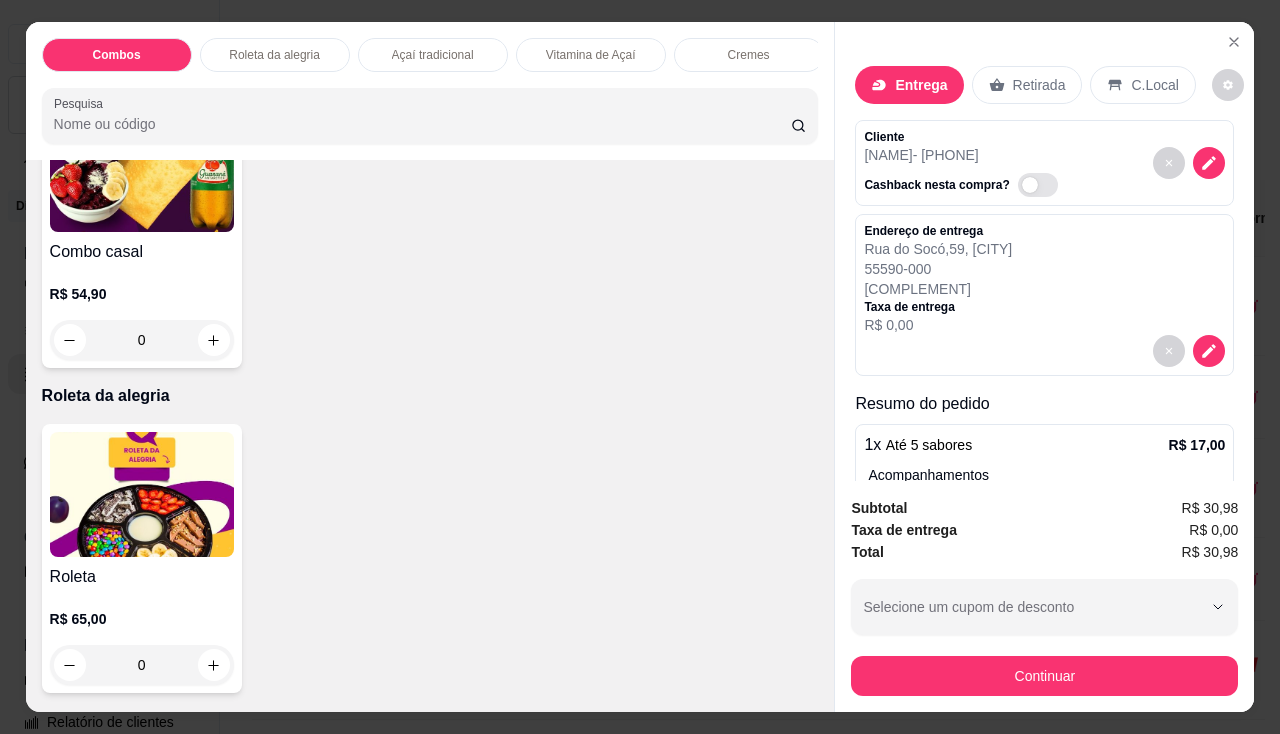 scroll, scrollTop: 900, scrollLeft: 0, axis: vertical 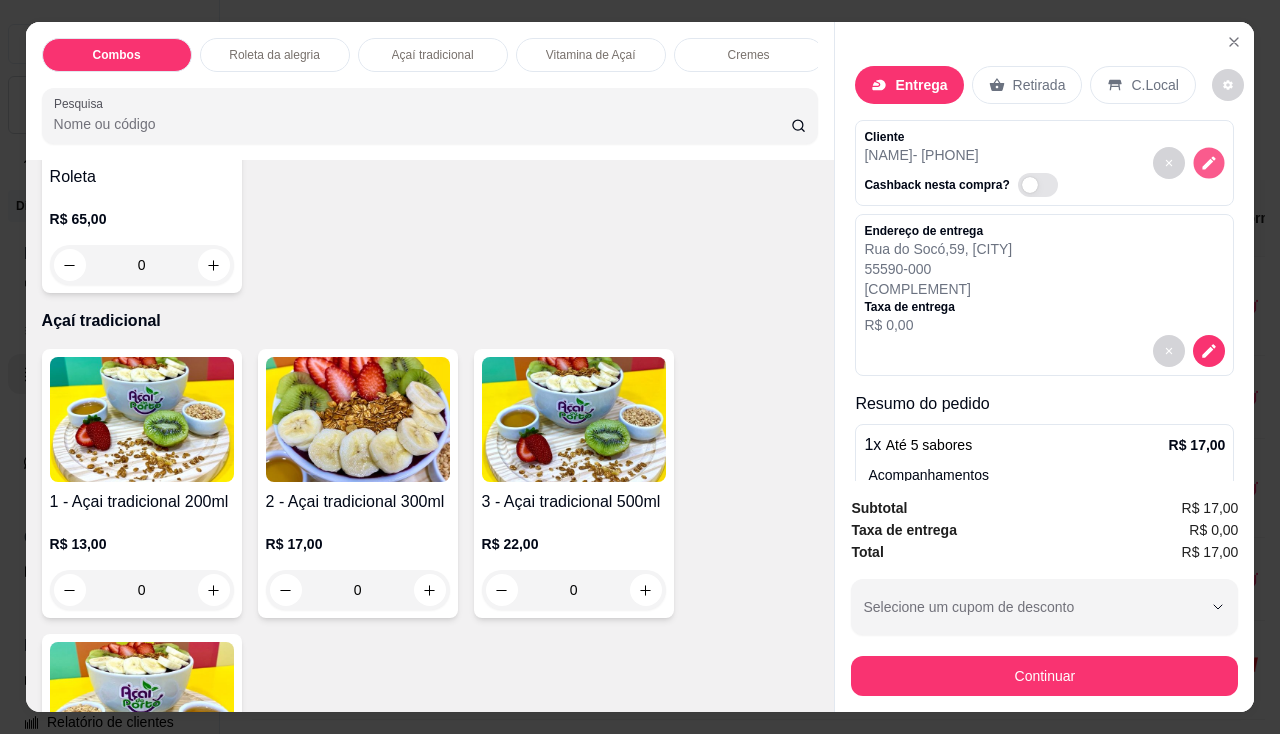 click 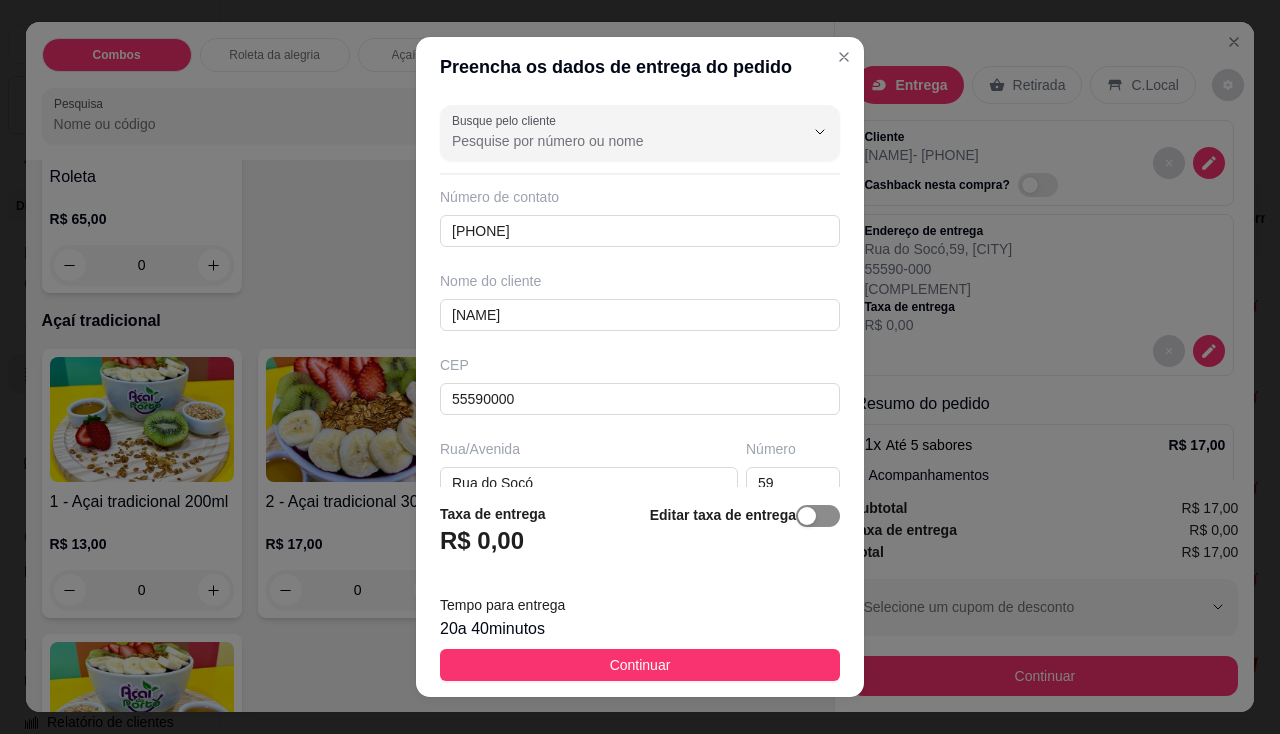 click at bounding box center [818, 516] 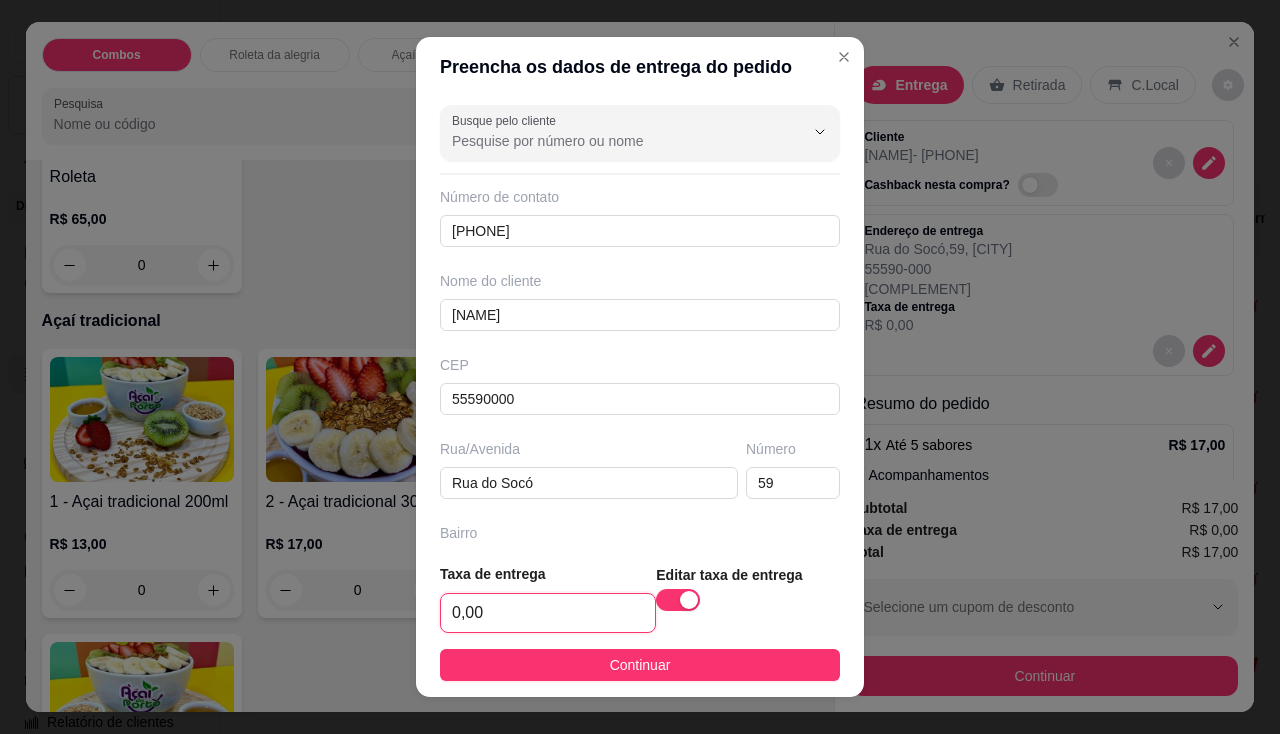 click on "0,00" at bounding box center [548, 613] 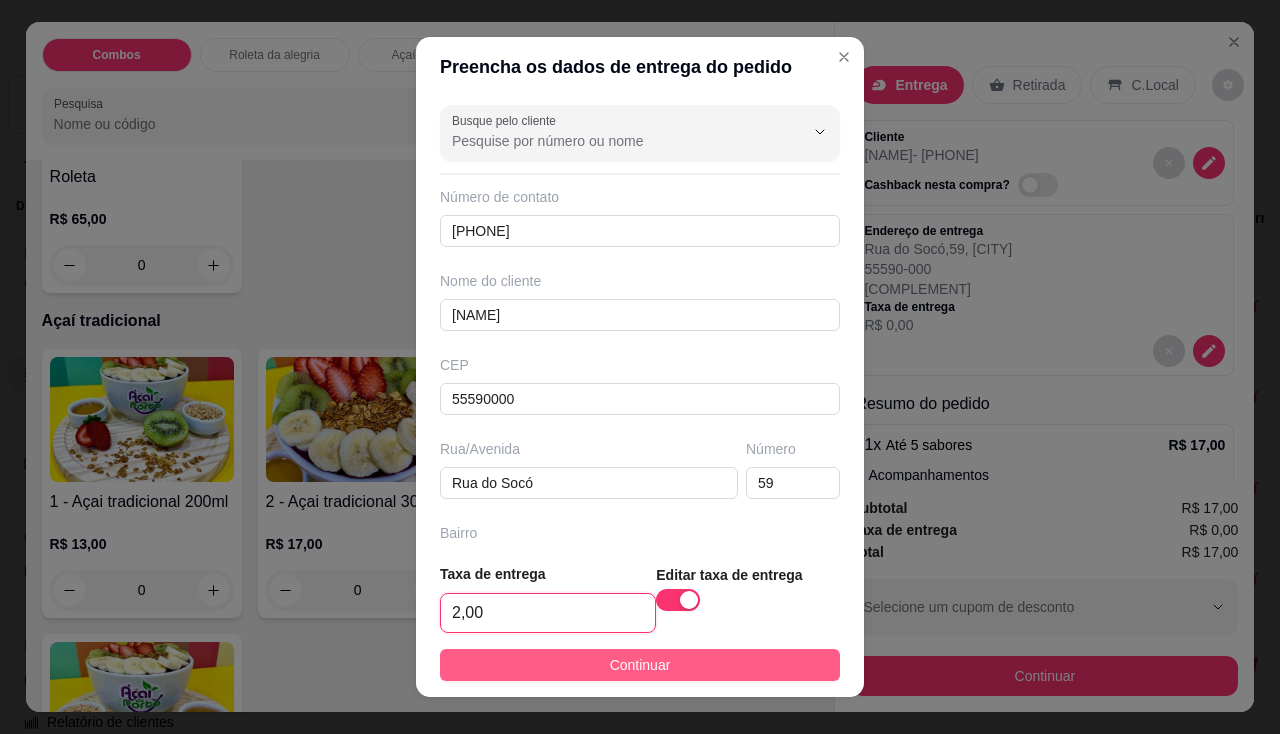 type on "2,00" 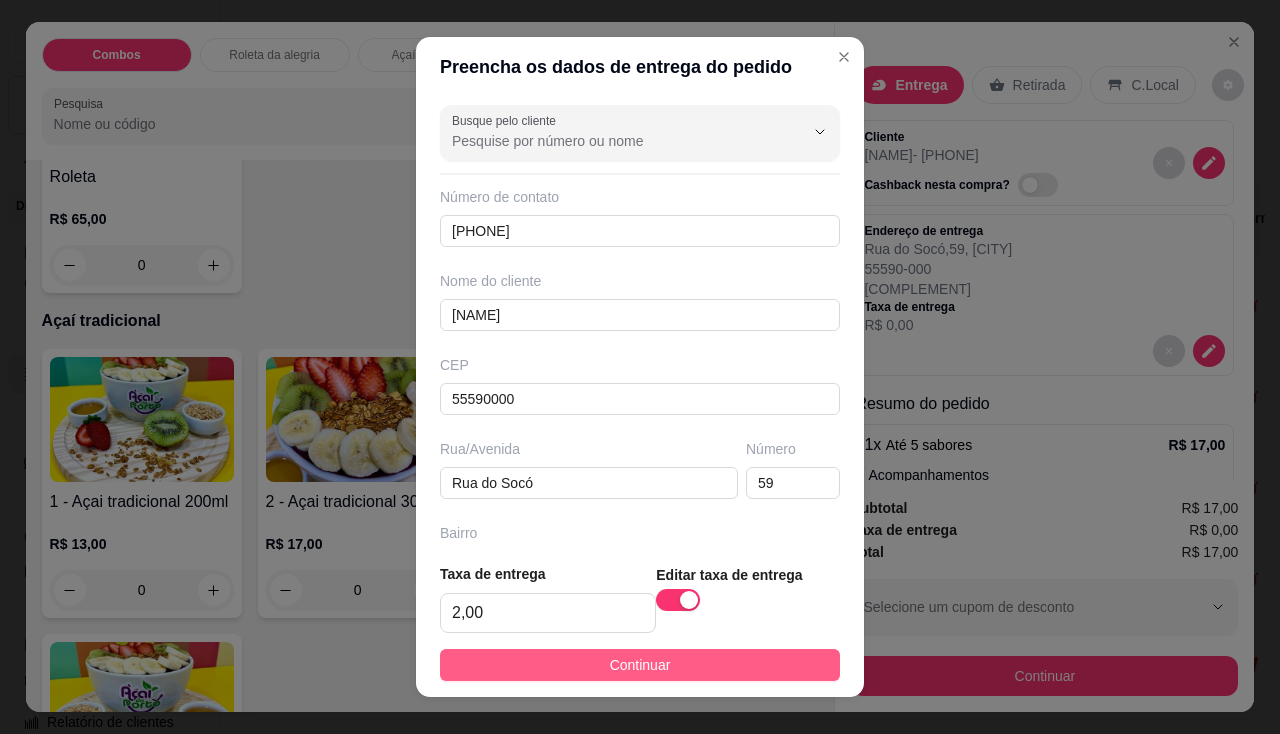 click on "Continuar" at bounding box center [640, 665] 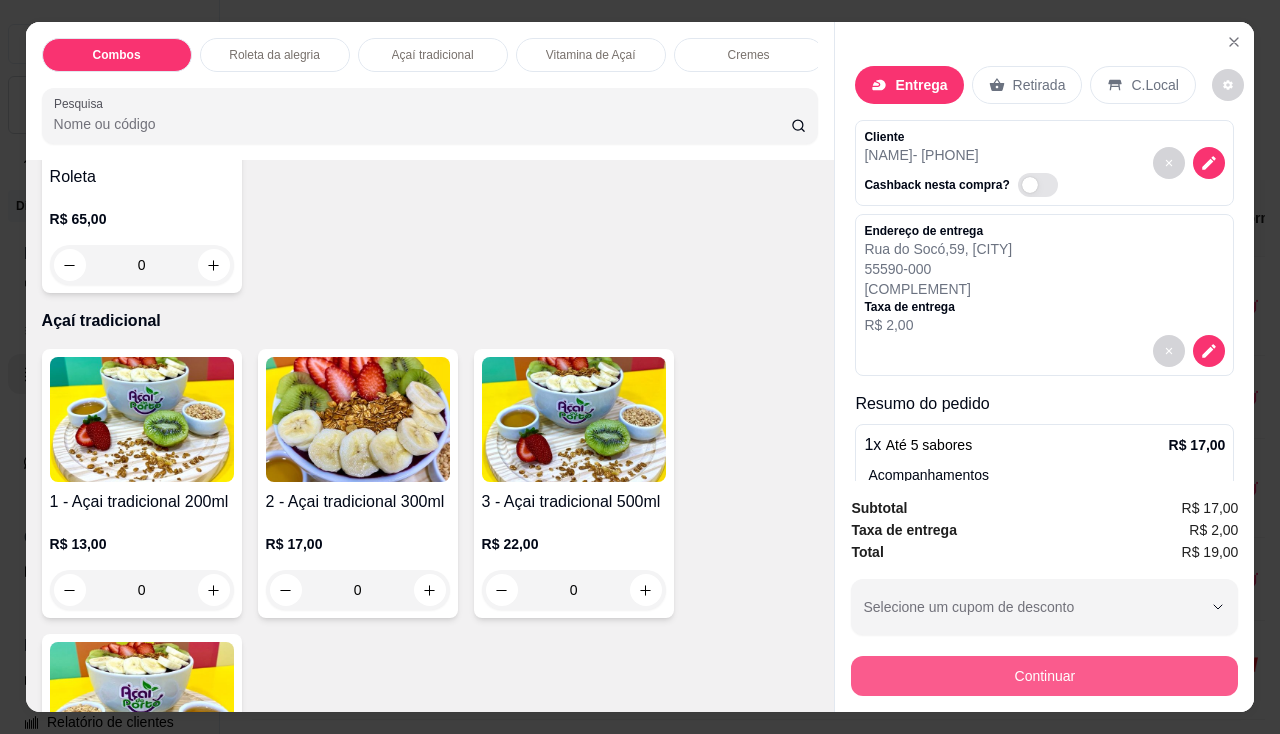 click on "Continuar" at bounding box center (1044, 676) 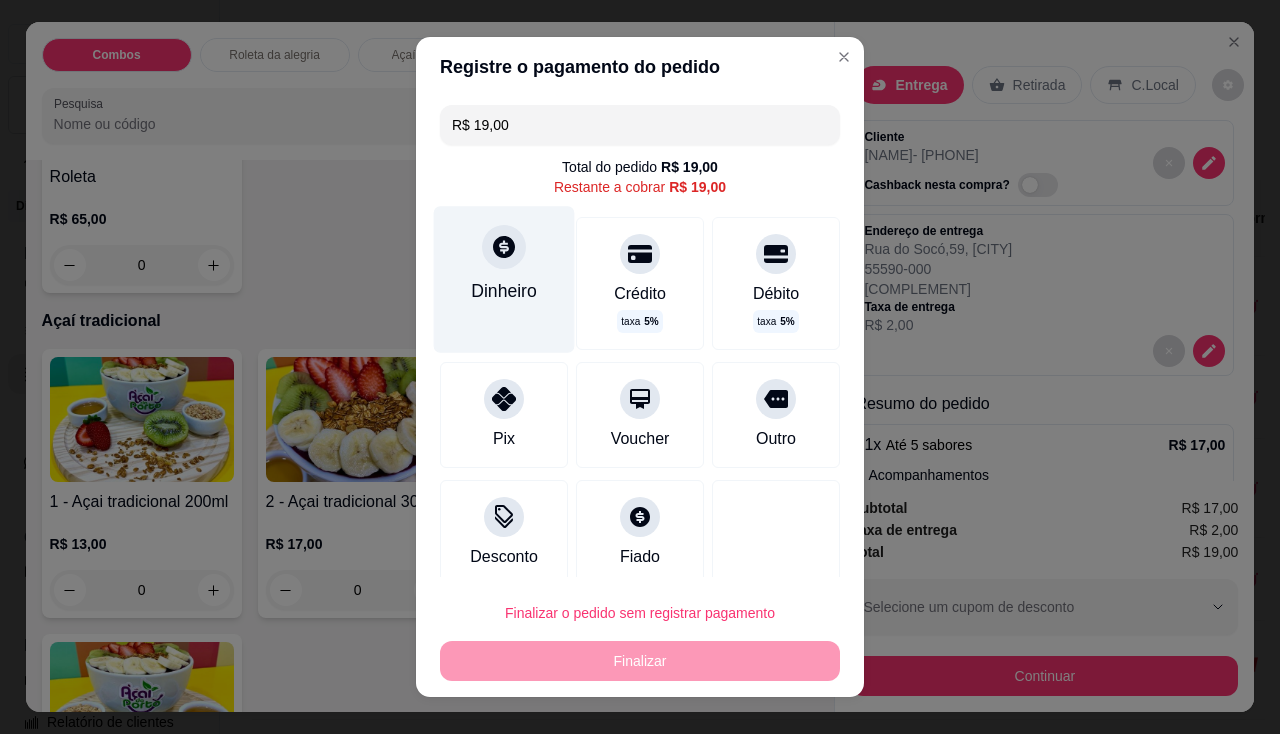 click at bounding box center (504, 247) 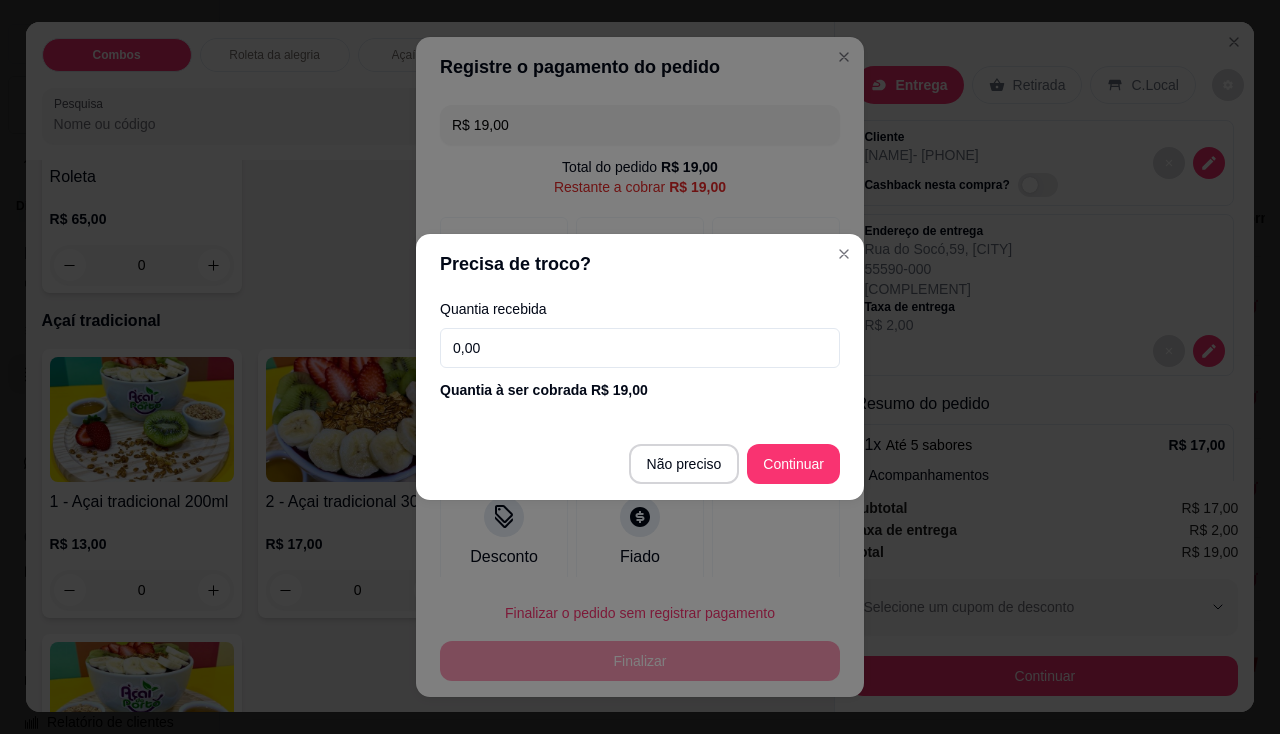 click on "0,00" at bounding box center [640, 348] 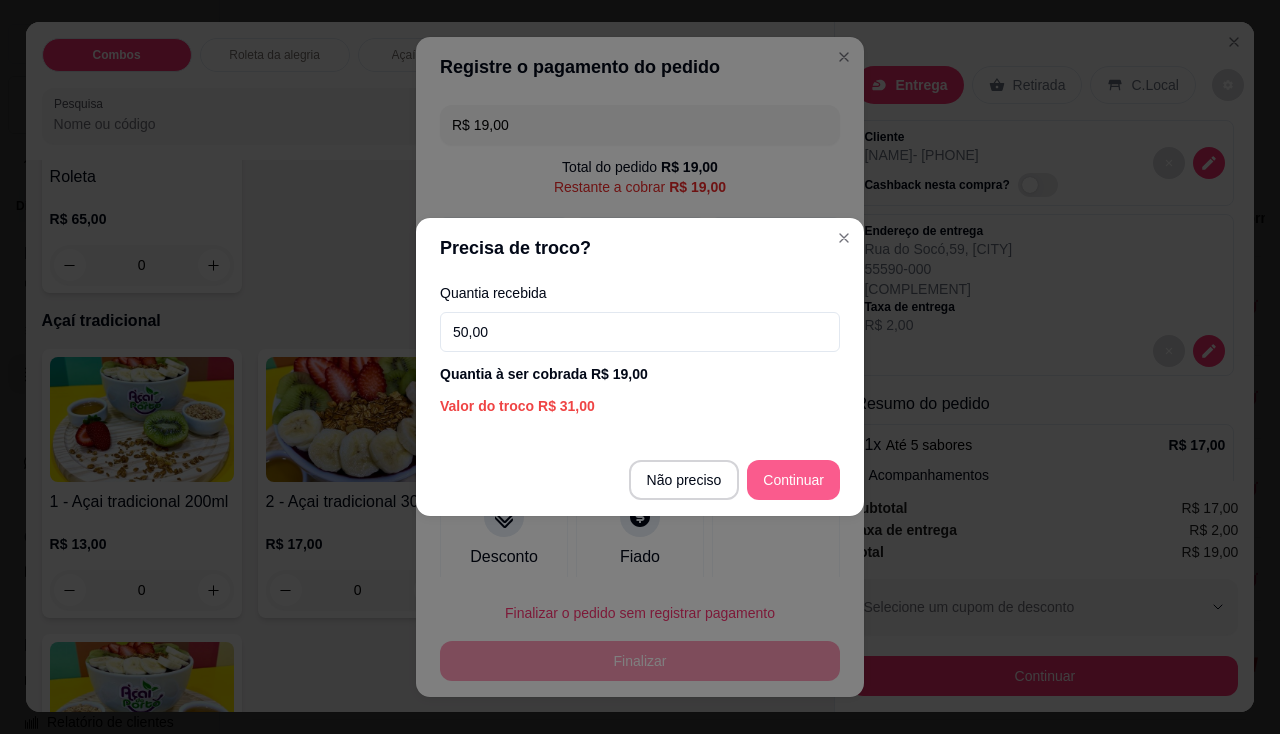 type on "50,00" 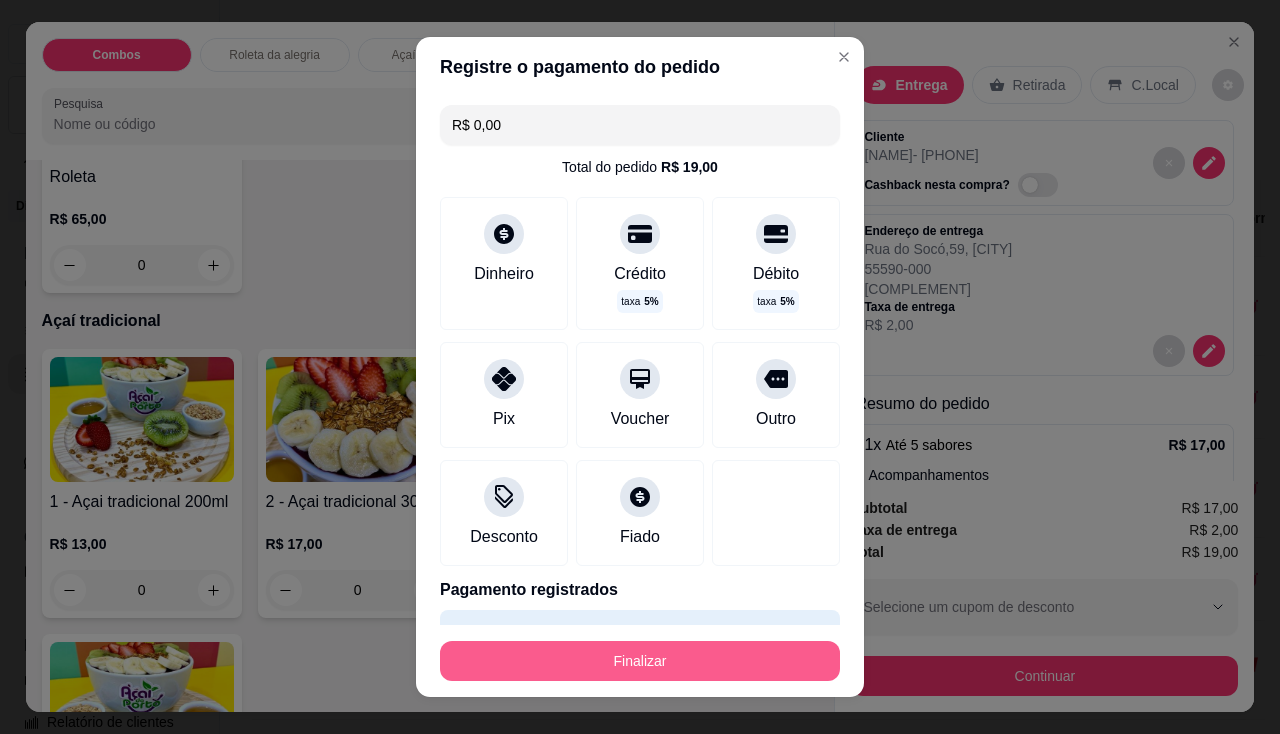 click on "Finalizar" at bounding box center [640, 661] 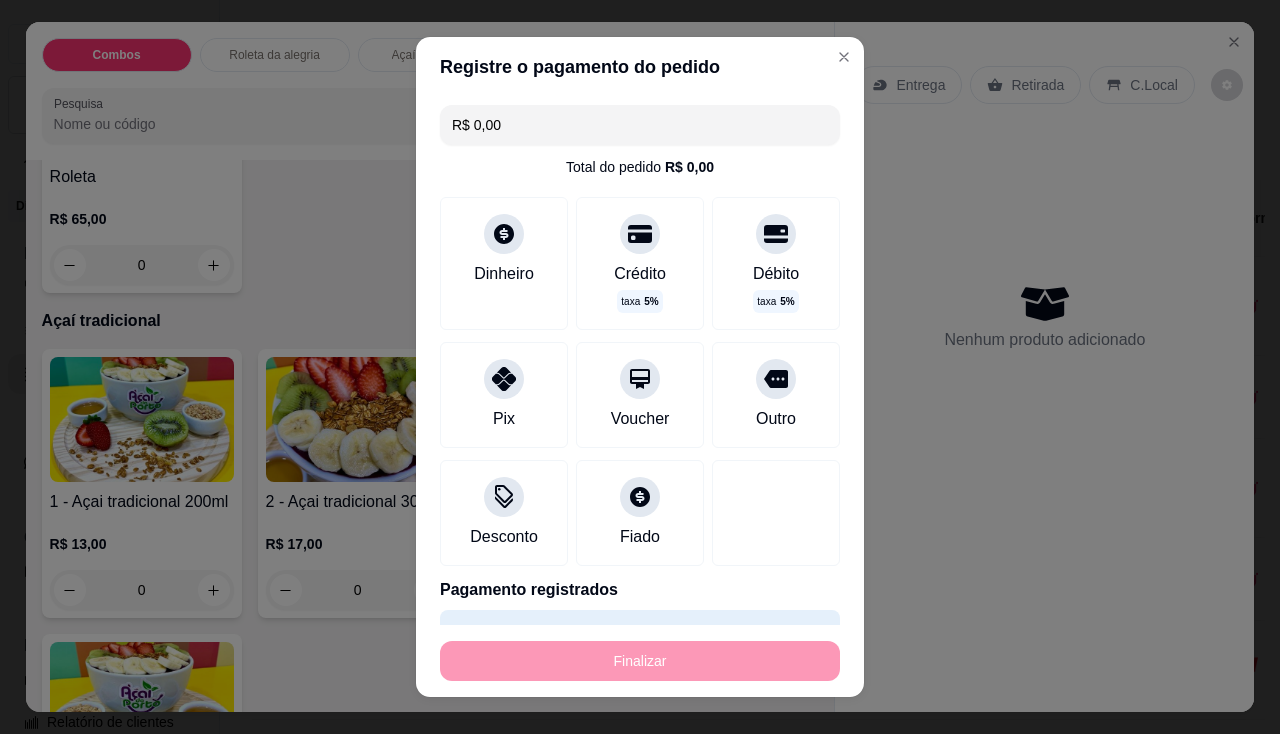 type on "-R$ 19,00" 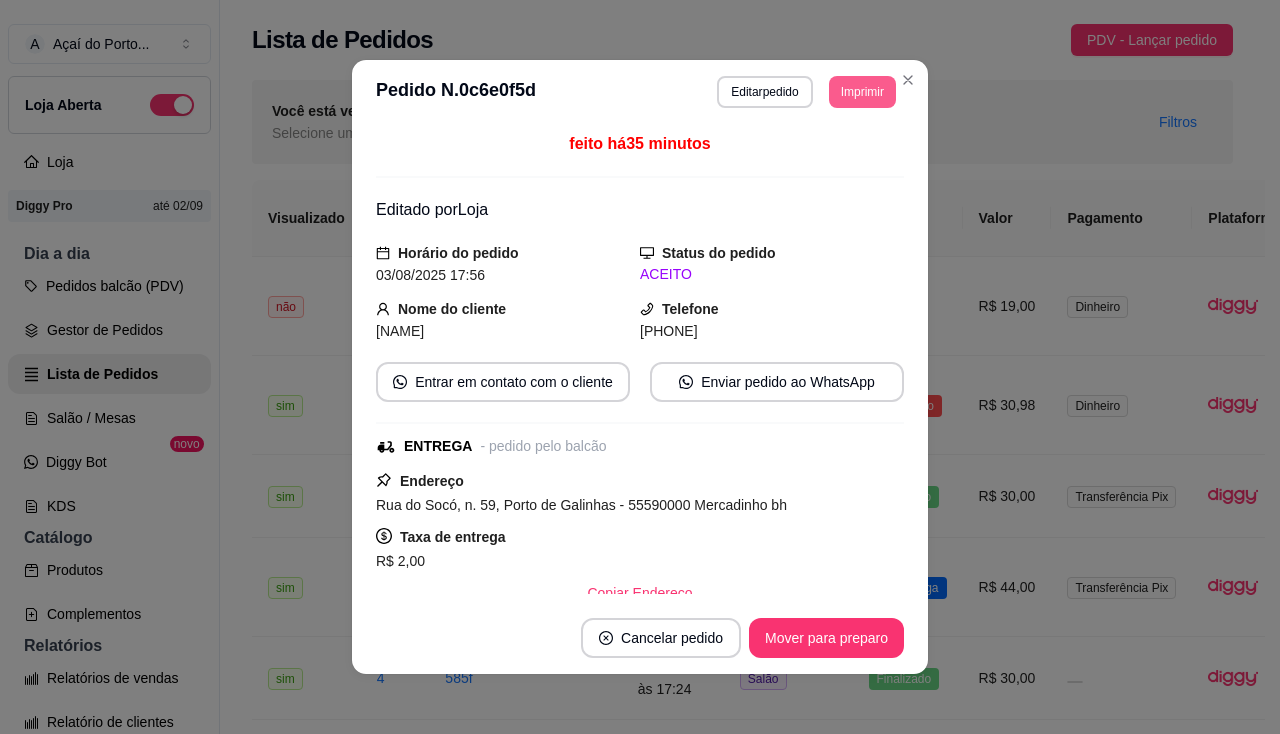 click on "**********" at bounding box center (640, 92) 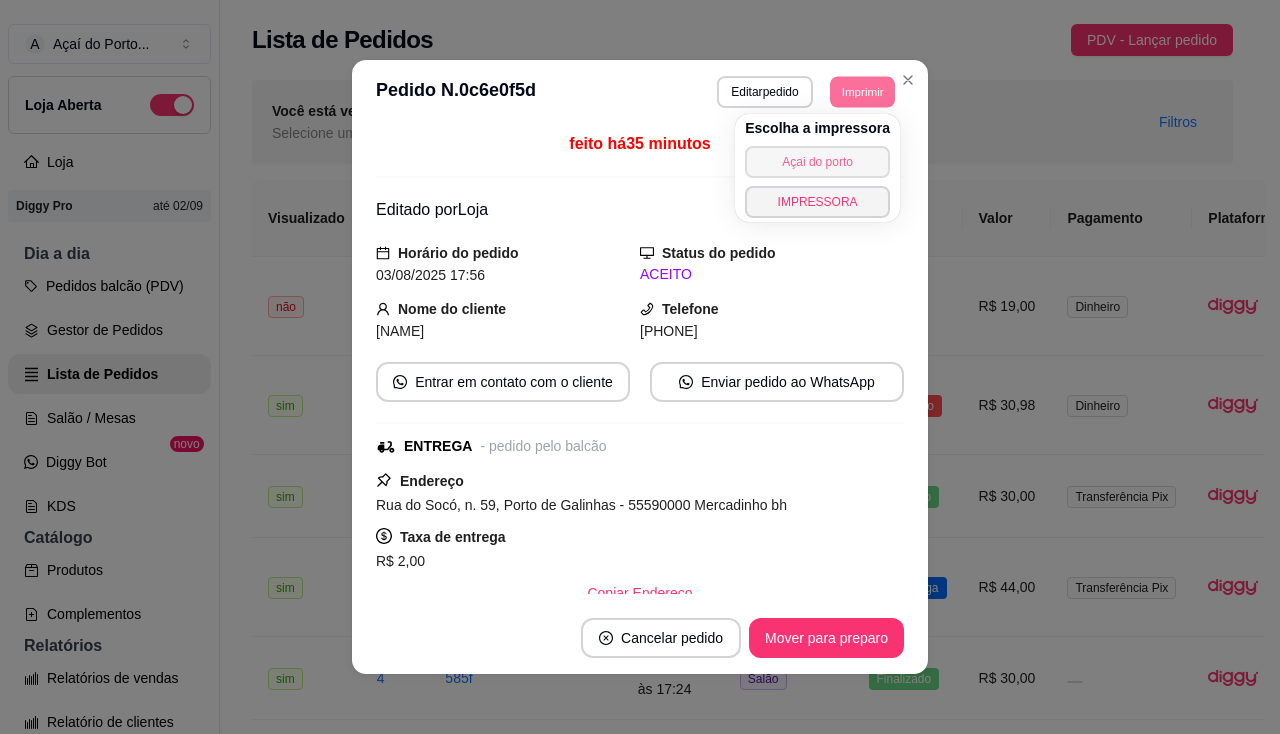 click on "Açai do porto" at bounding box center (817, 162) 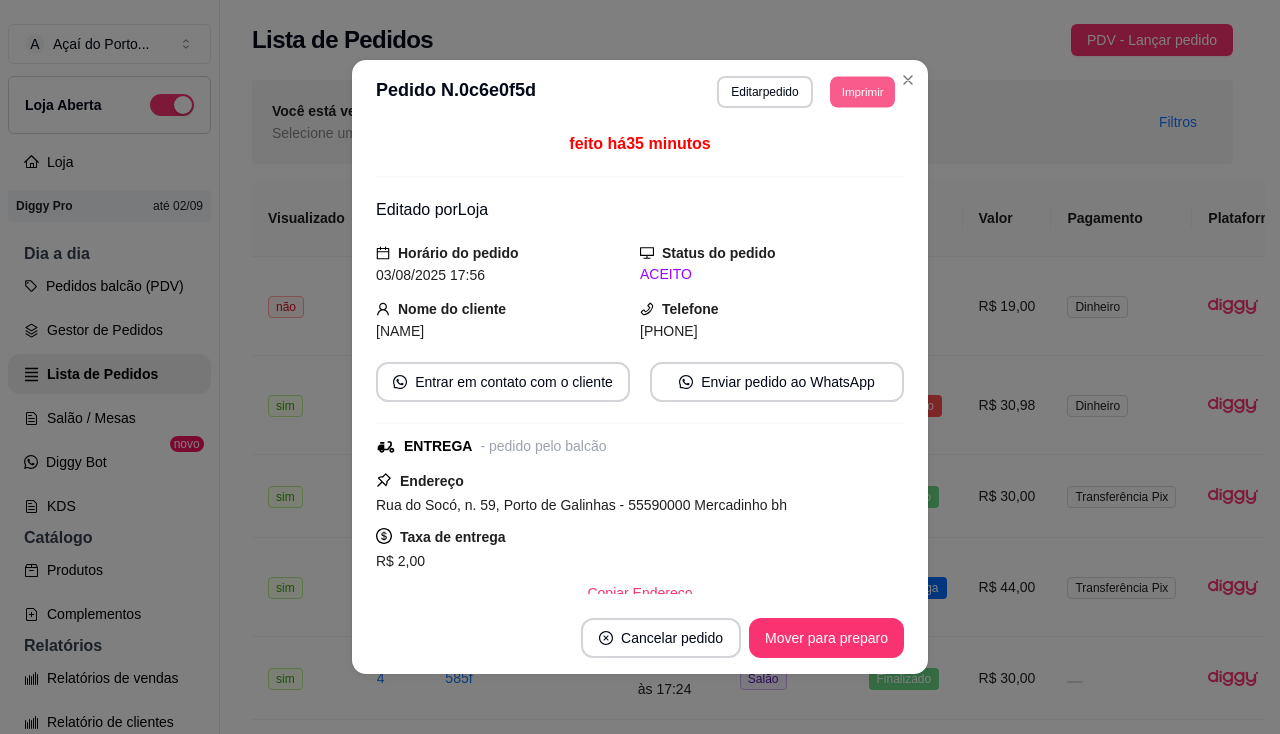 click on "Imprimir" at bounding box center (862, 91) 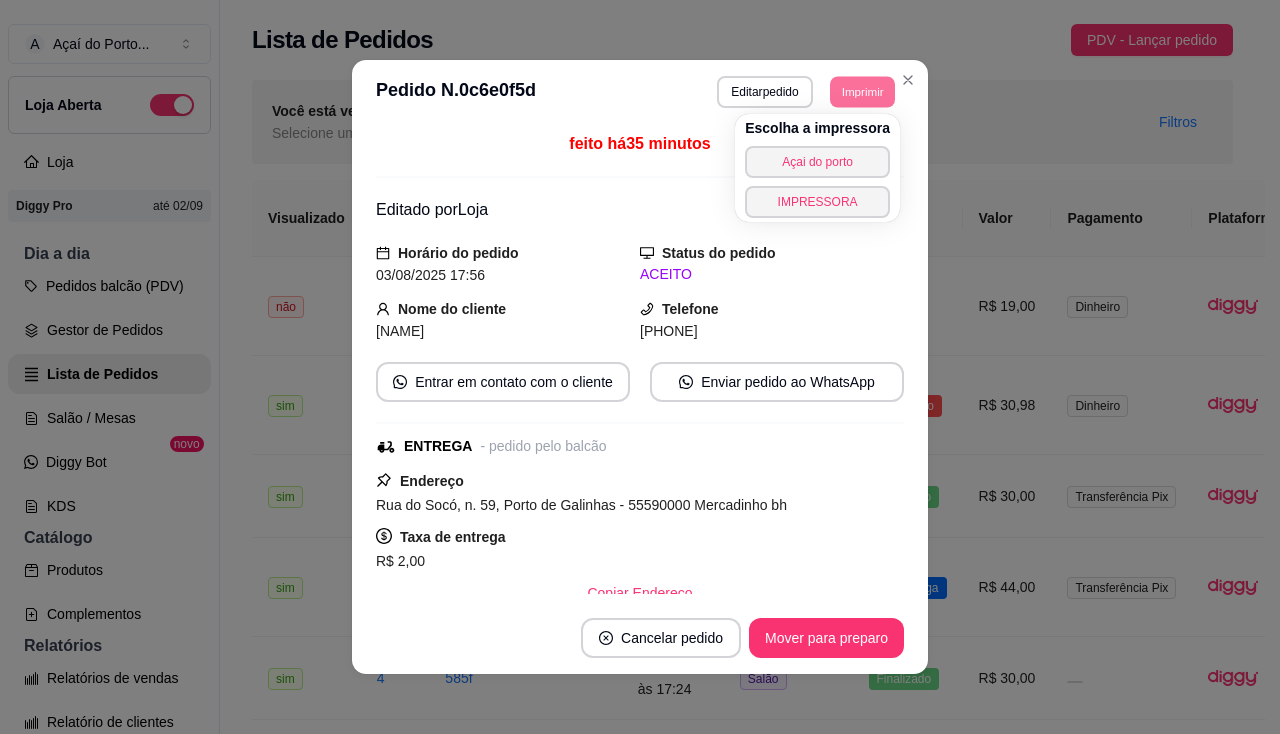 click on "Escolha a impressora Açai do porto IMPRESSORA" at bounding box center (817, 168) 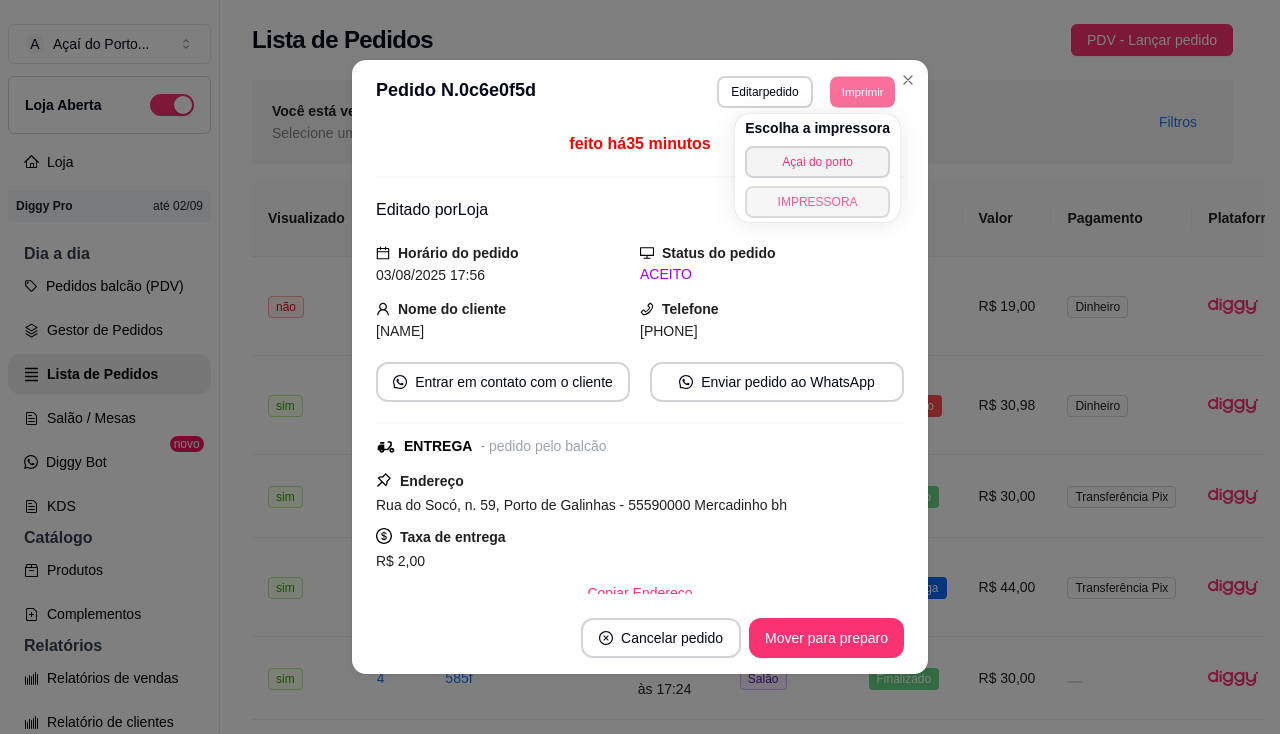 click on "IMPRESSORA" at bounding box center (817, 202) 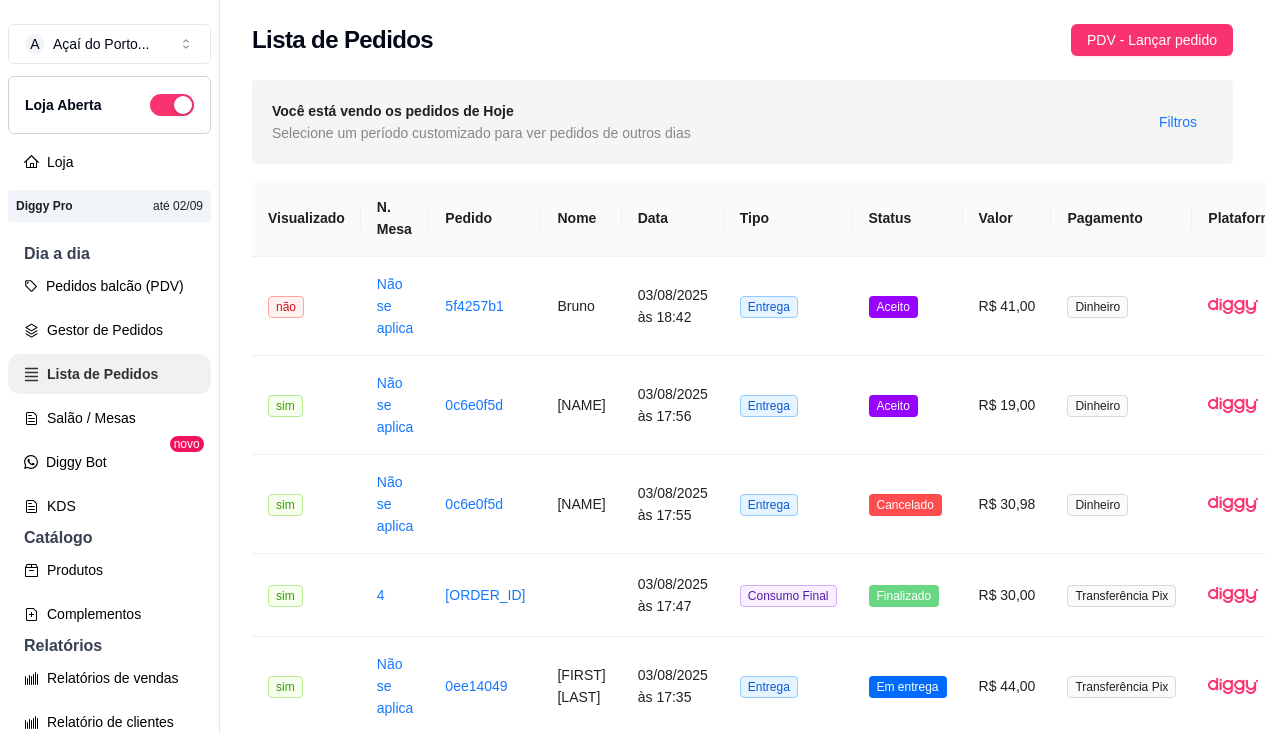 click on "Lista de Pedidos" at bounding box center (109, 374) 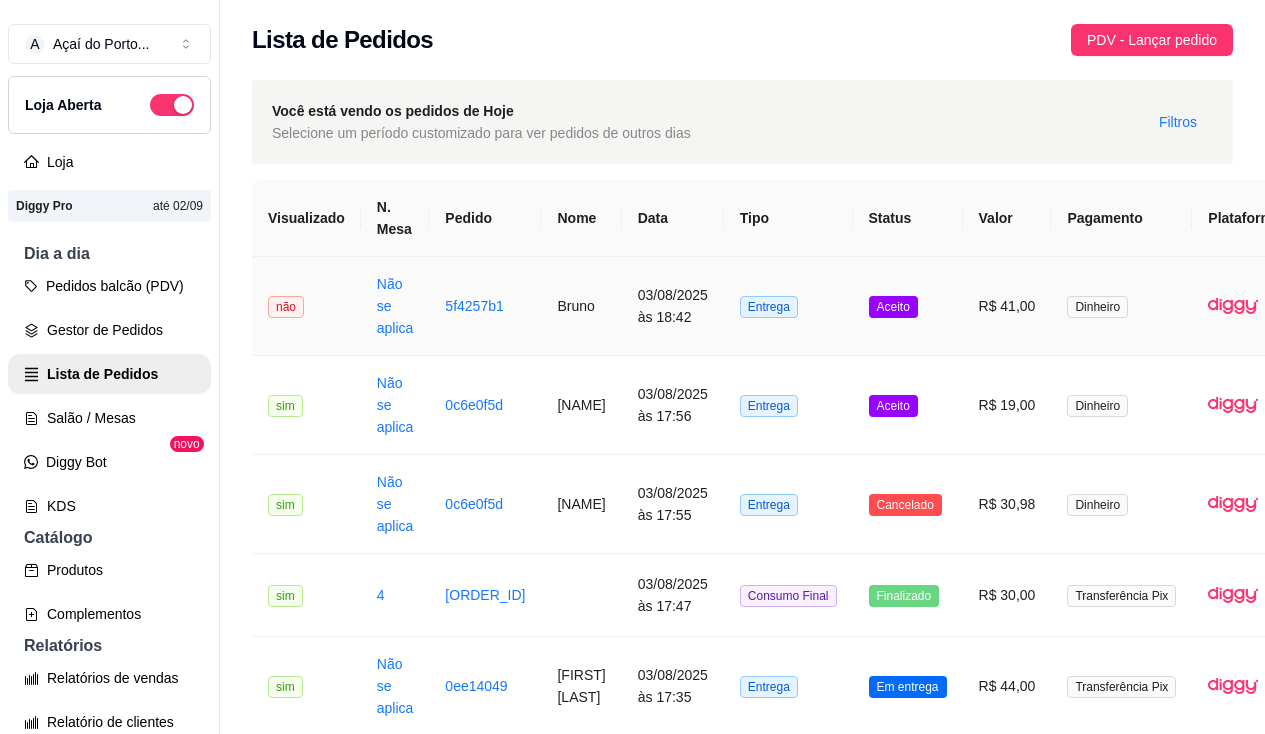 click on "Não se aplica" at bounding box center (395, 306) 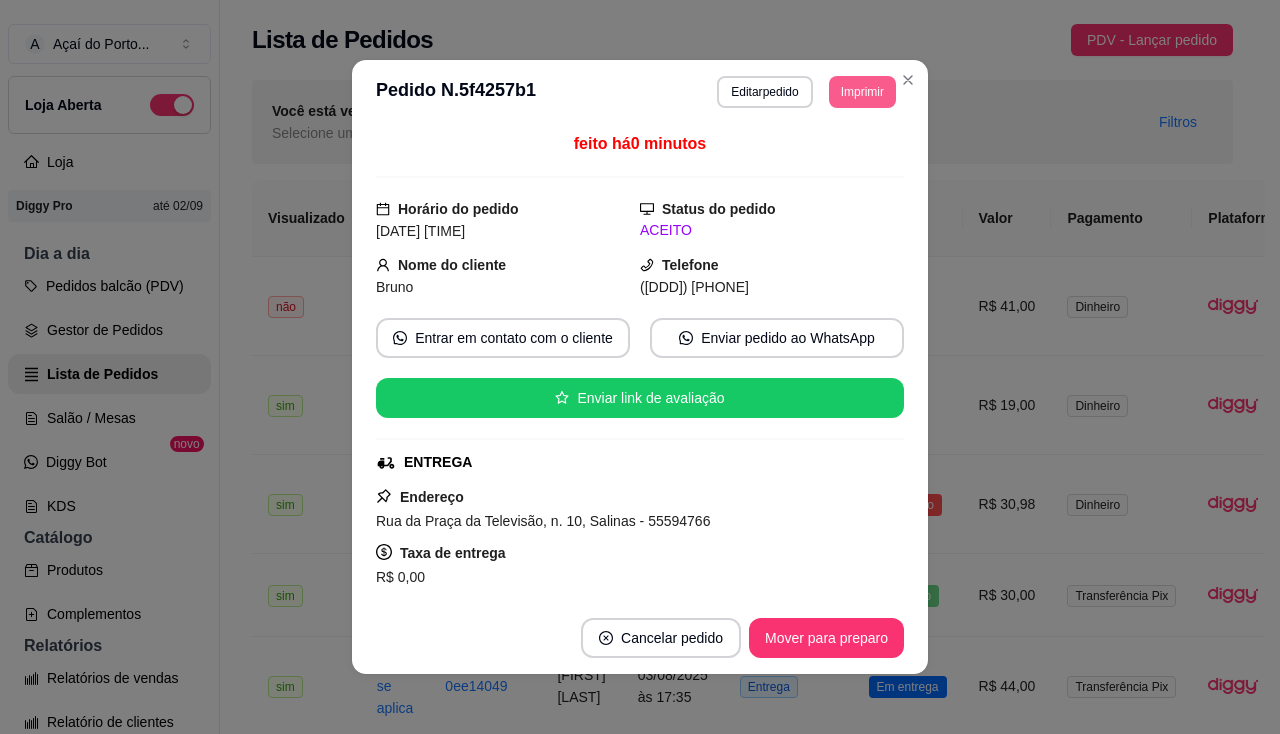 click on "Imprimir" at bounding box center [862, 92] 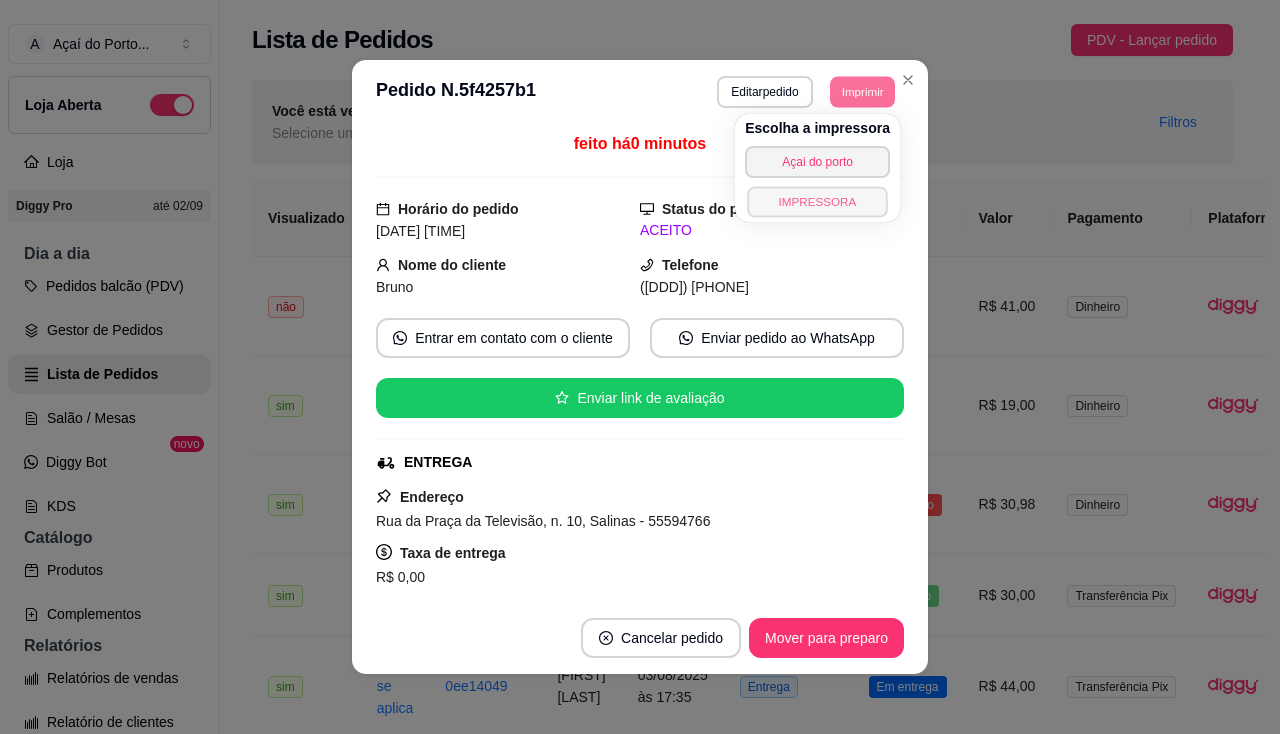 click on "IMPRESSORA" at bounding box center [817, 201] 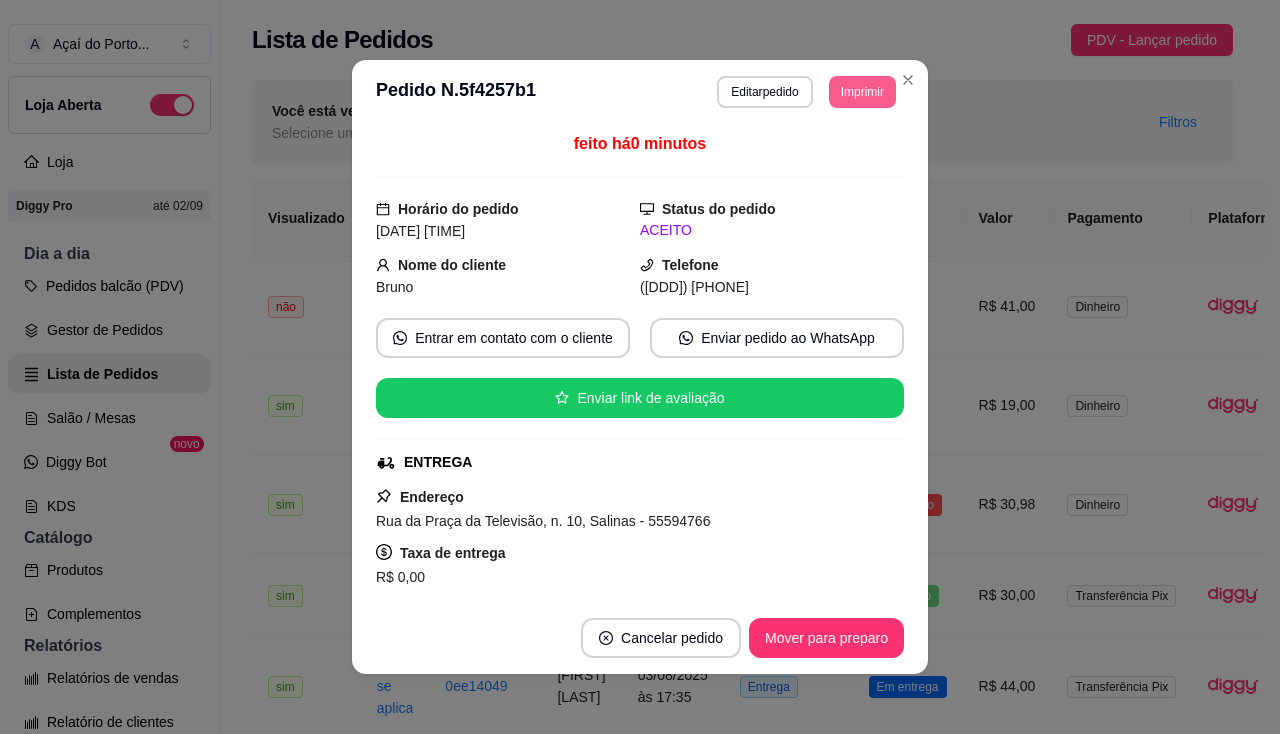 click on "Imprimir" at bounding box center [862, 92] 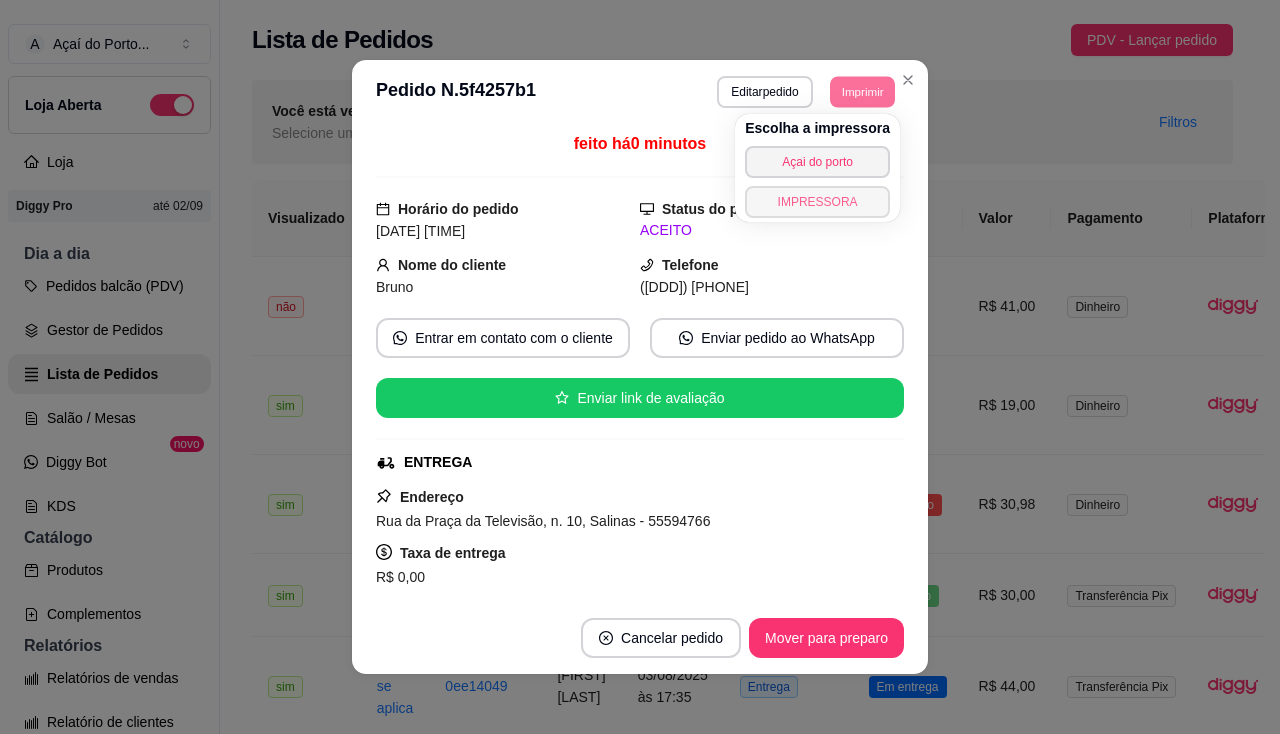 click on "IMPRESSORA" at bounding box center [817, 202] 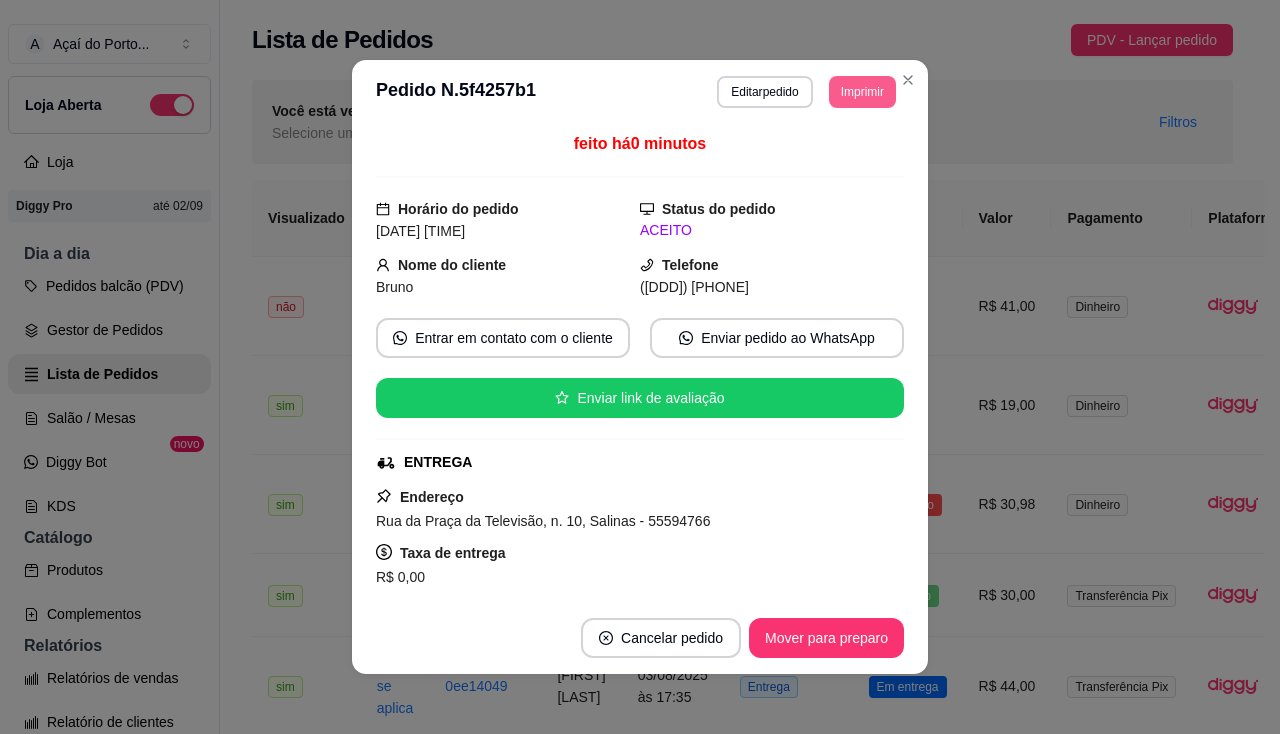 click on "Imprimir" at bounding box center [862, 92] 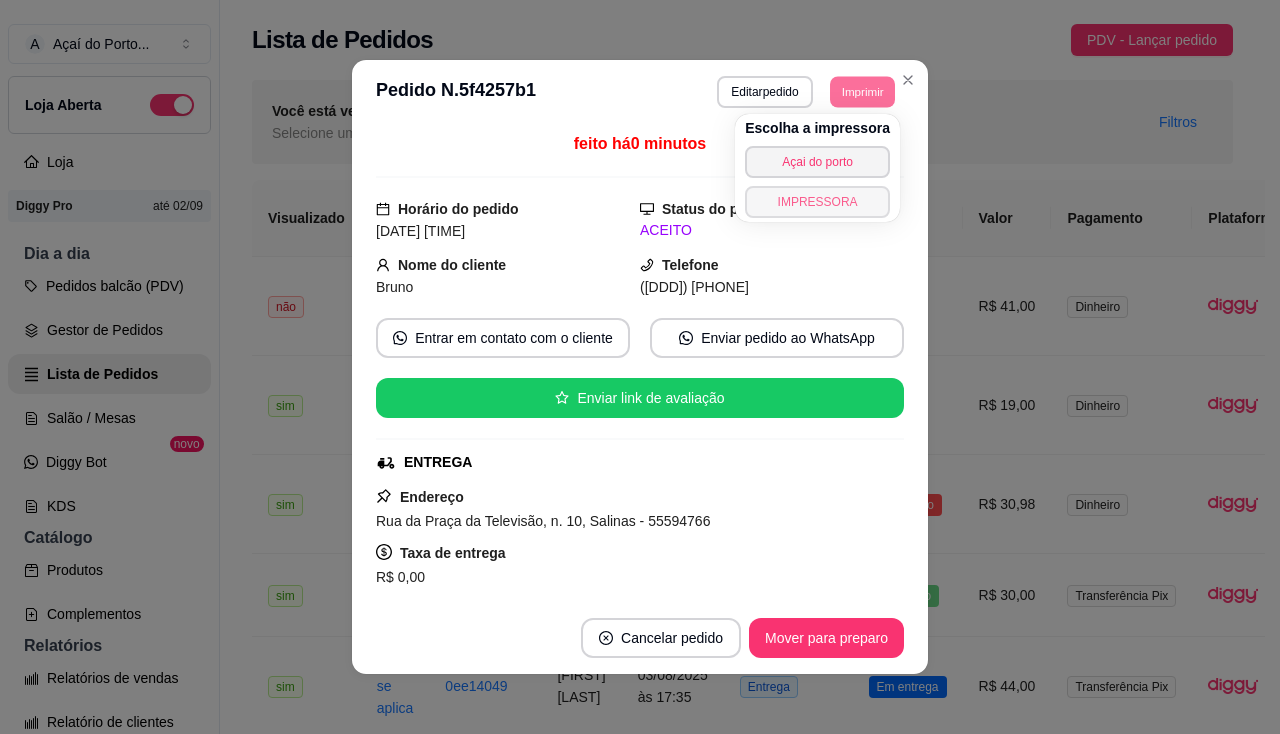 click on "IMPRESSORA" at bounding box center (817, 202) 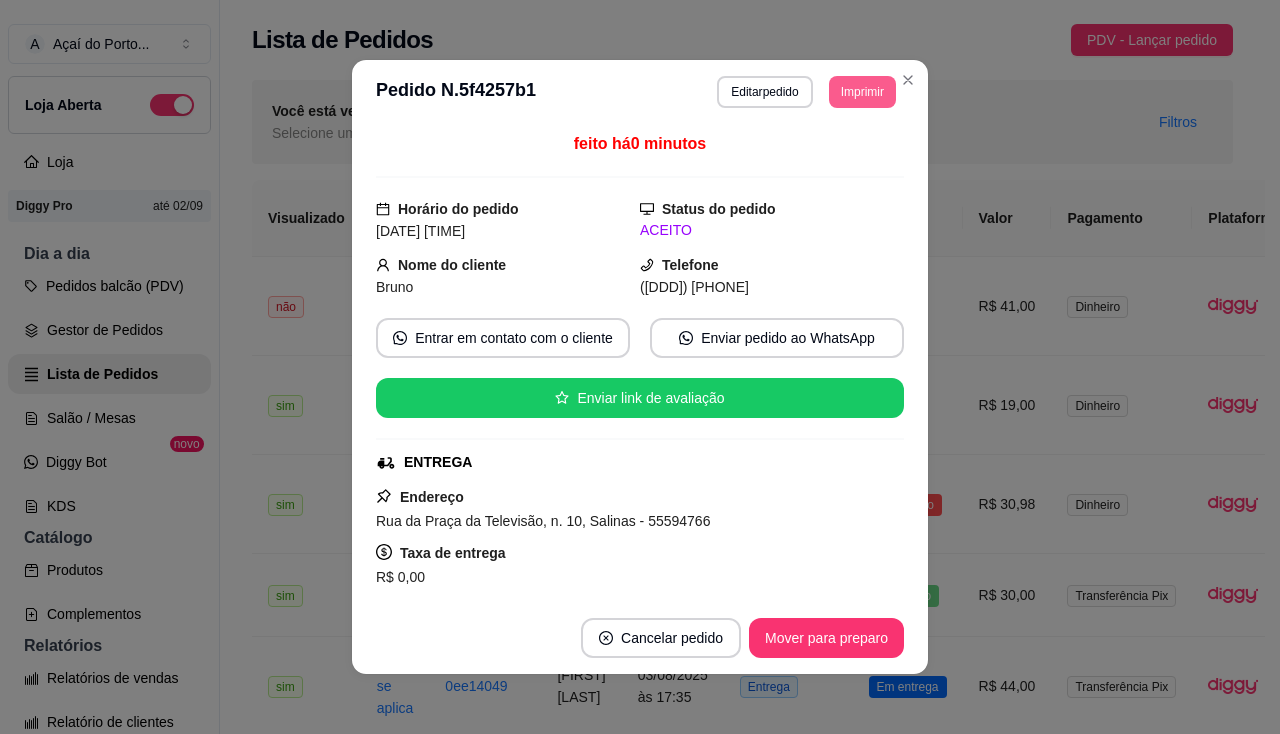 click on "Imprimir" at bounding box center [862, 92] 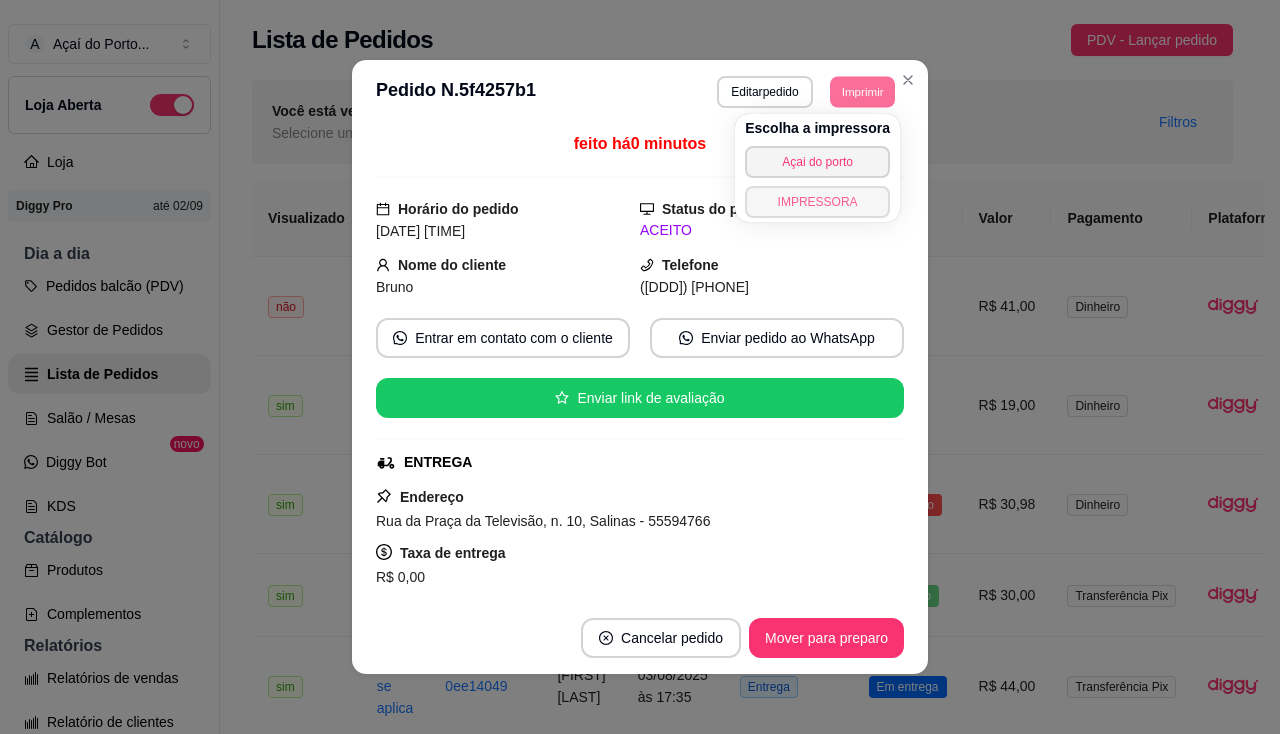 click on "IMPRESSORA" at bounding box center [817, 202] 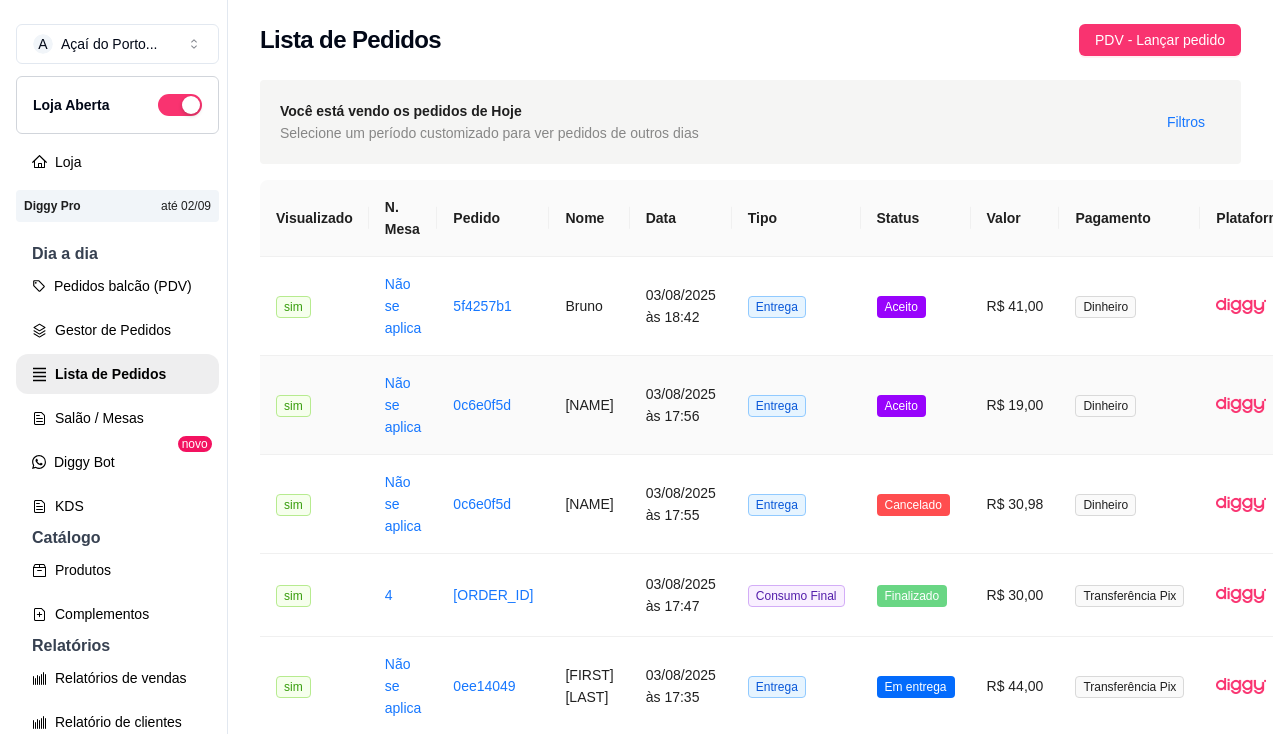 scroll, scrollTop: 100, scrollLeft: 0, axis: vertical 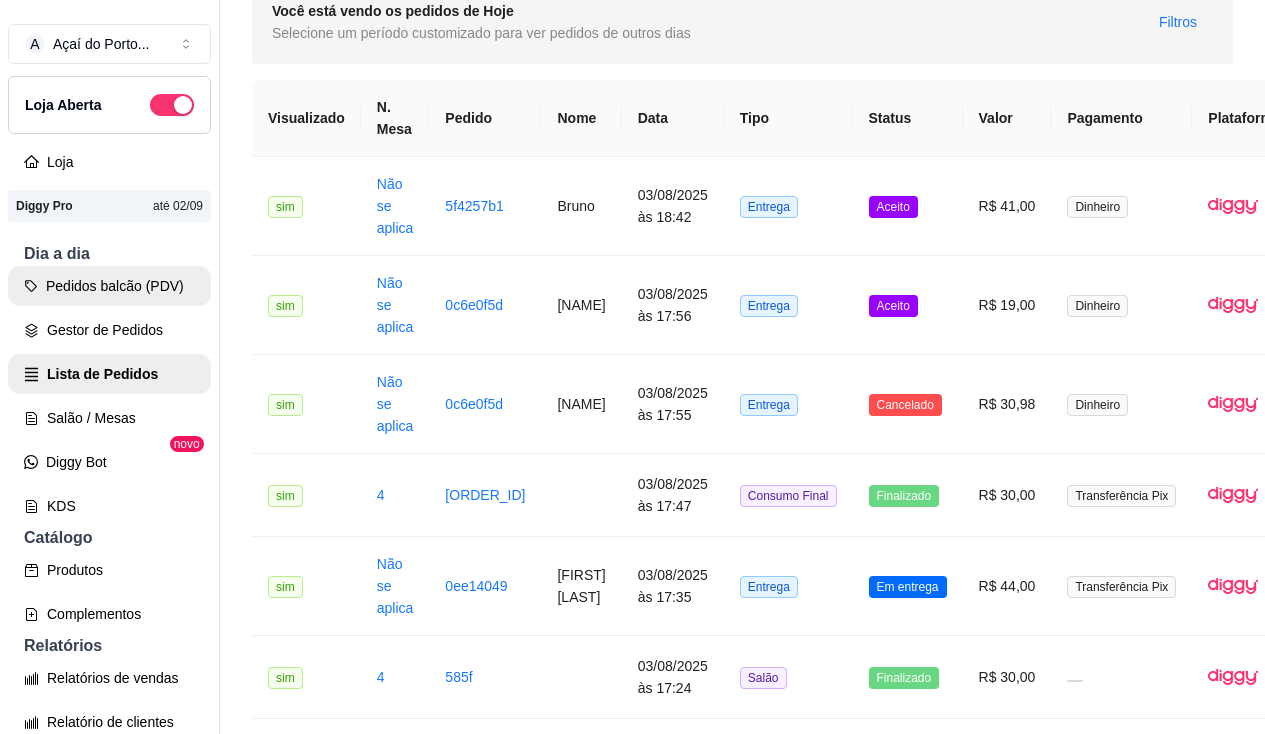 click on "Pedidos balcão (PDV)" at bounding box center (109, 286) 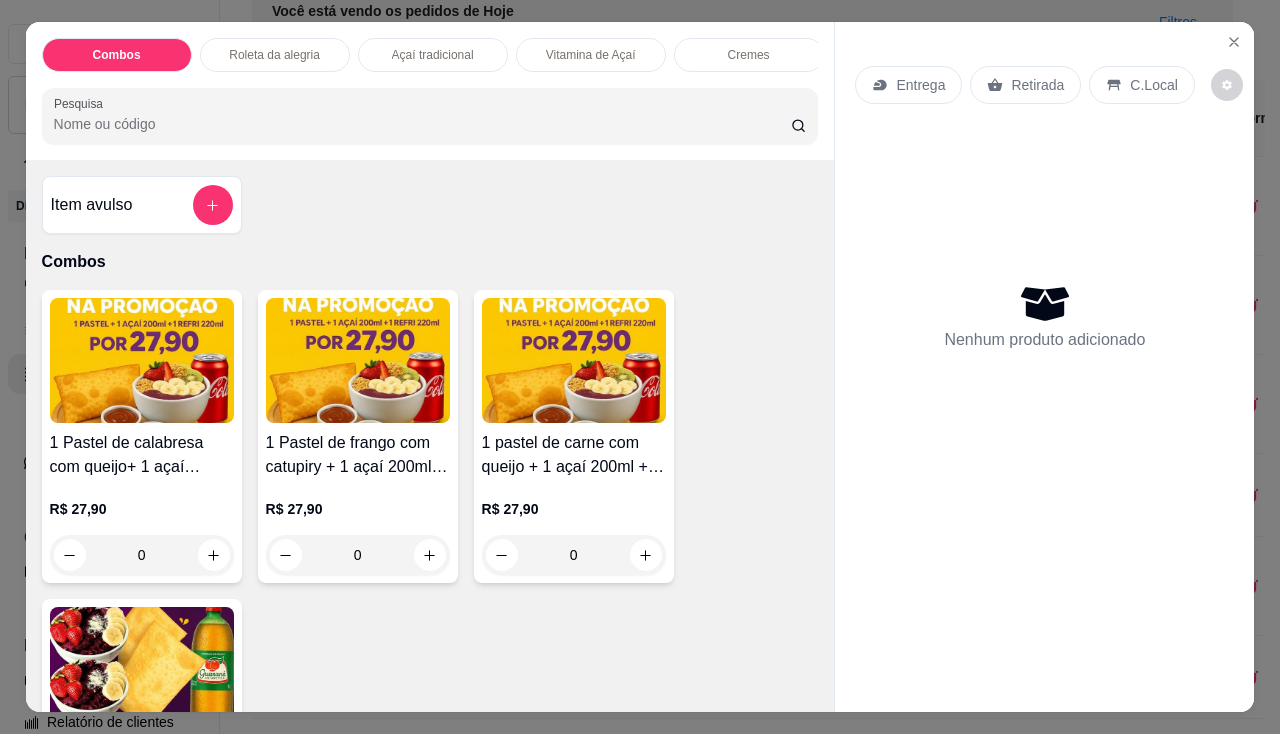 scroll, scrollTop: 300, scrollLeft: 0, axis: vertical 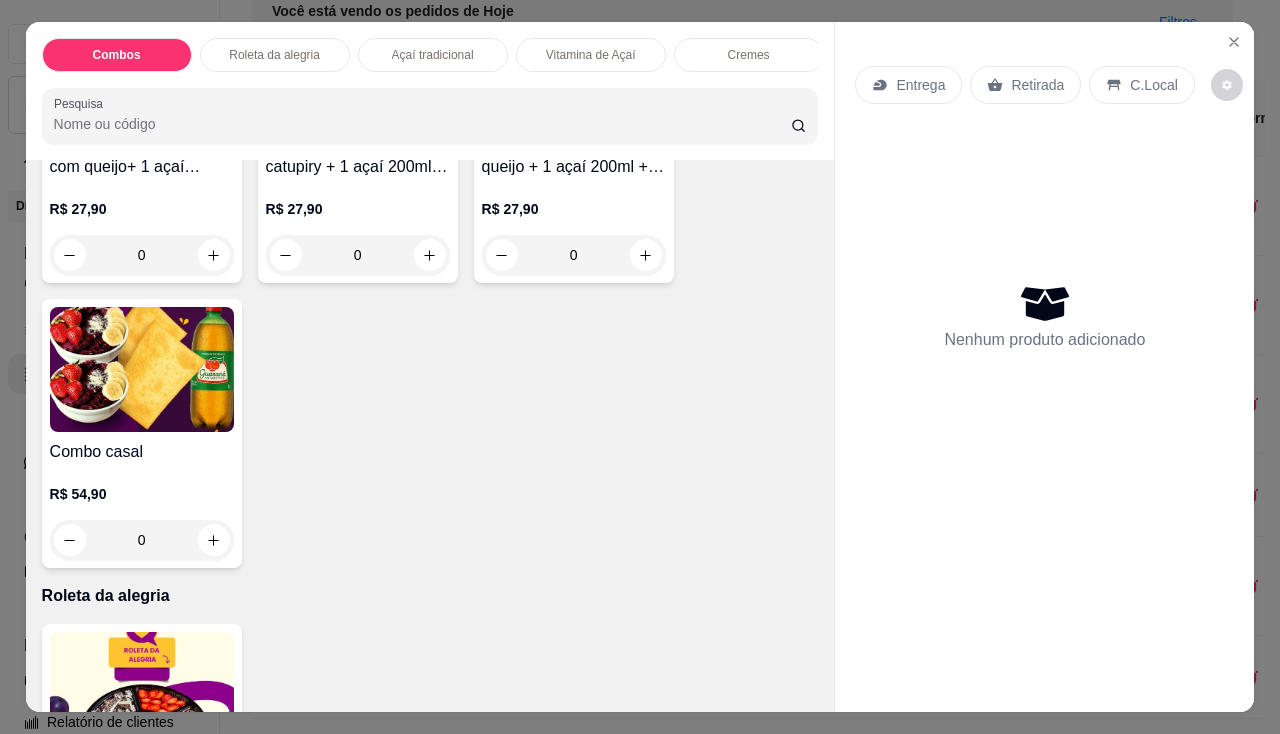 click at bounding box center (142, 369) 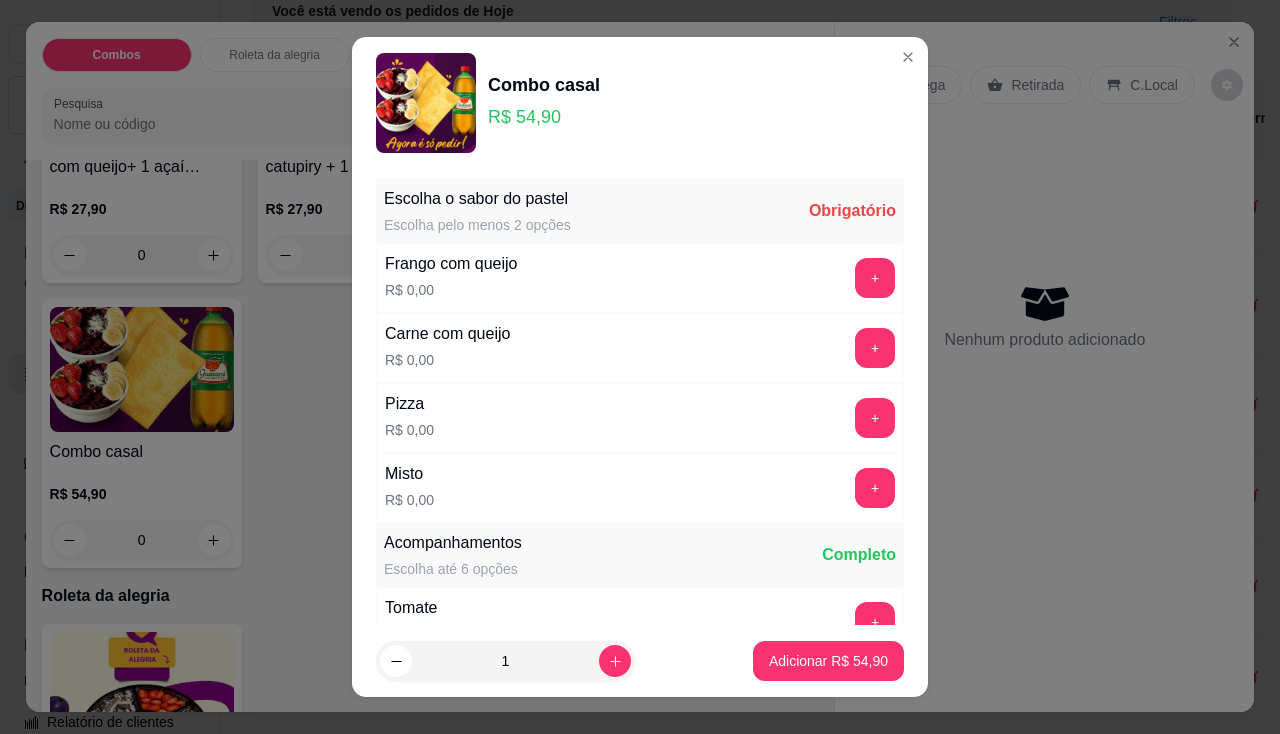 scroll, scrollTop: 27, scrollLeft: 0, axis: vertical 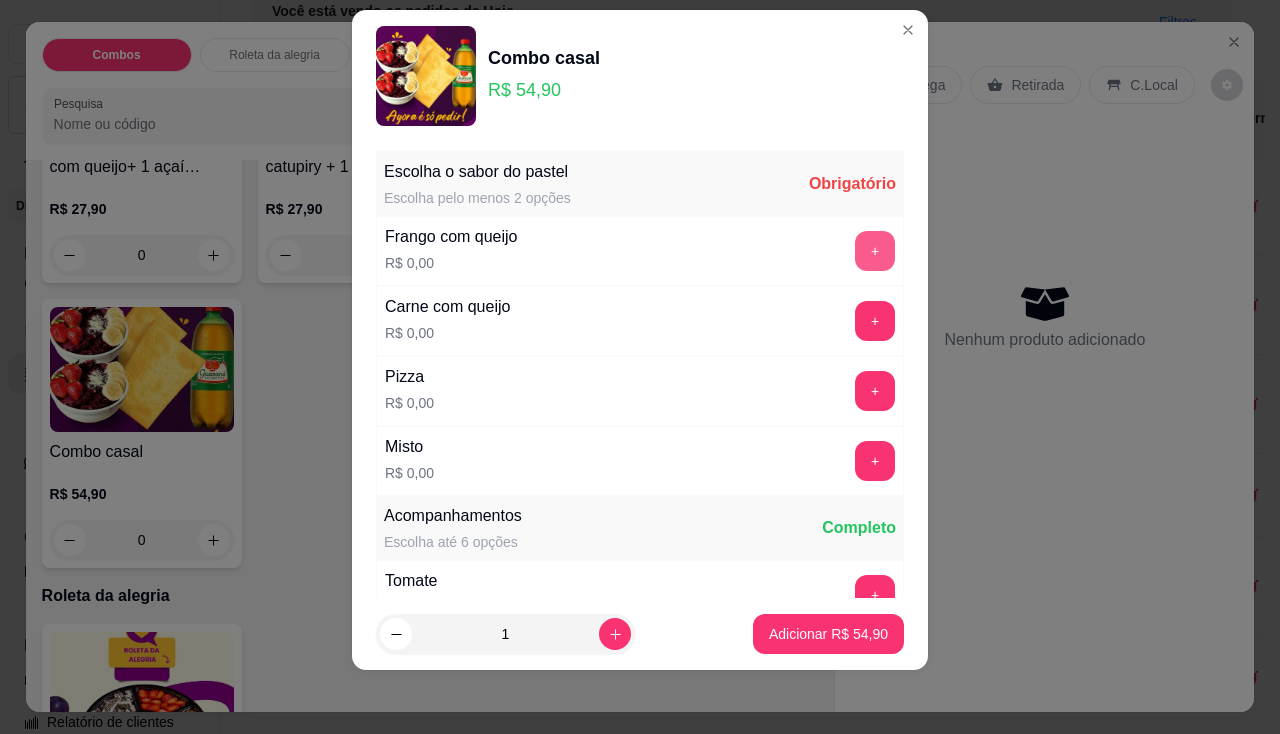 click on "+" at bounding box center (875, 251) 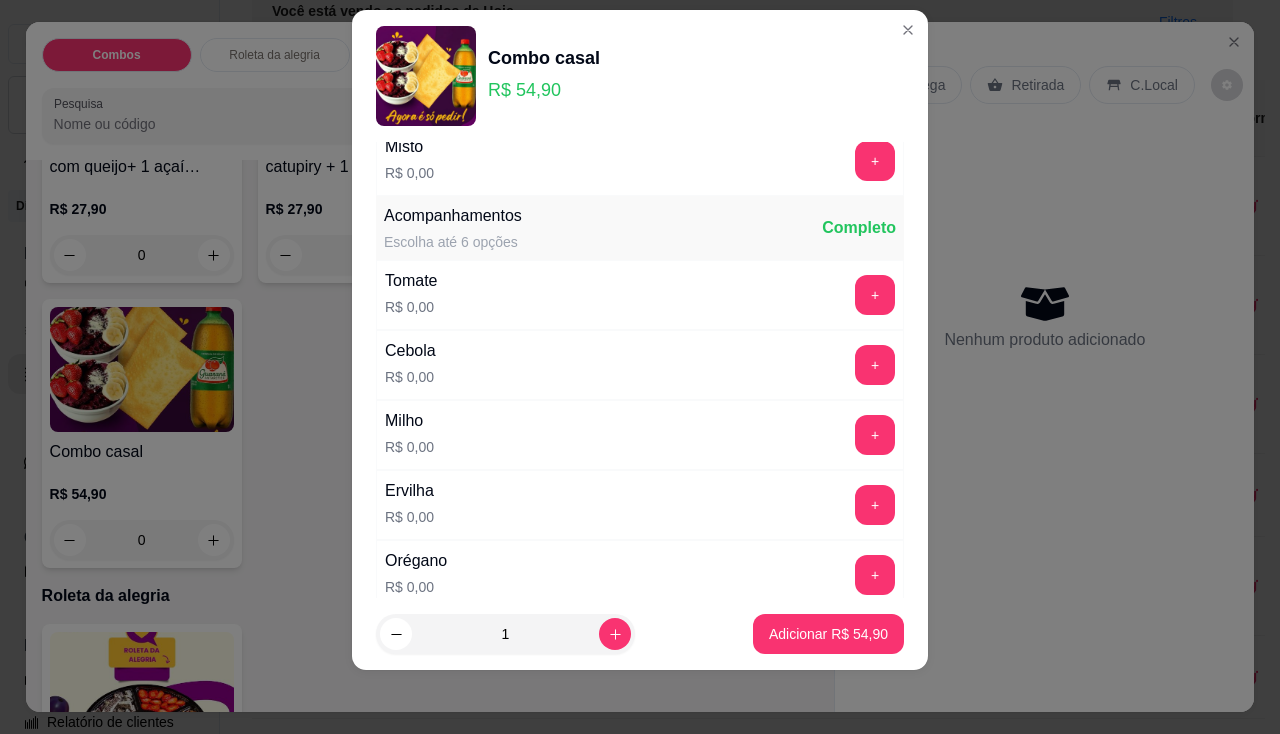 scroll, scrollTop: 400, scrollLeft: 0, axis: vertical 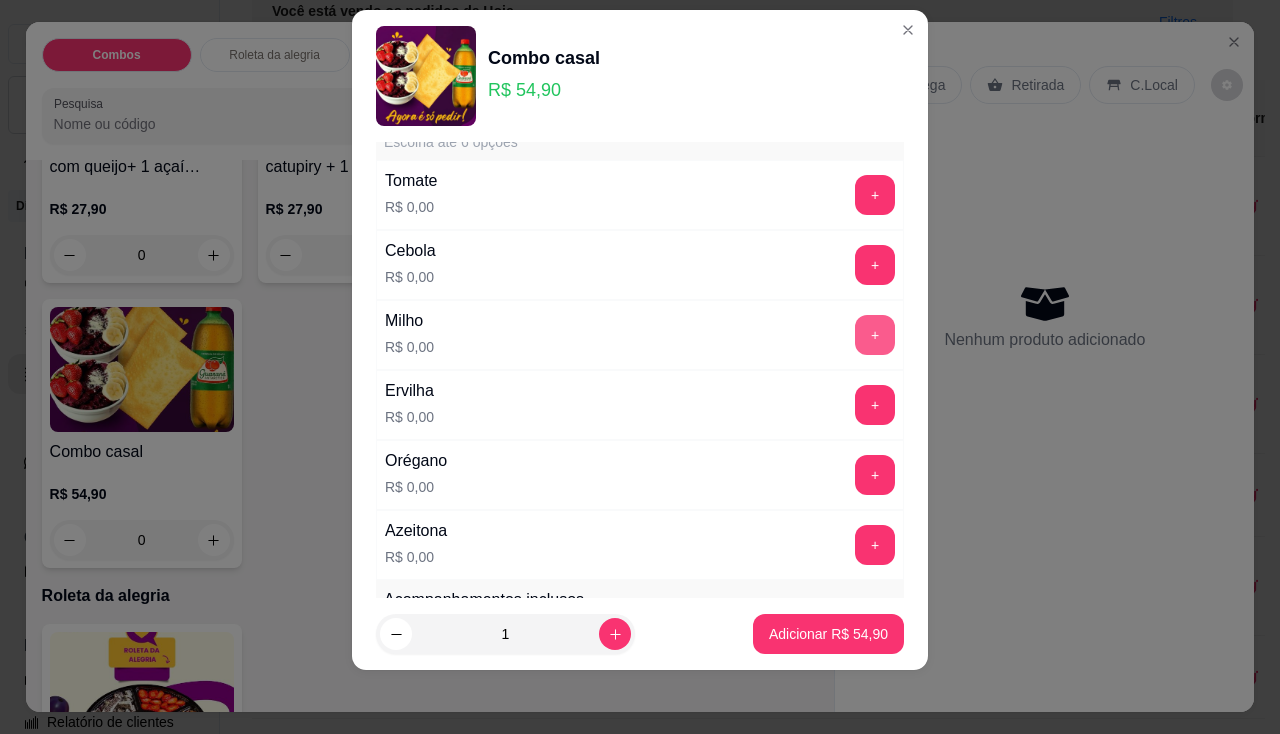 click on "+" at bounding box center [875, 335] 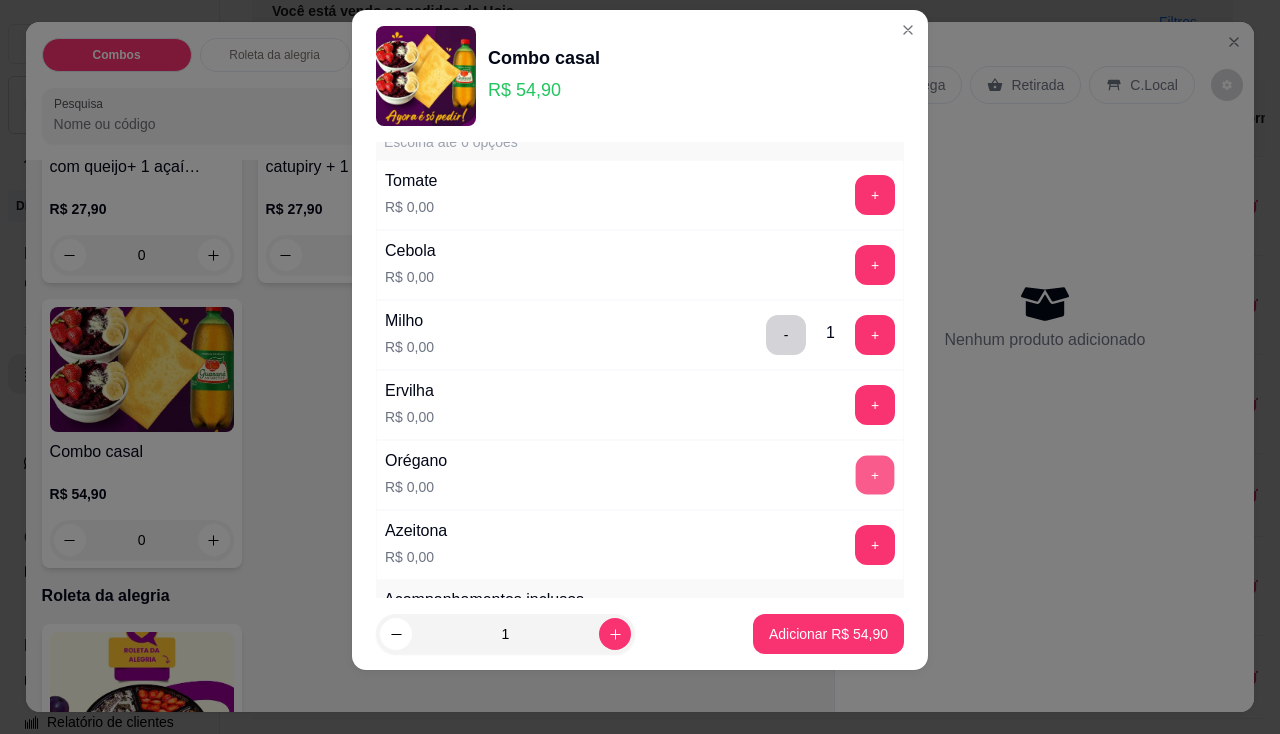 click on "+" at bounding box center (875, 474) 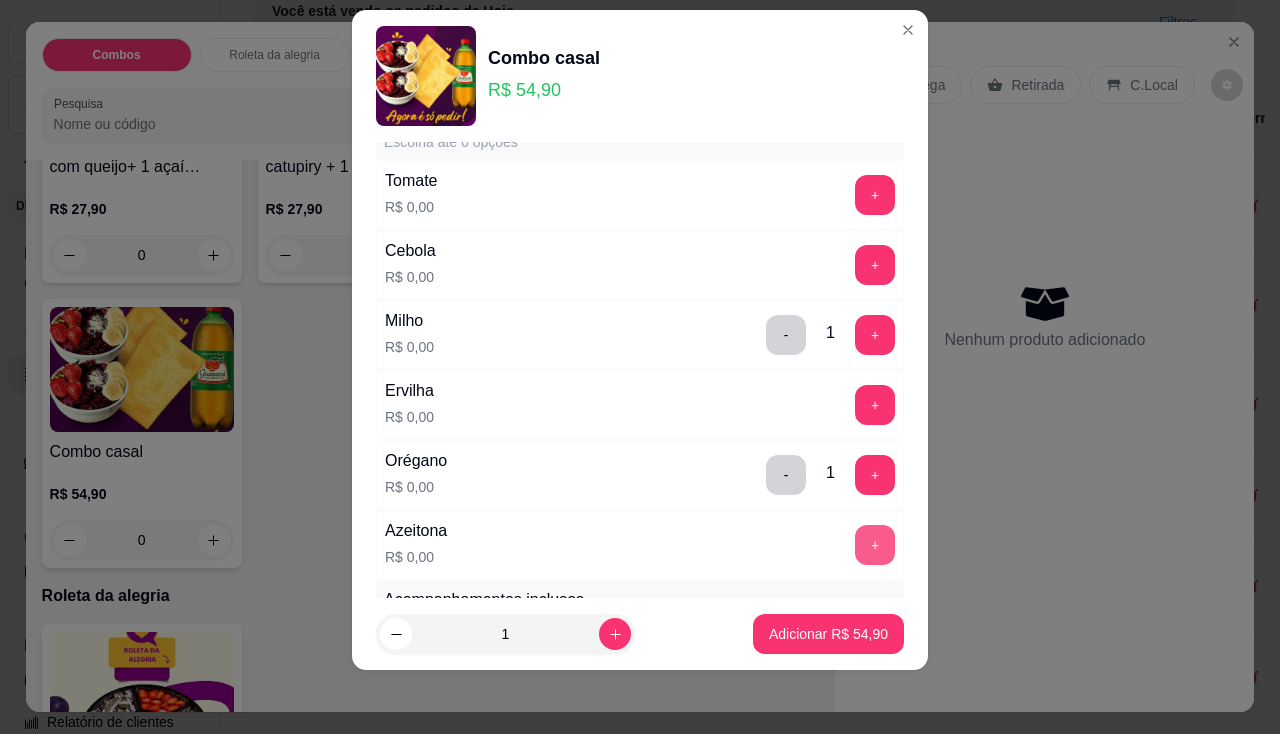 click on "+" at bounding box center [875, 545] 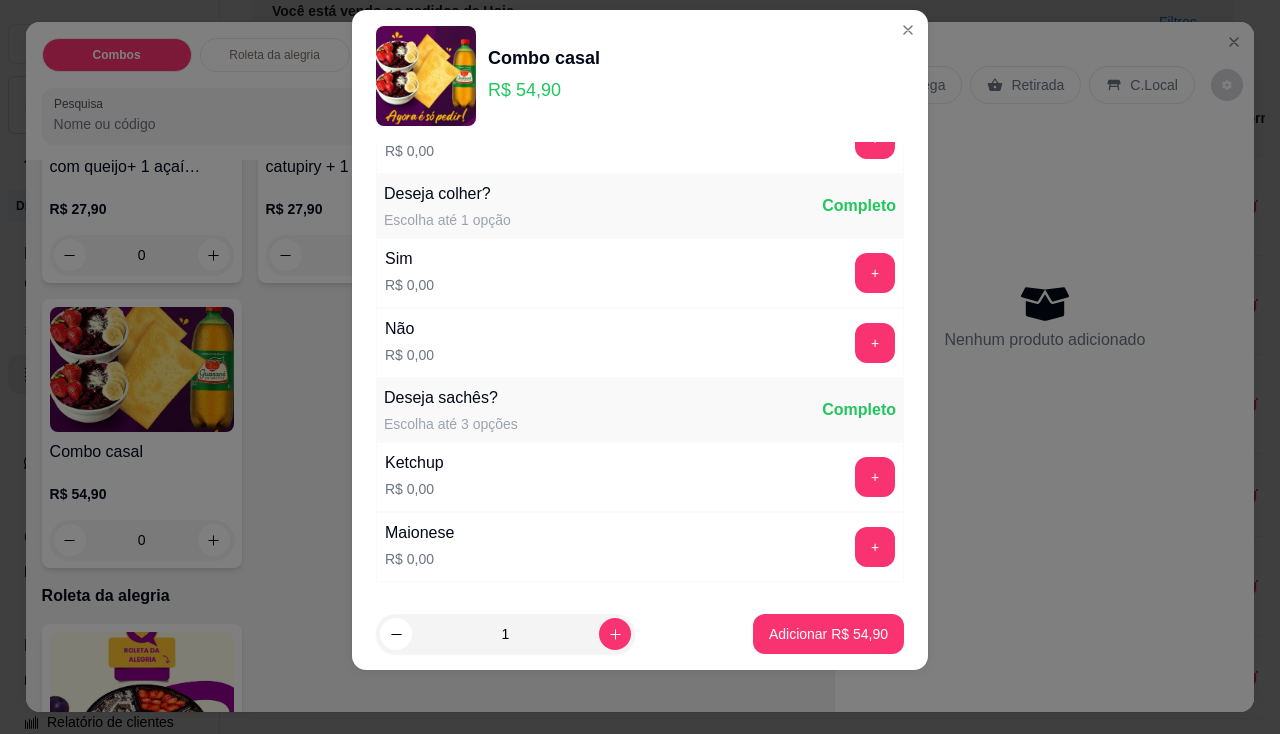 scroll, scrollTop: 1633, scrollLeft: 0, axis: vertical 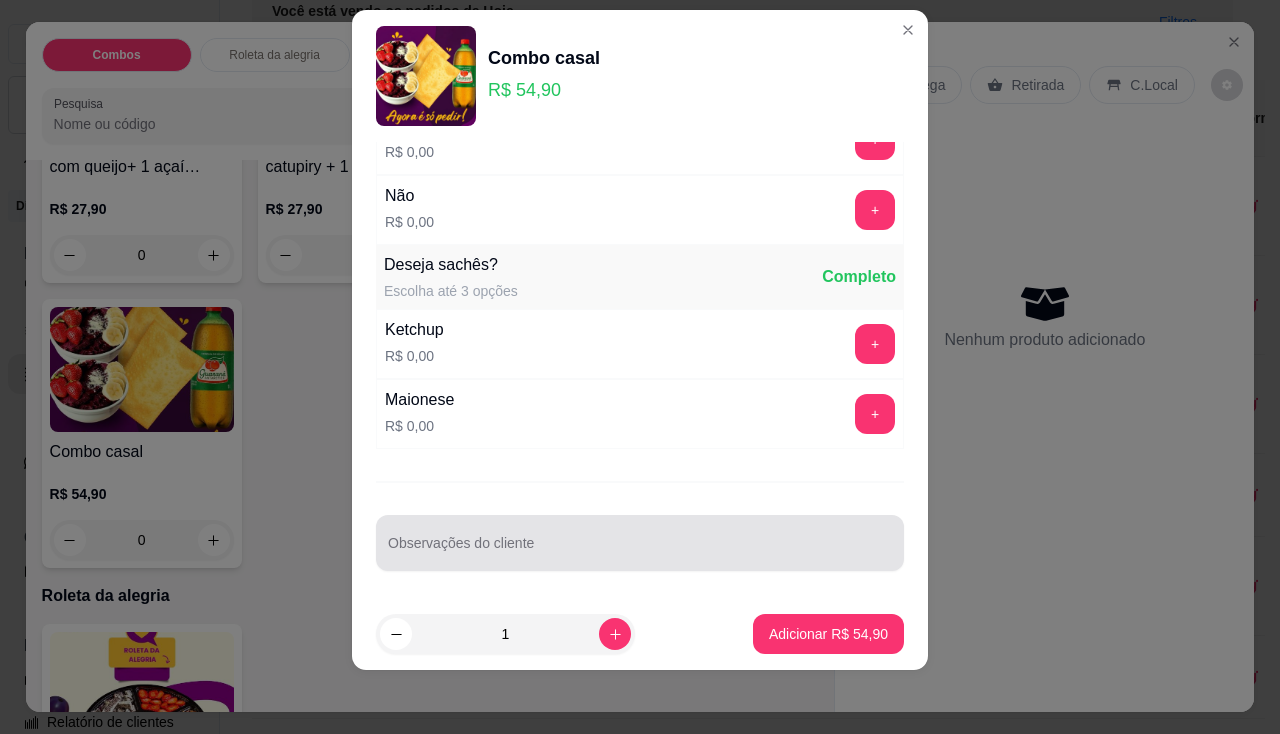 click at bounding box center (640, 543) 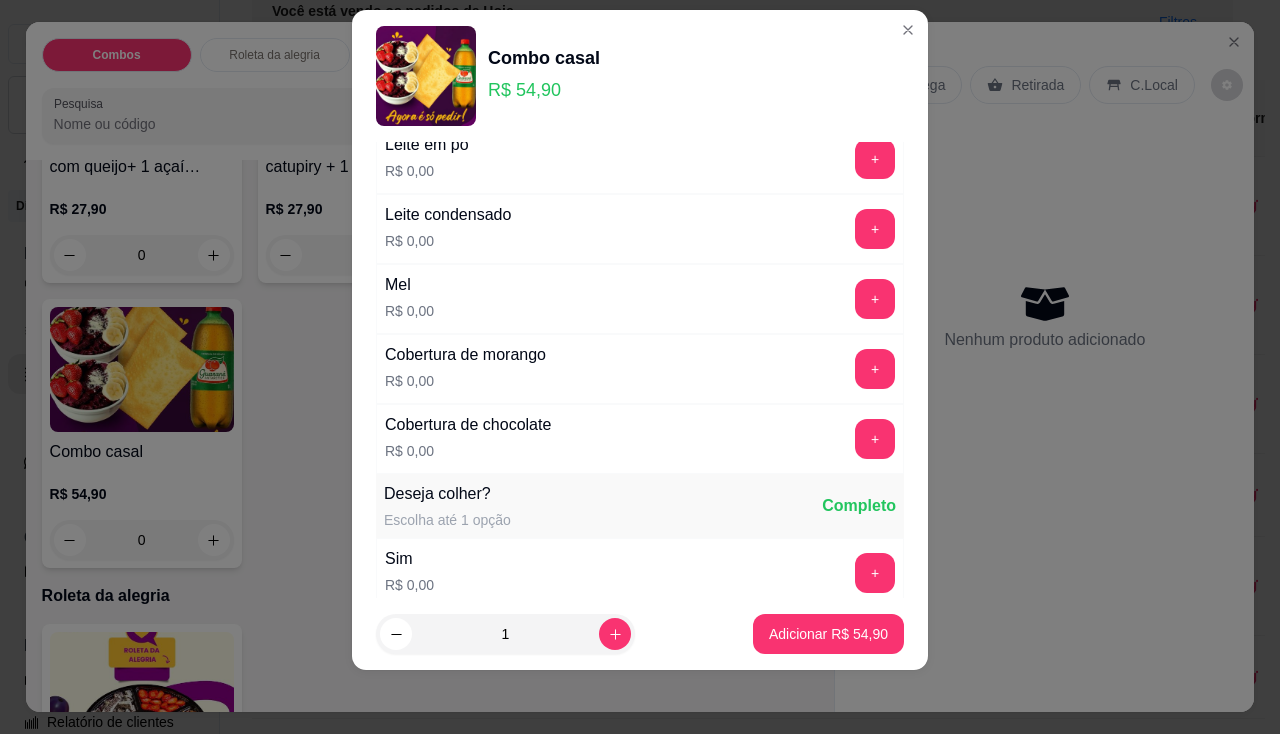 scroll, scrollTop: 1633, scrollLeft: 0, axis: vertical 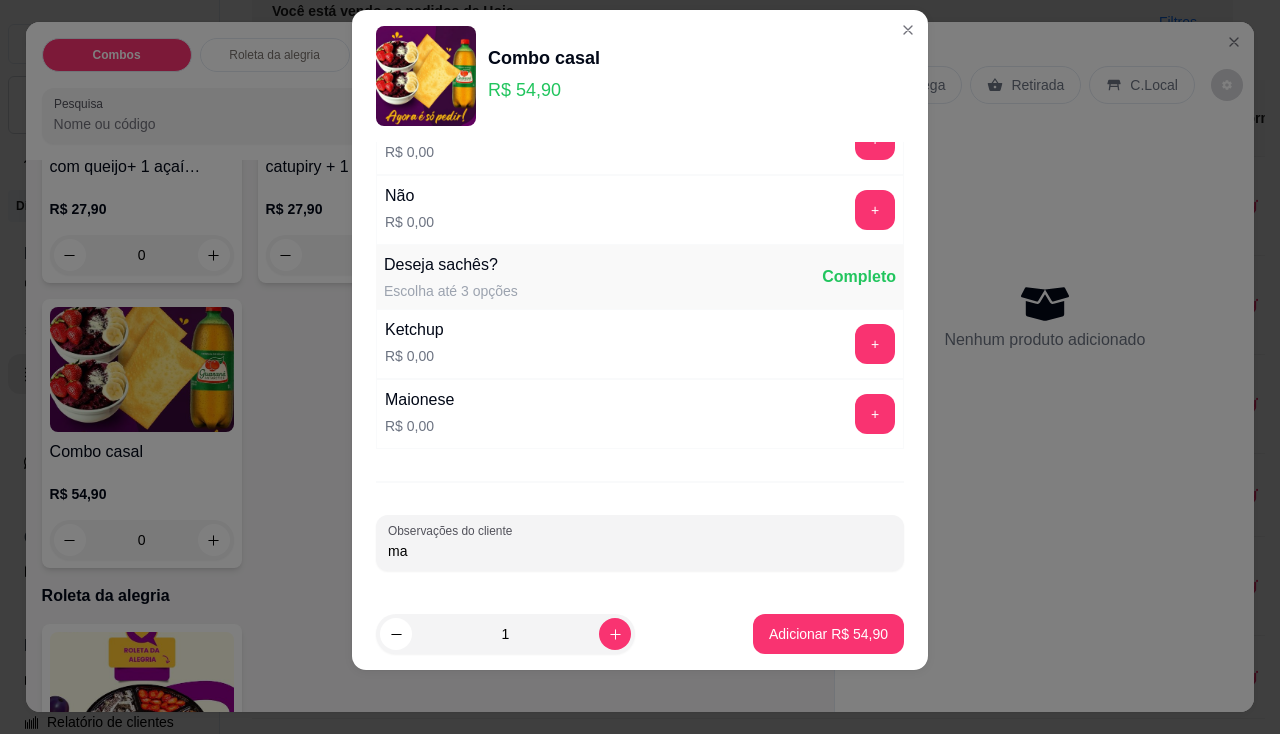 type on "m" 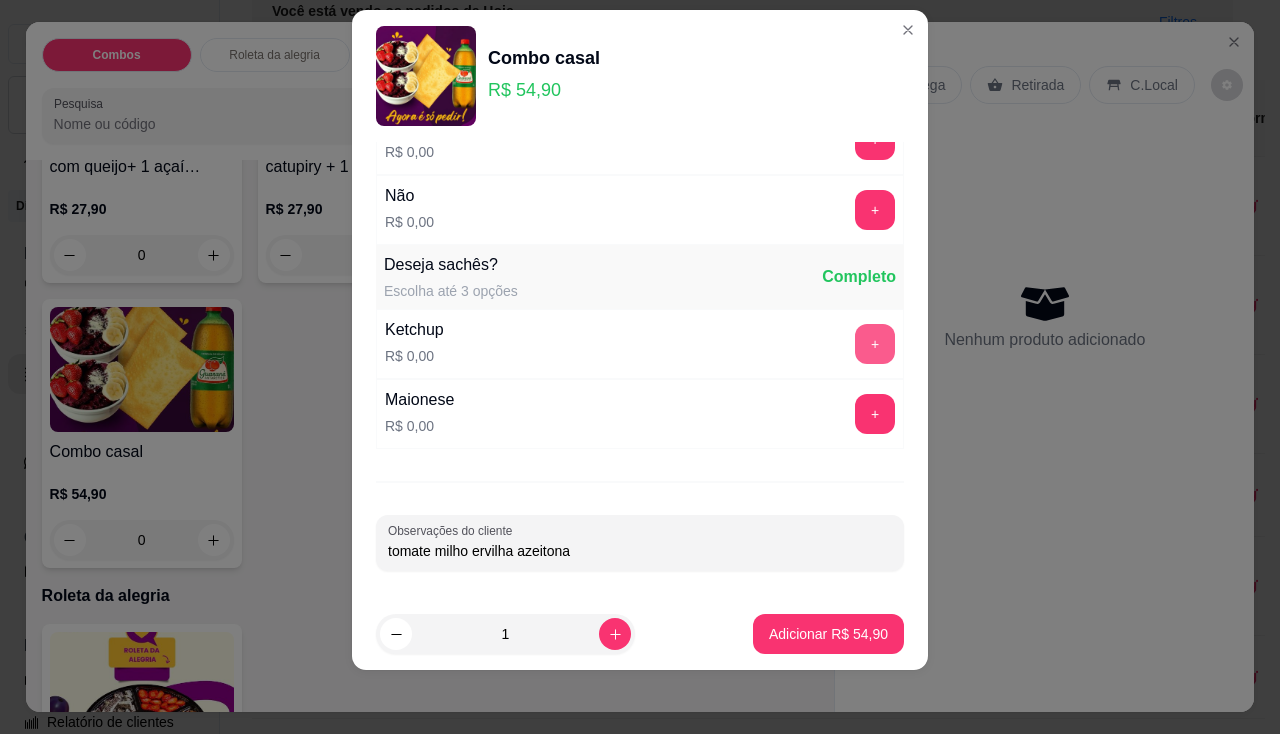 type on "tomate milho ervilha azeitona" 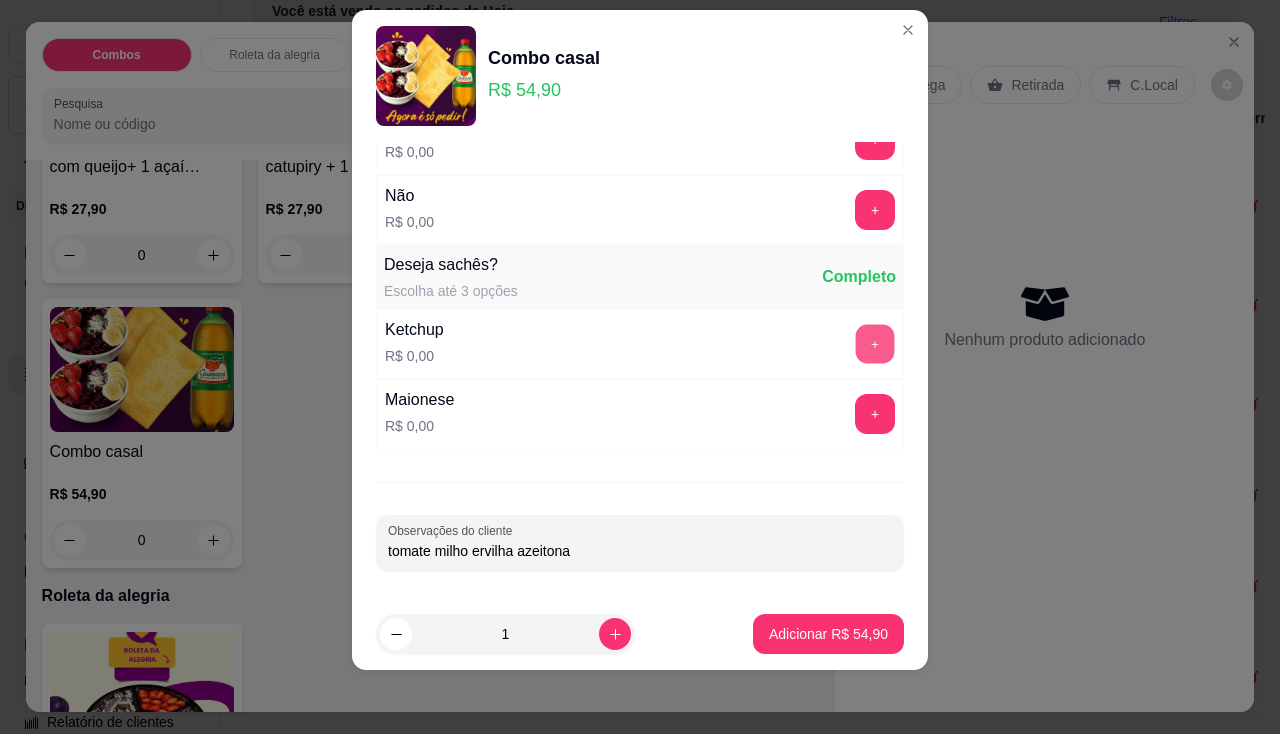 click on "+" at bounding box center (875, 343) 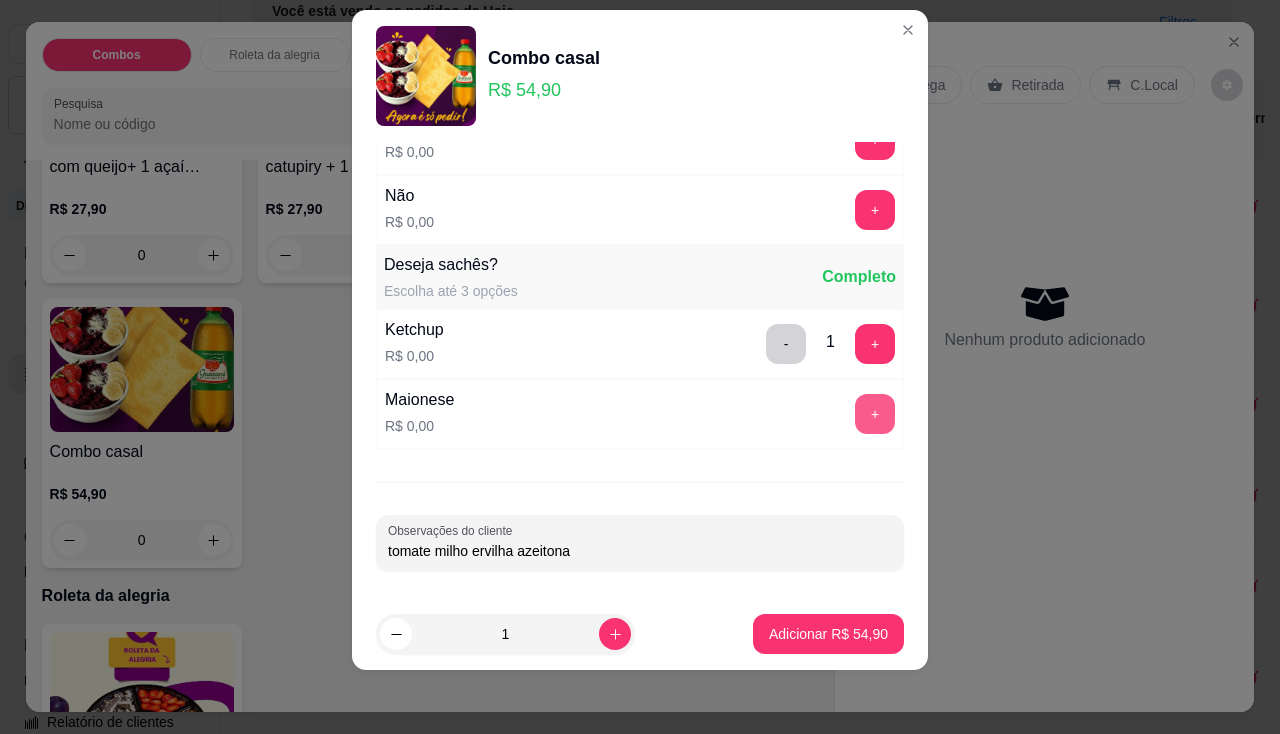 click on "+" at bounding box center [875, 414] 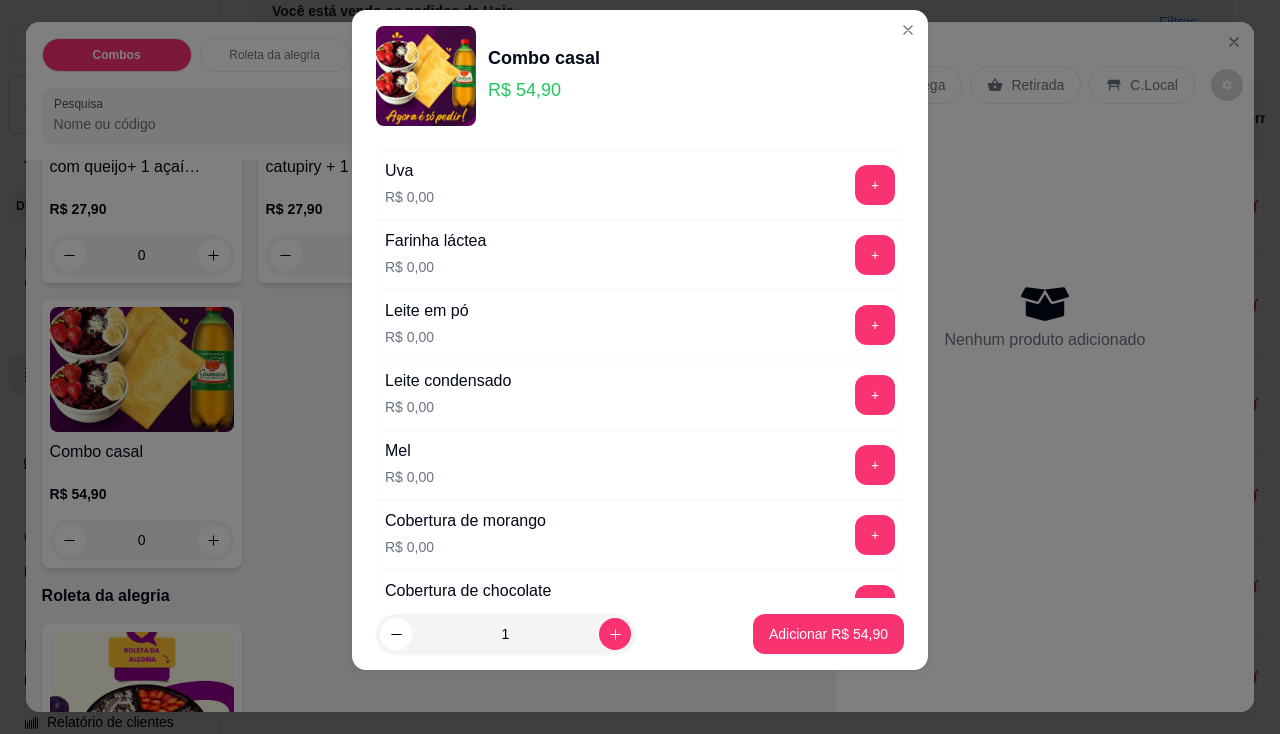 scroll, scrollTop: 734, scrollLeft: 0, axis: vertical 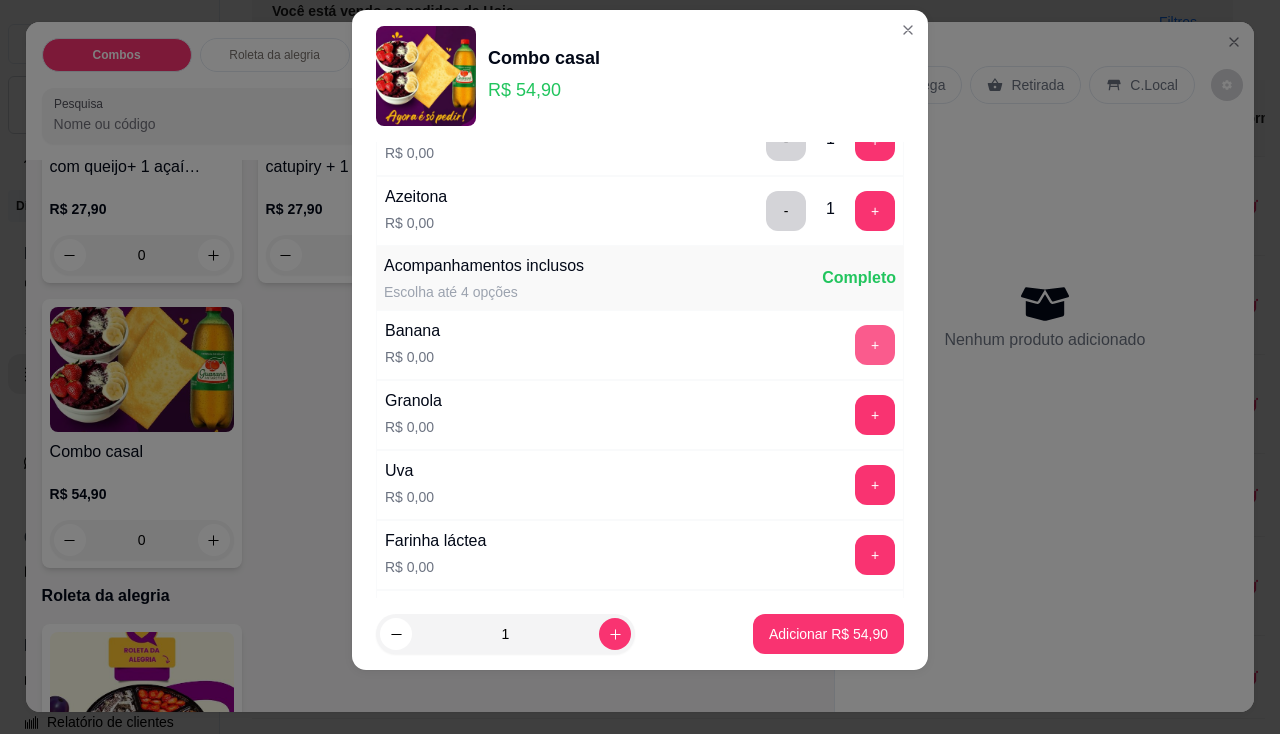 click on "+" at bounding box center [875, 345] 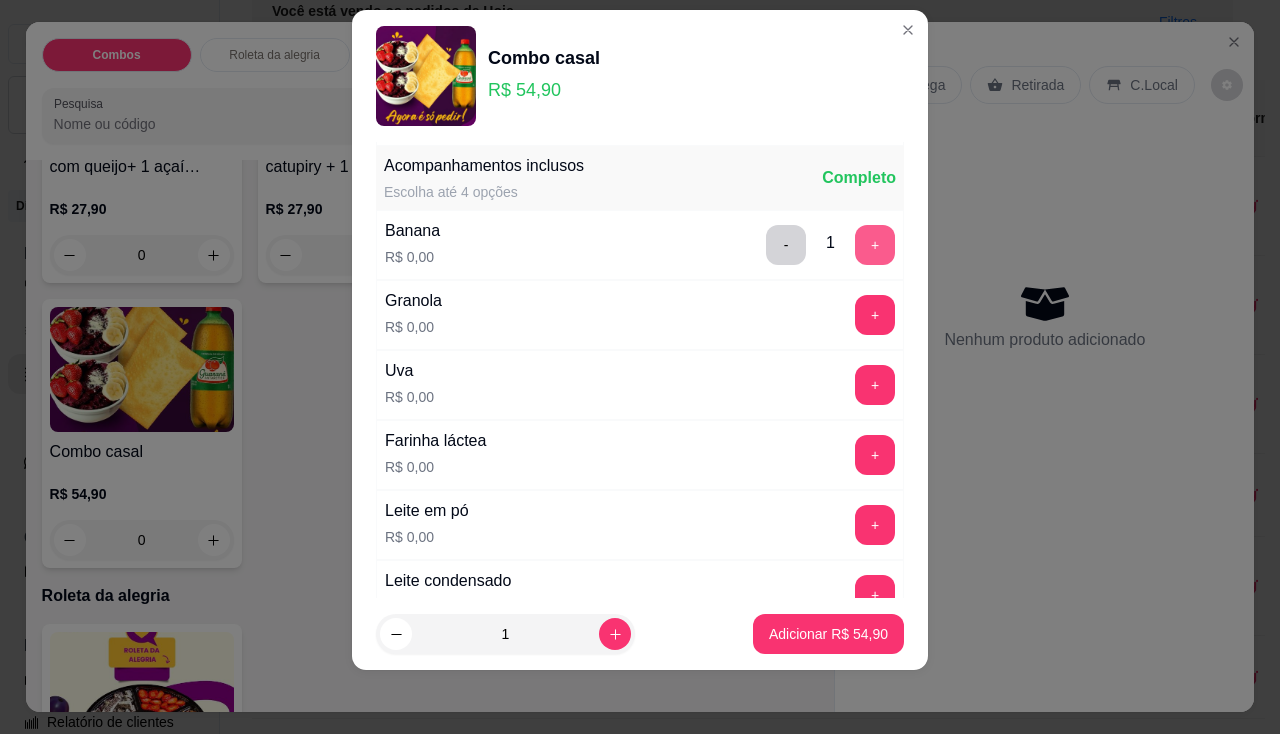 scroll, scrollTop: 934, scrollLeft: 0, axis: vertical 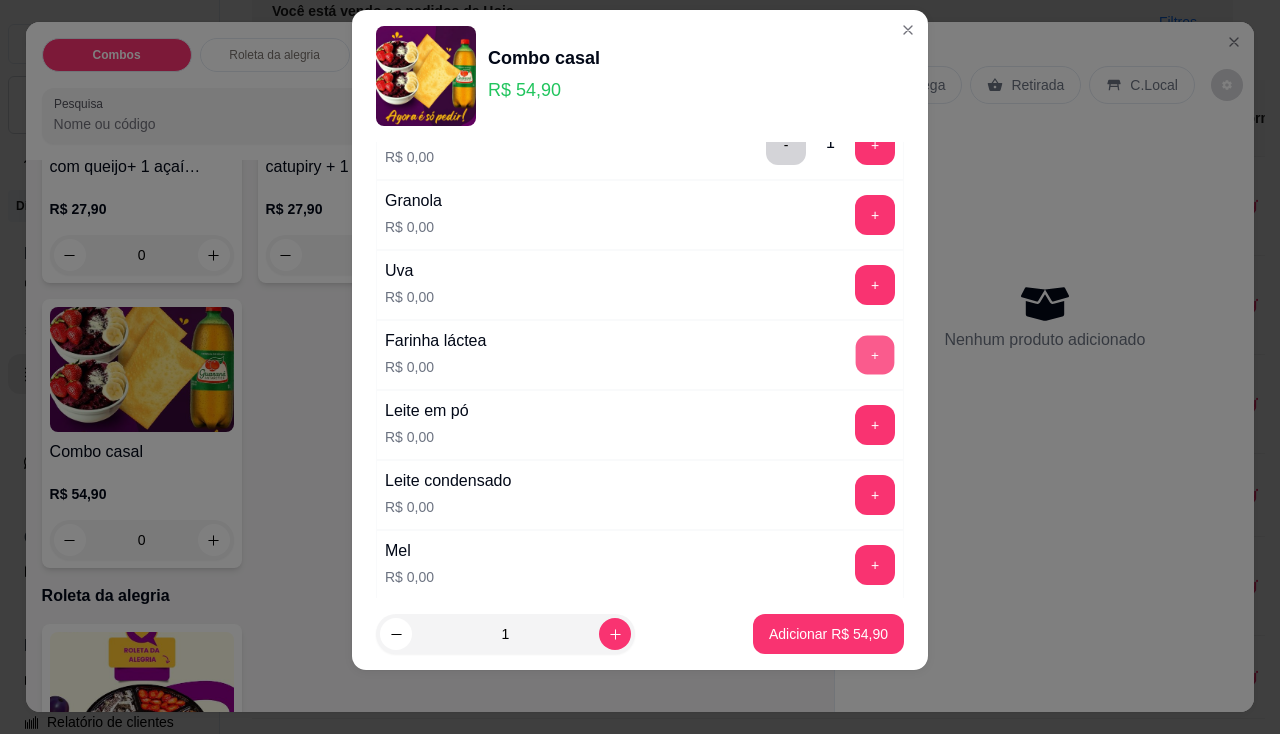 click on "+" at bounding box center [875, 354] 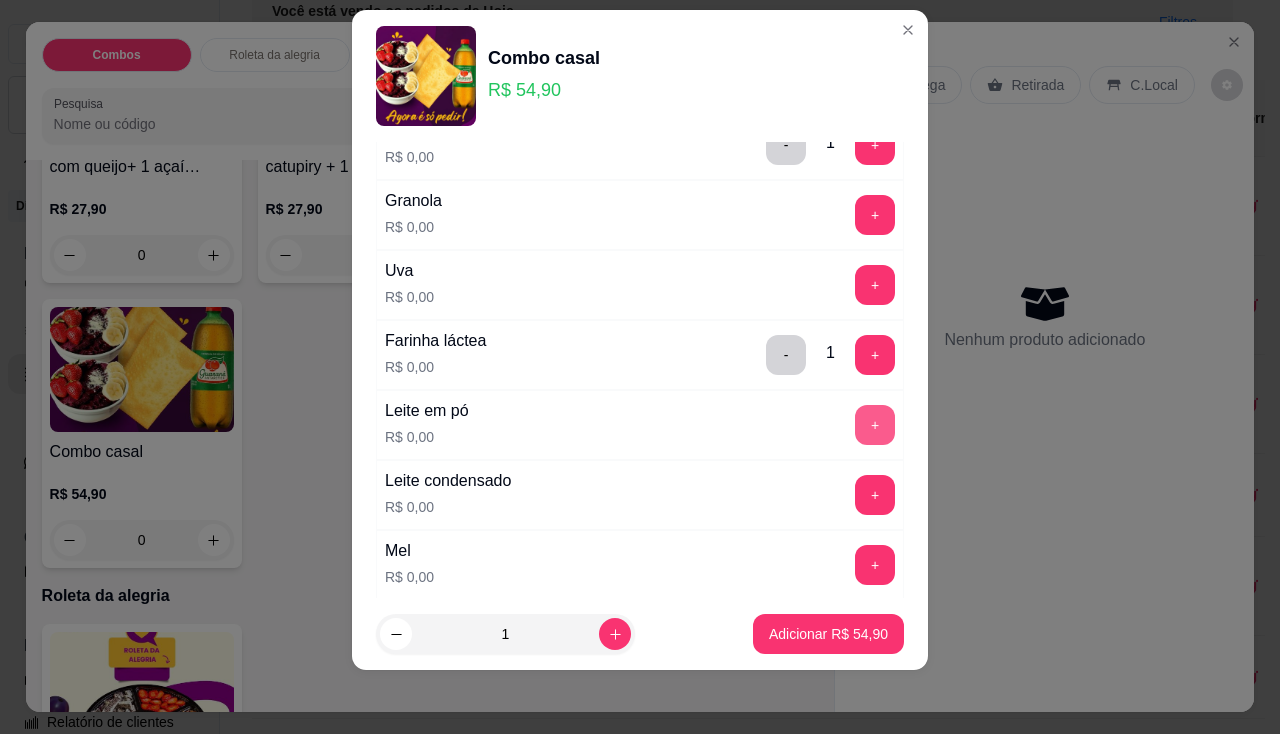 click on "+" at bounding box center [875, 425] 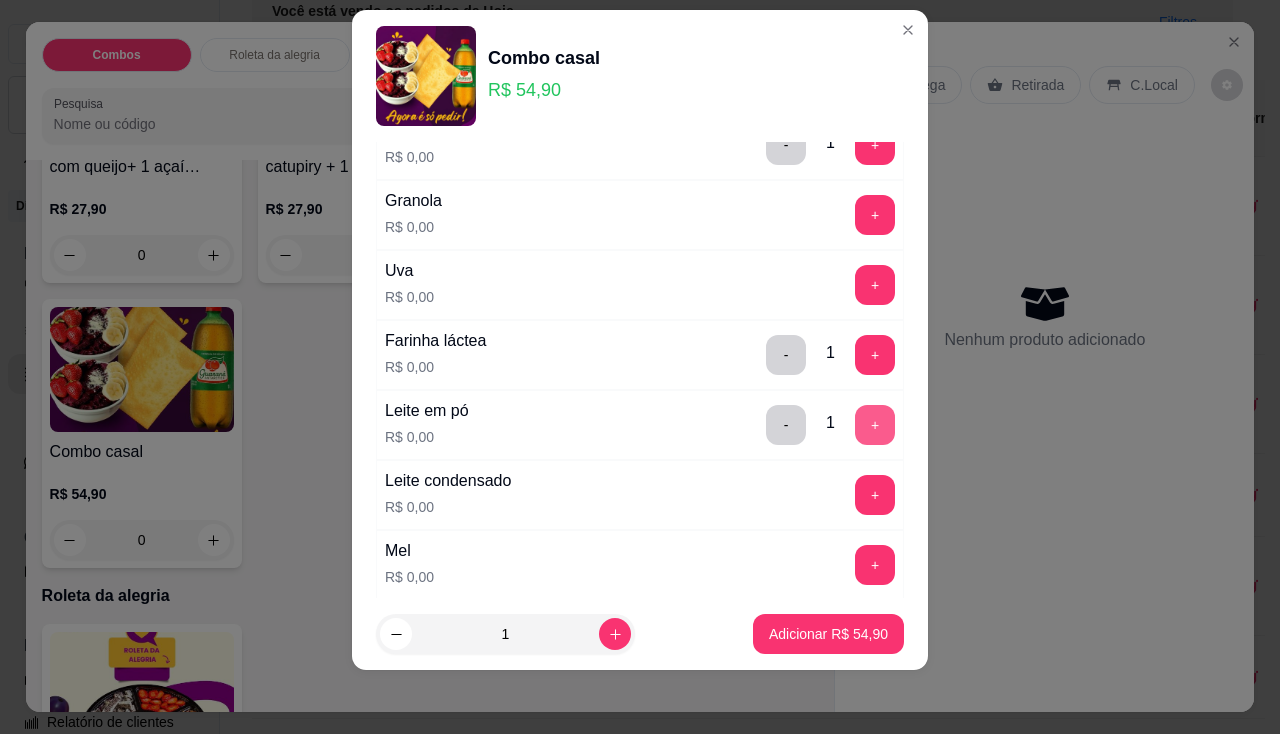 scroll, scrollTop: 1134, scrollLeft: 0, axis: vertical 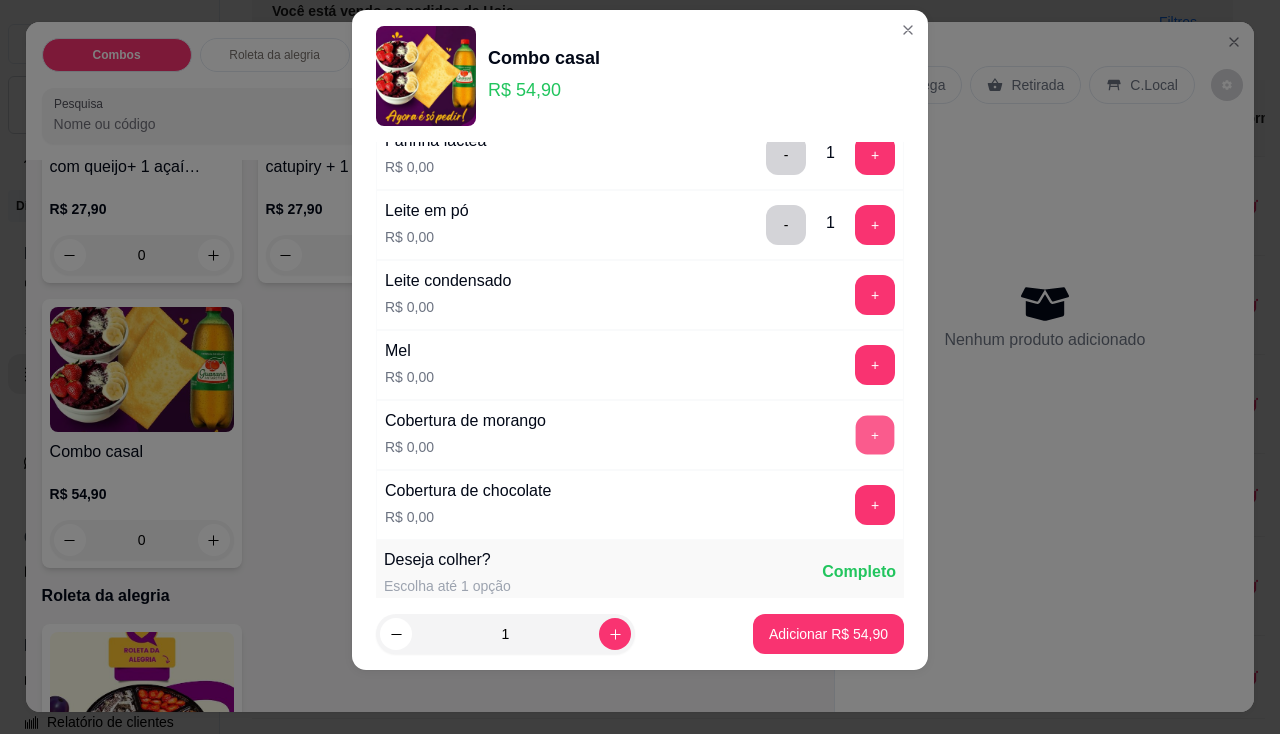 click on "+" at bounding box center [875, 434] 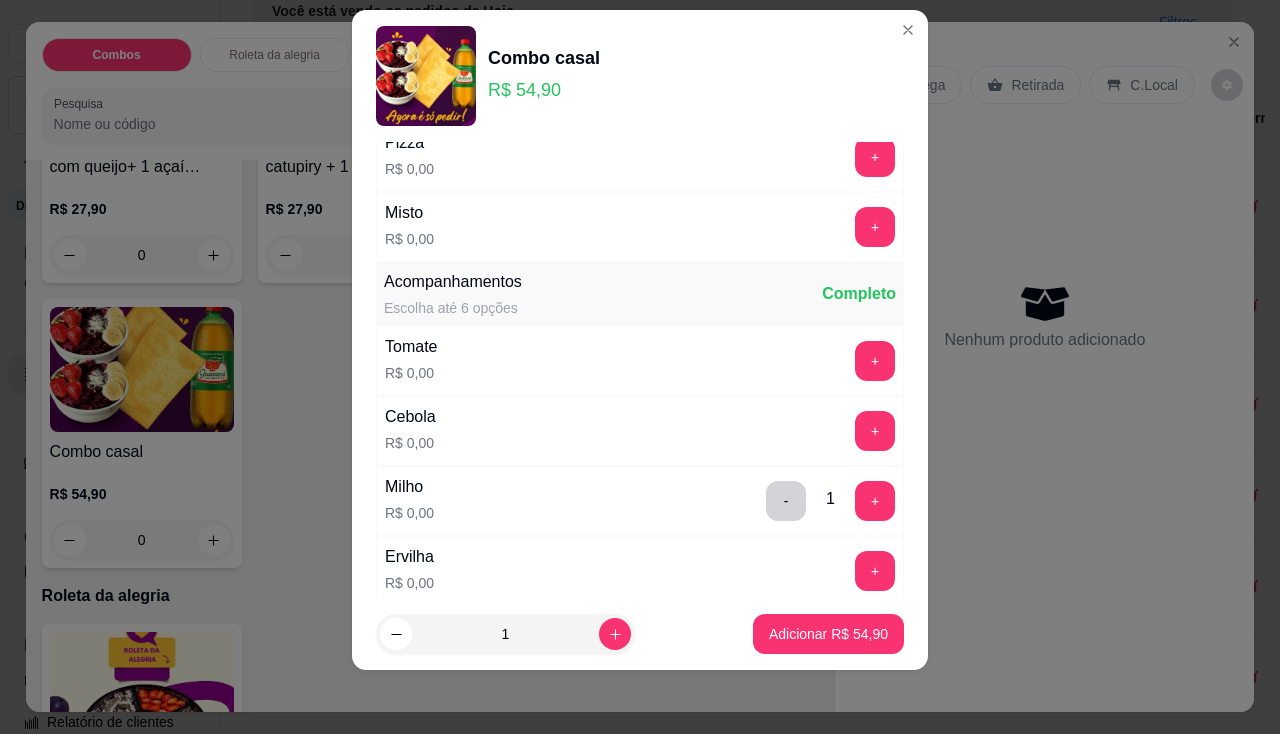 scroll, scrollTop: 0, scrollLeft: 0, axis: both 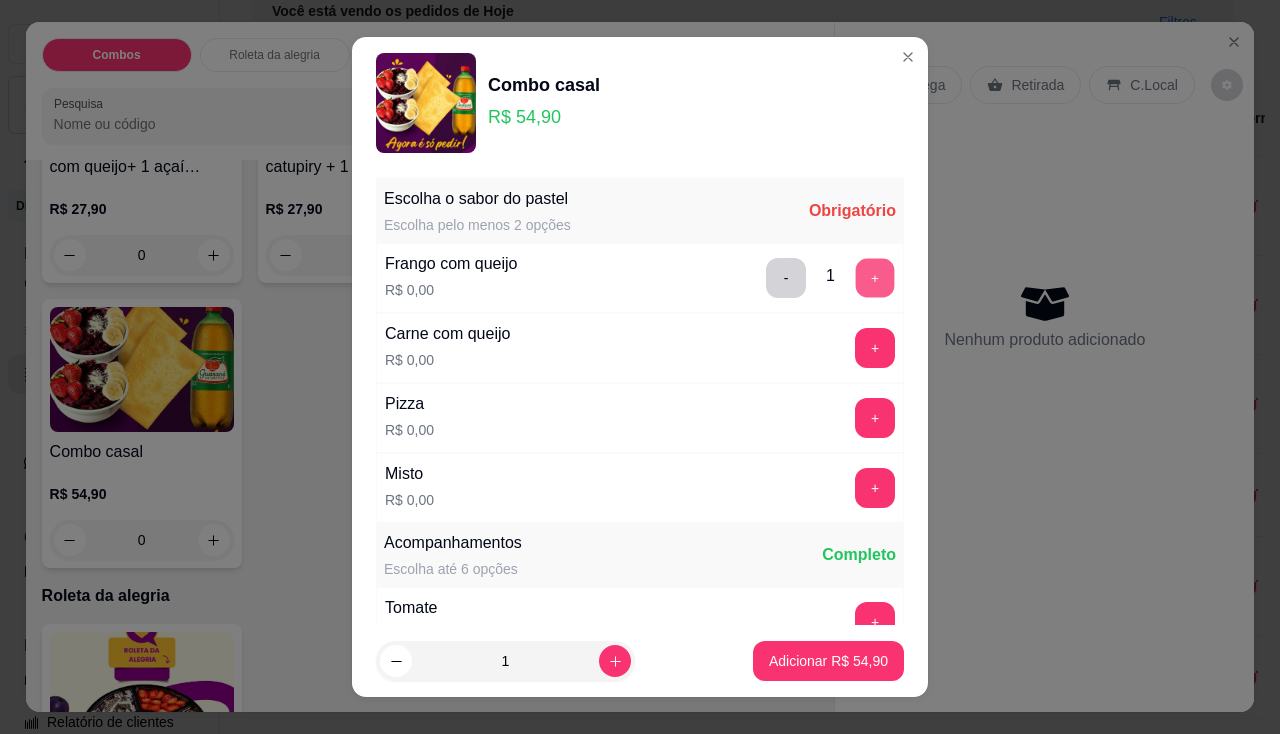 click on "+" at bounding box center [875, 277] 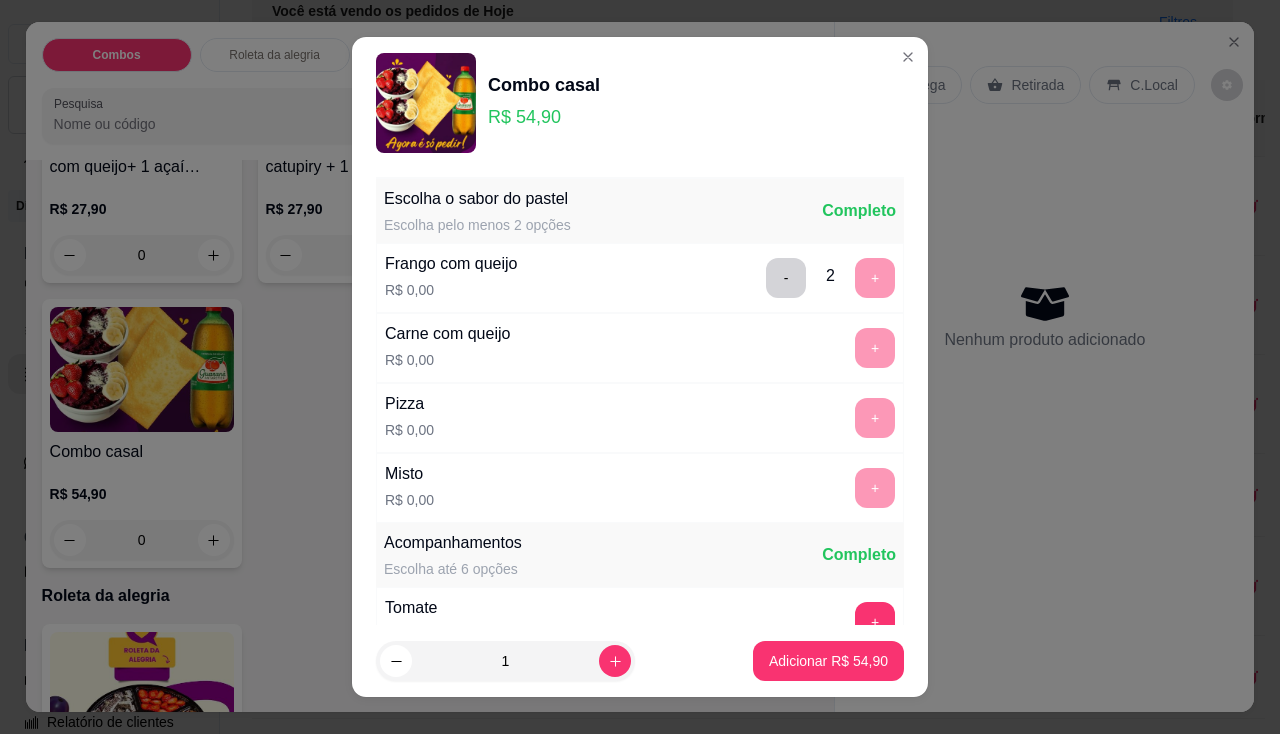 click on "Adicionar   R$ 54,90" at bounding box center [640, 661] 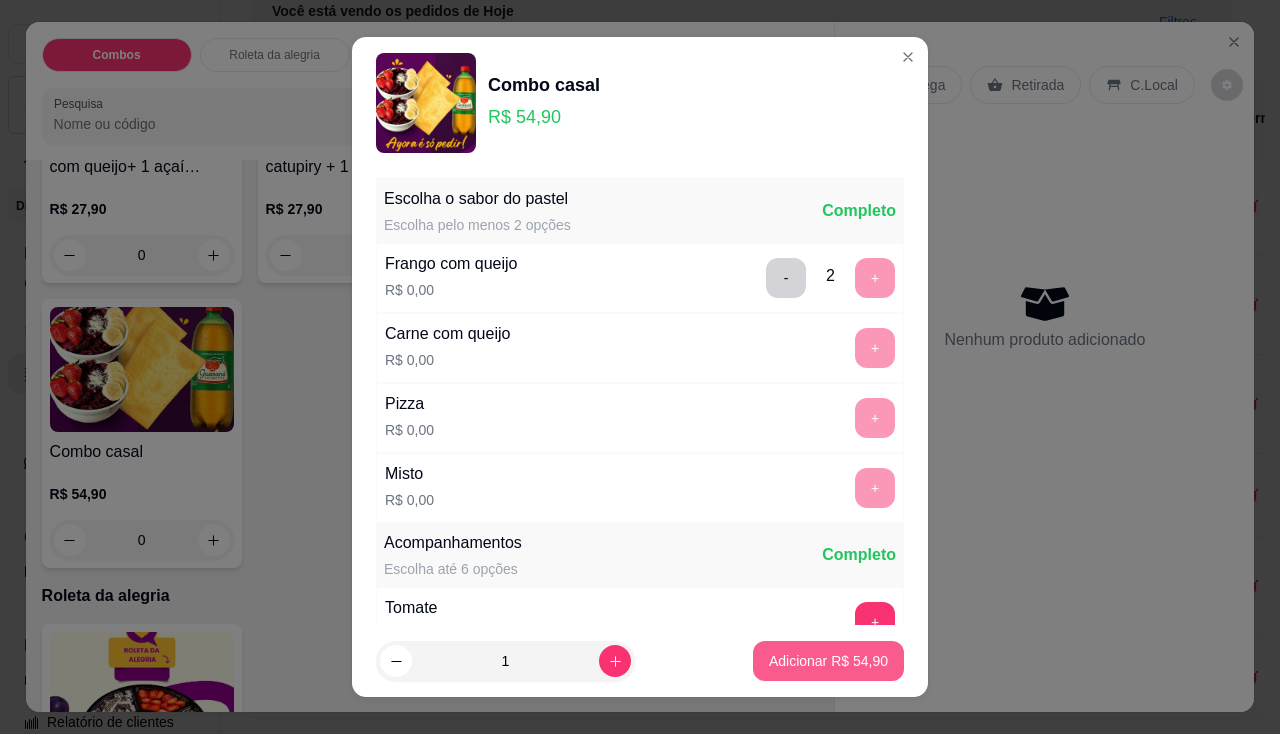 click on "Adicionar   R$ 54,90" at bounding box center [828, 661] 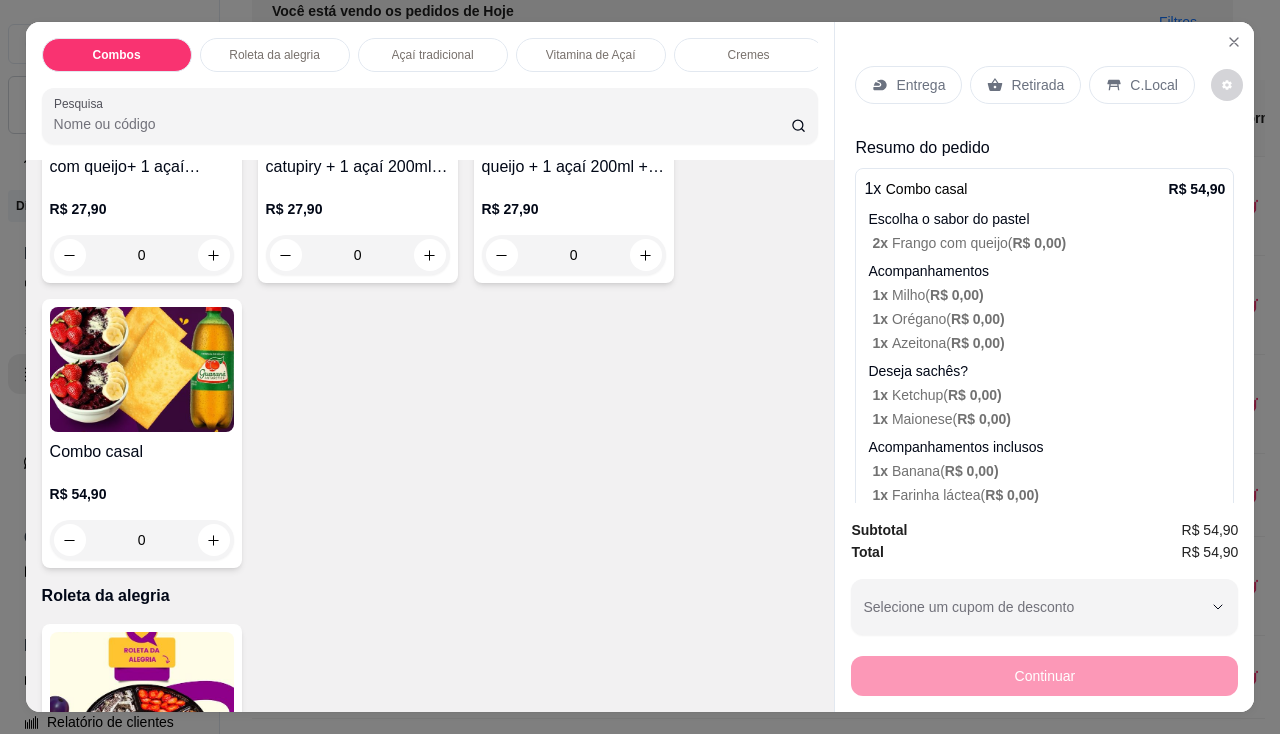 click on "Entrega" at bounding box center [920, 85] 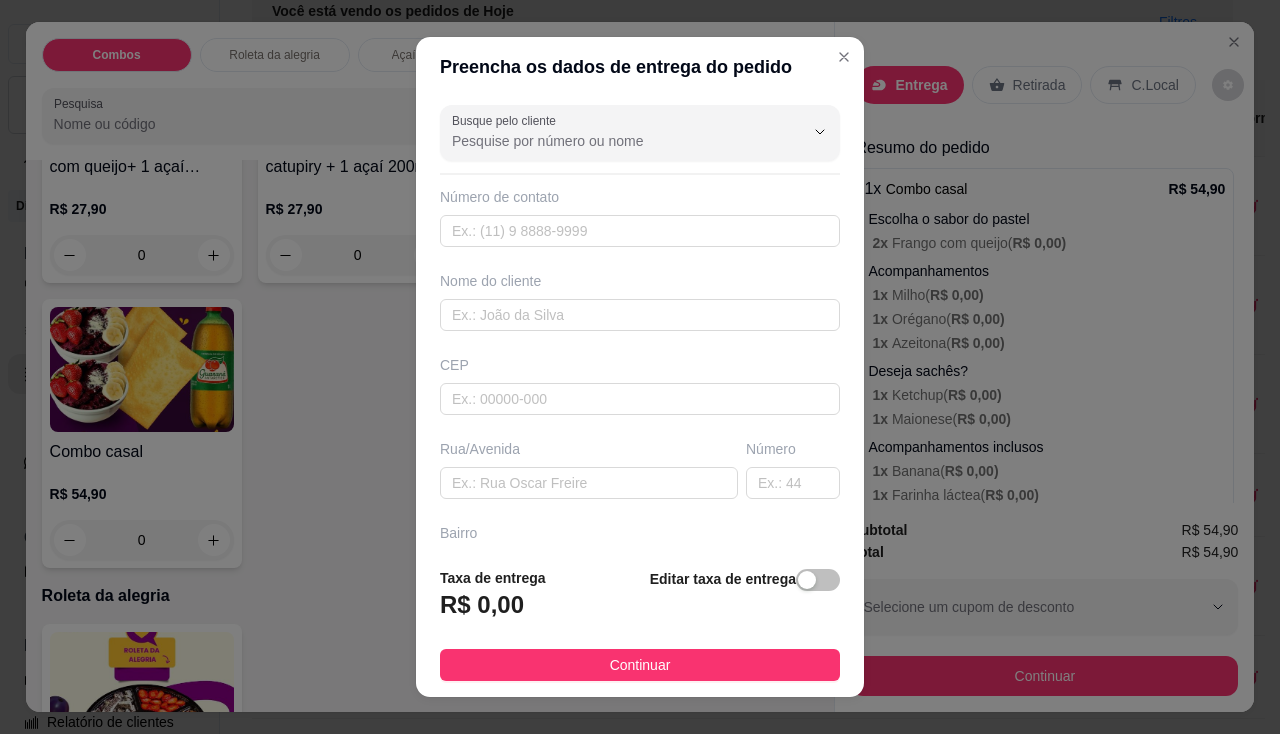 click on "Número de contato" at bounding box center [640, 217] 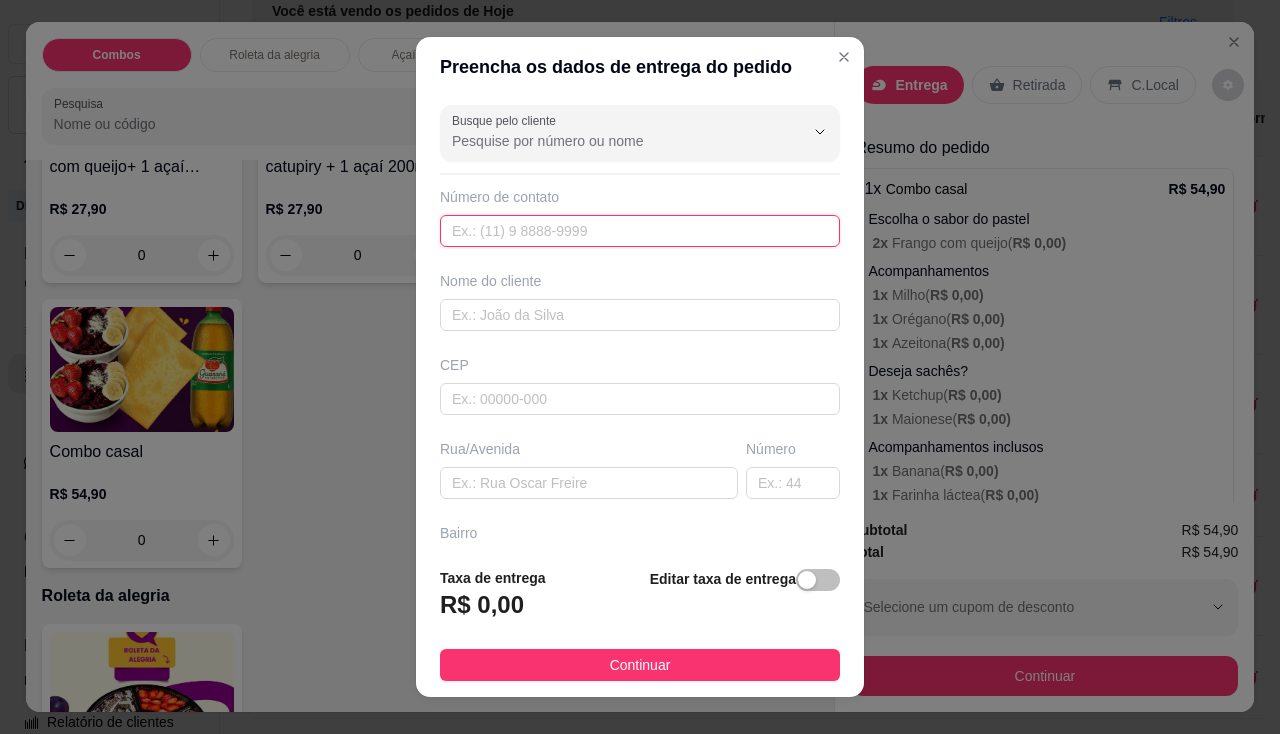 click at bounding box center [640, 231] 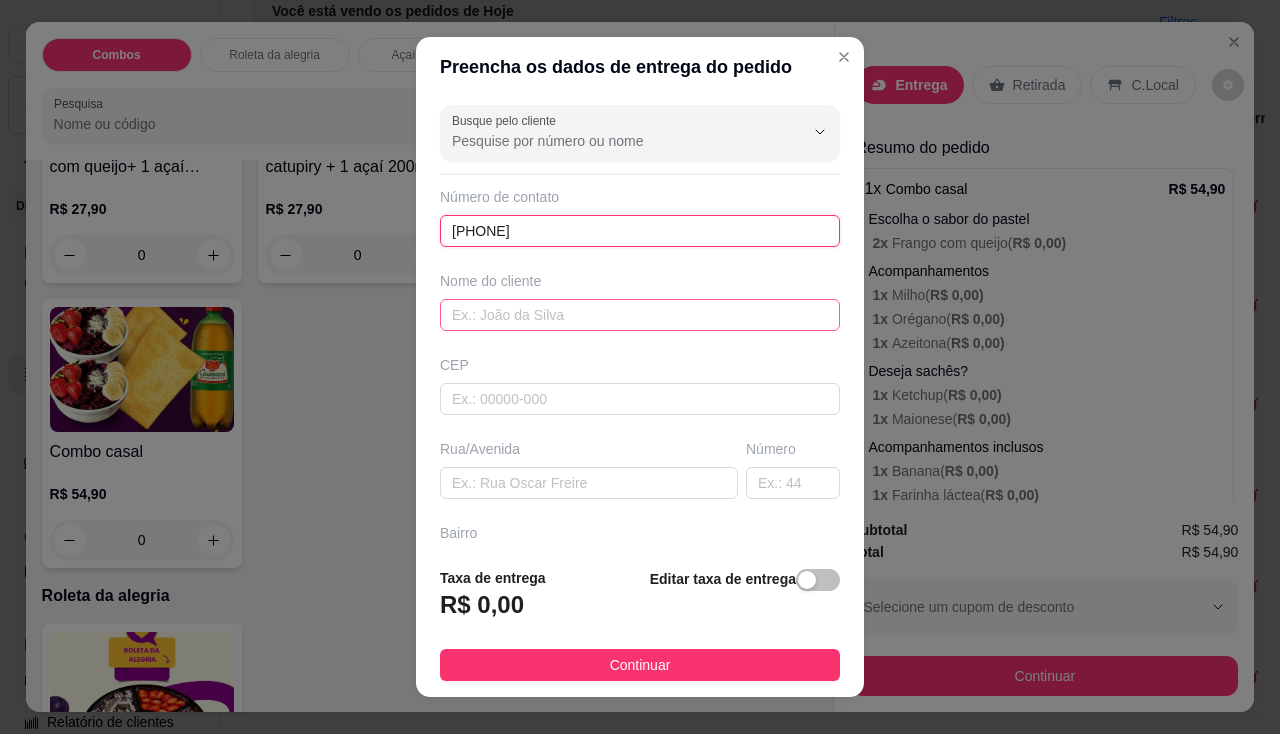 type on "[PHONE]" 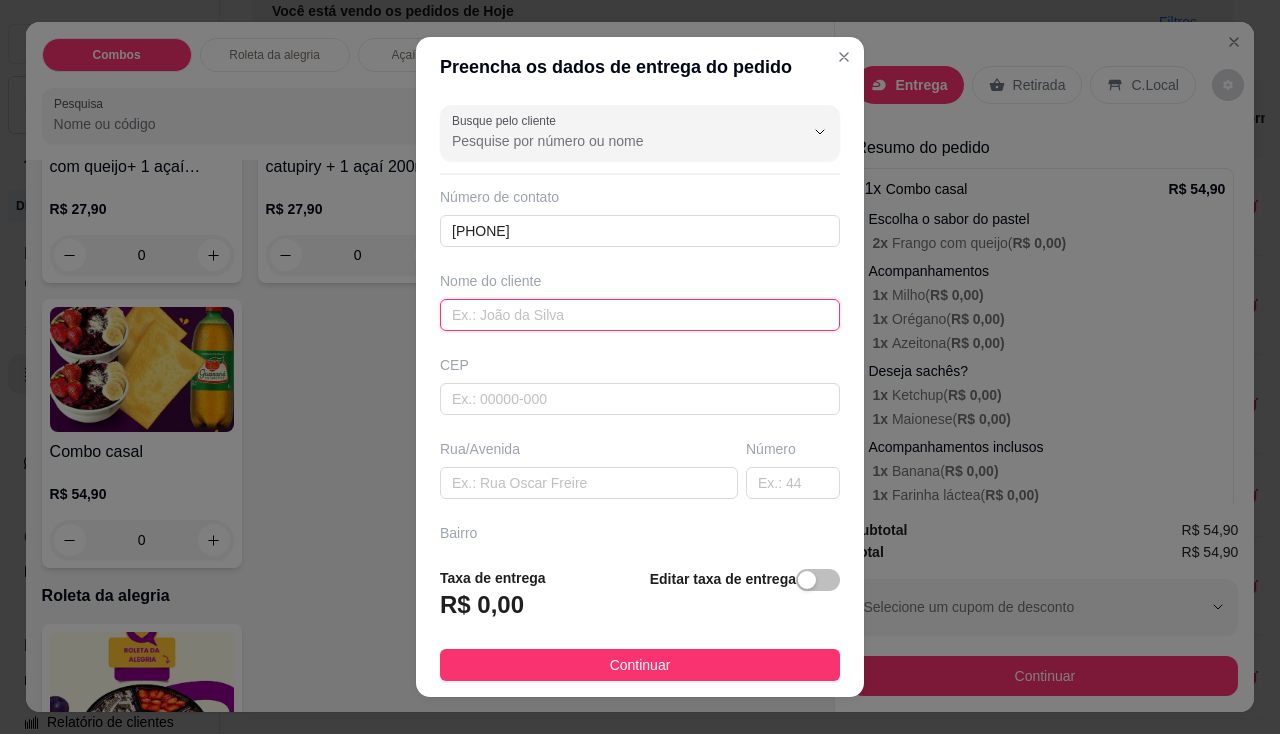 click at bounding box center [640, 315] 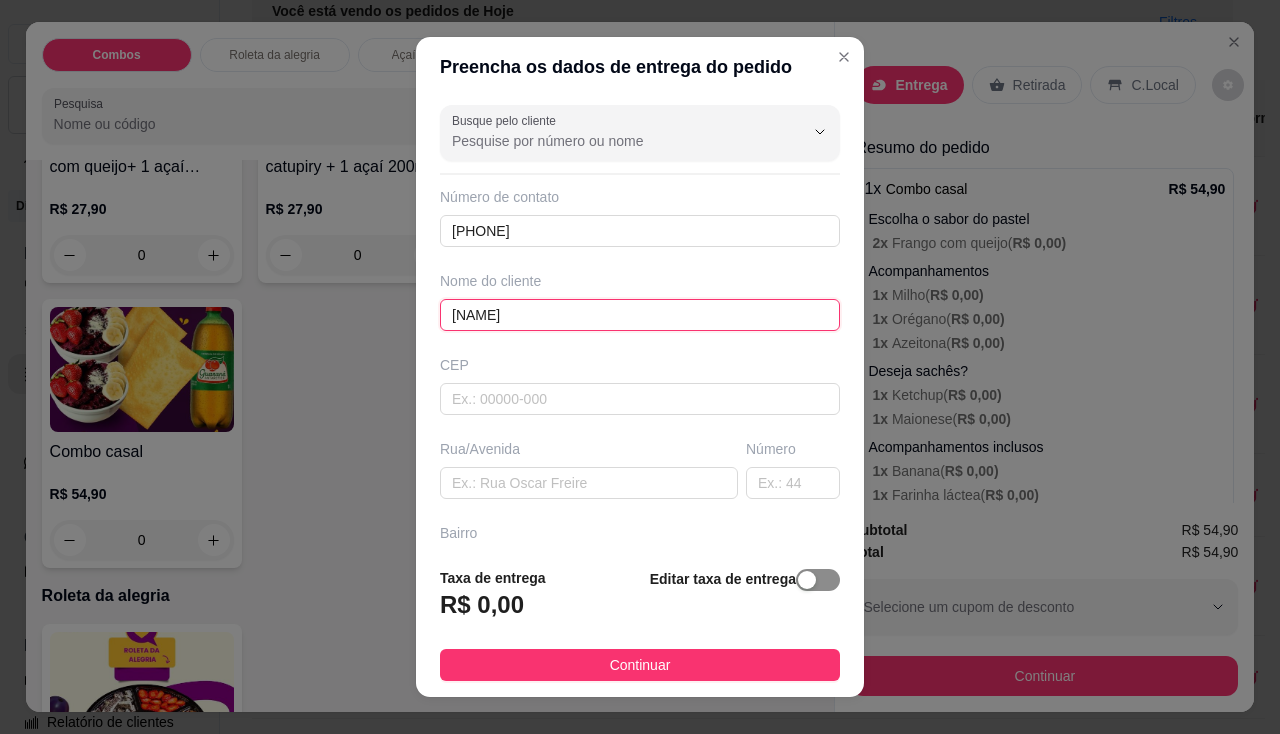 type on "[NAME]" 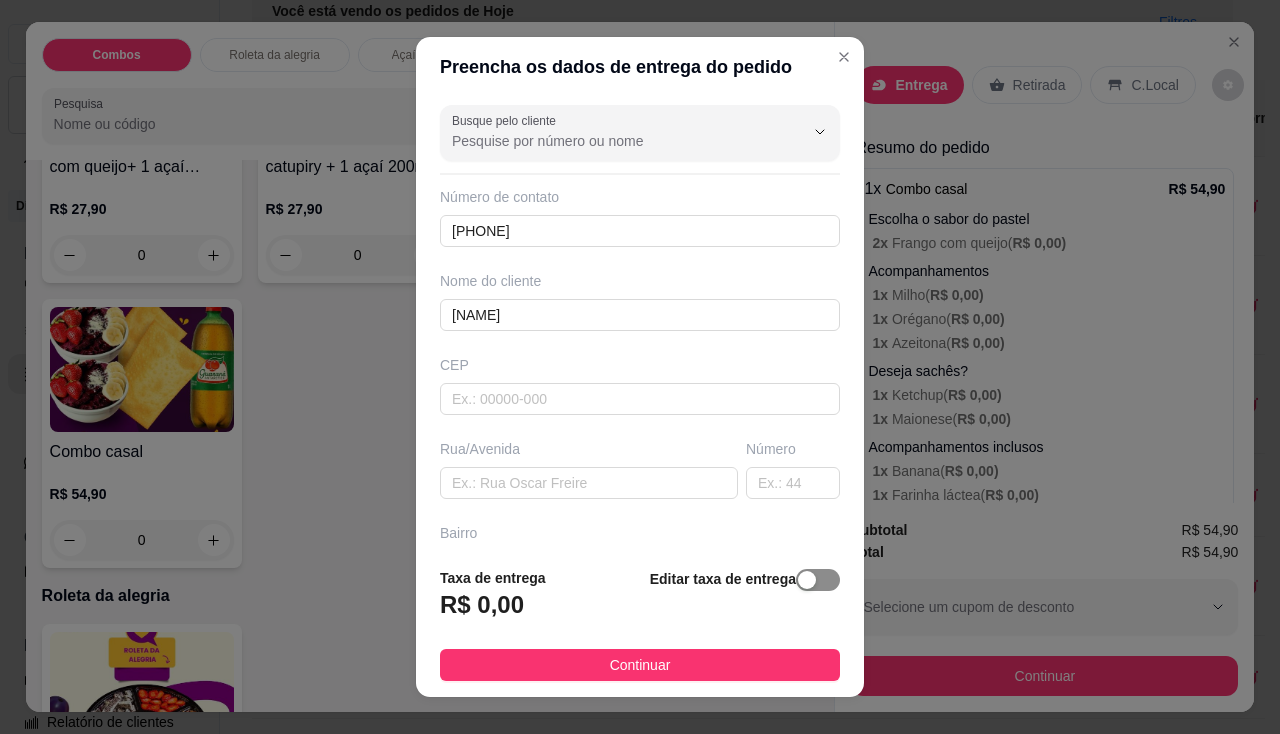 click at bounding box center [818, 580] 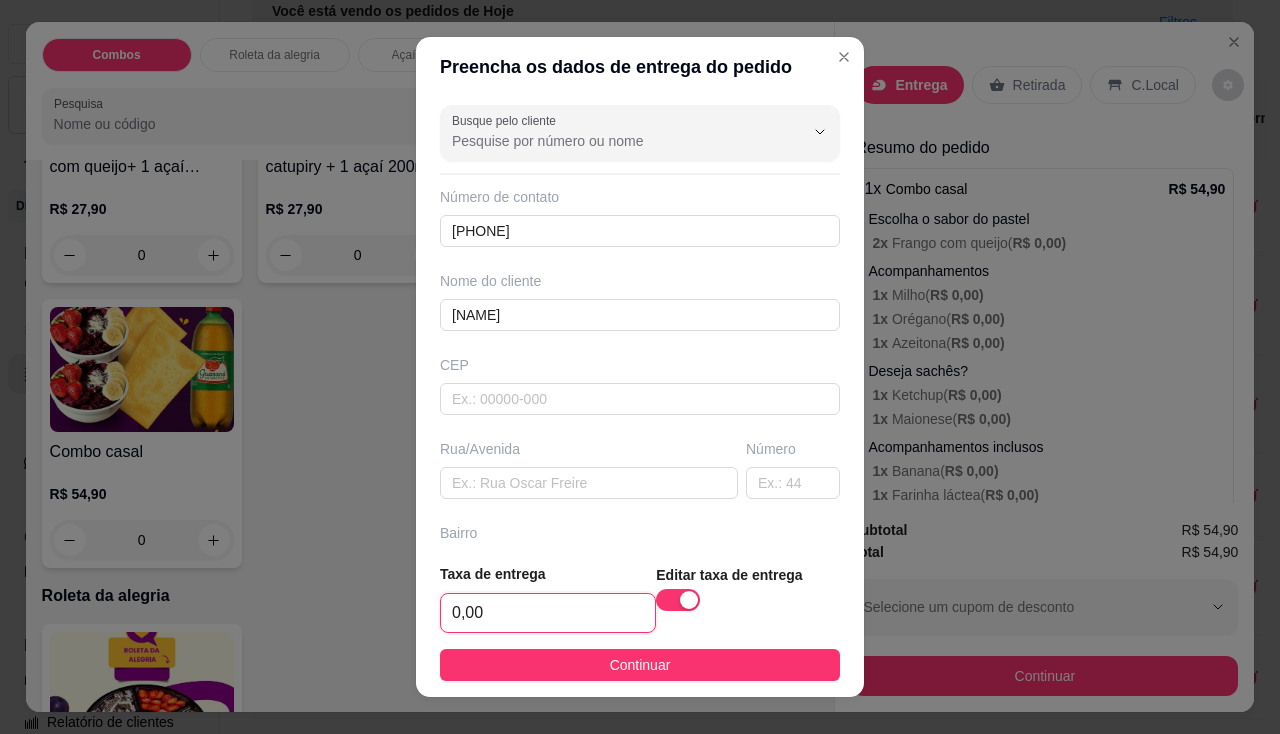 click on "0,00" at bounding box center (548, 613) 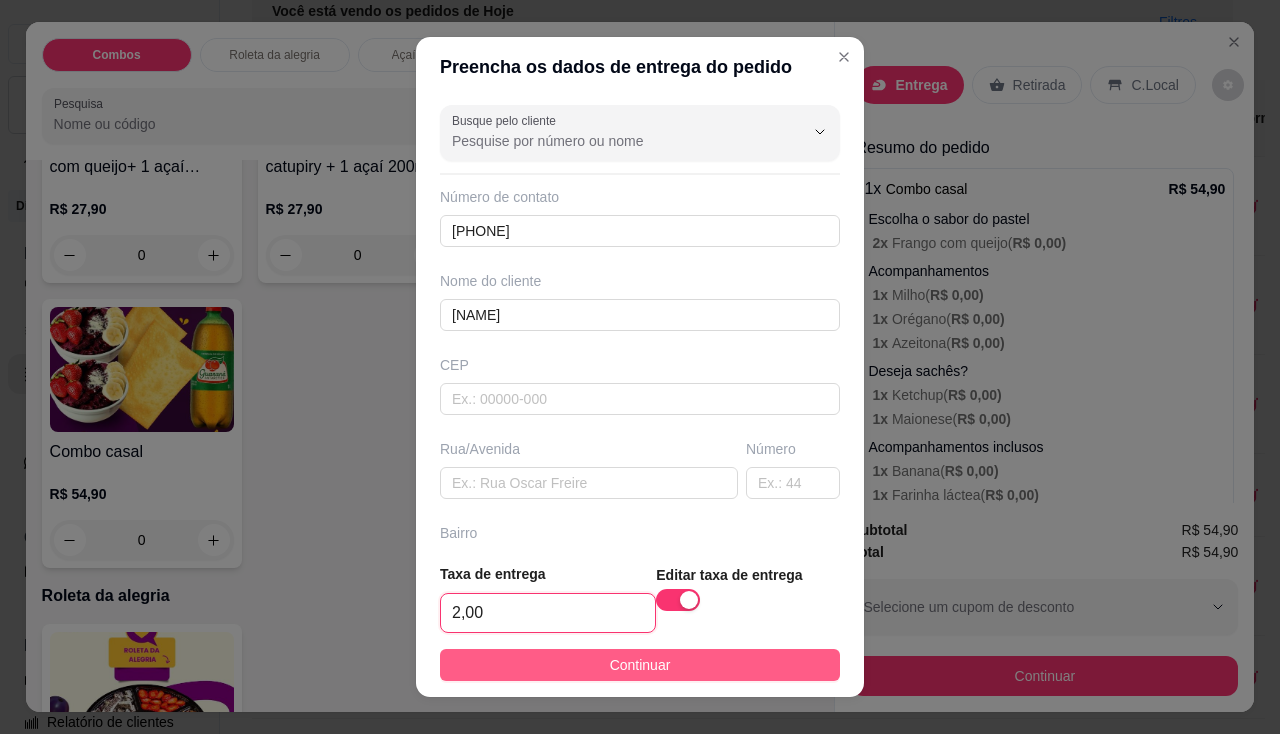 type on "2,00" 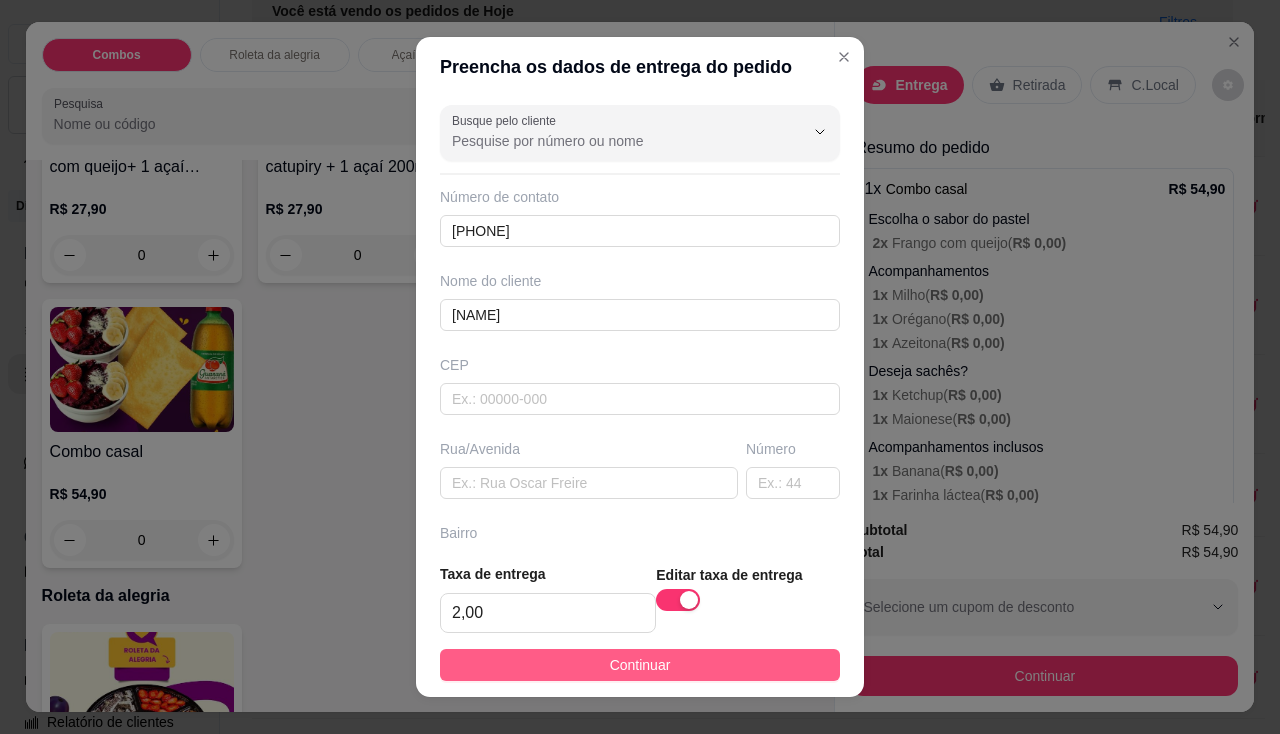 click on "Continuar" at bounding box center [640, 665] 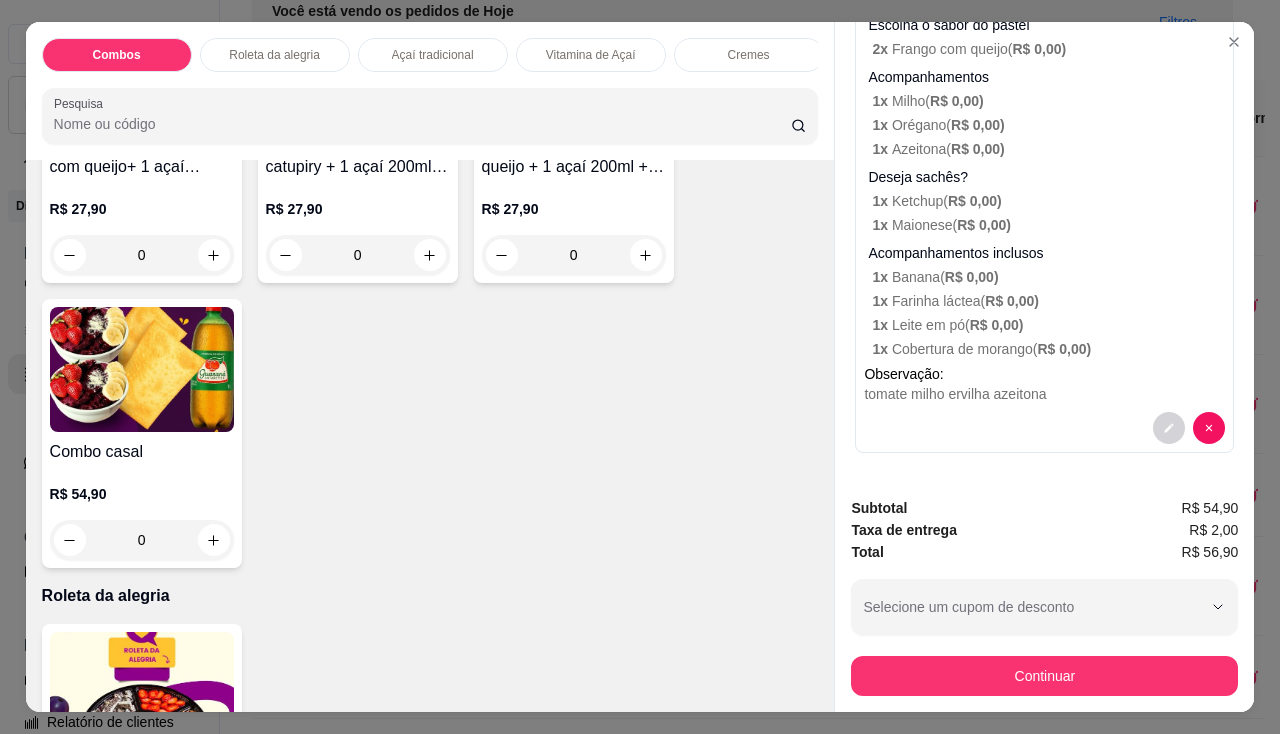 scroll, scrollTop: 211, scrollLeft: 0, axis: vertical 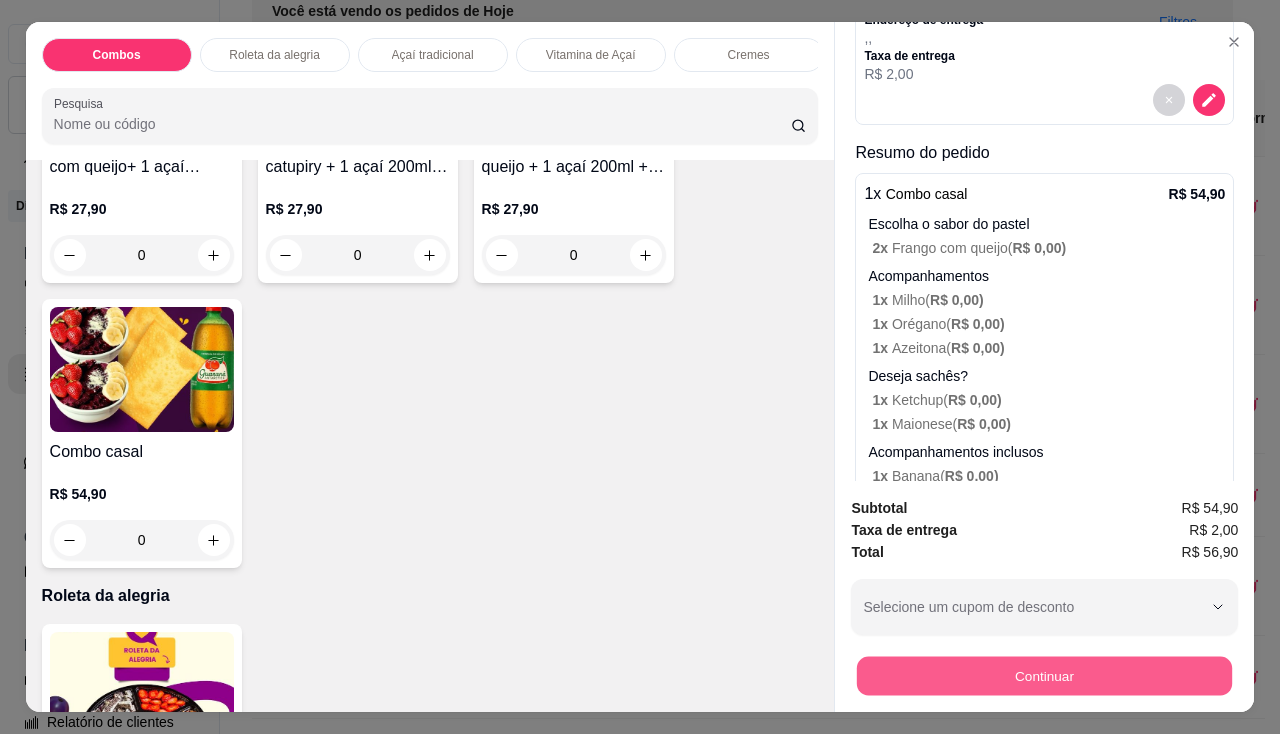click on "Continuar" at bounding box center (1044, 676) 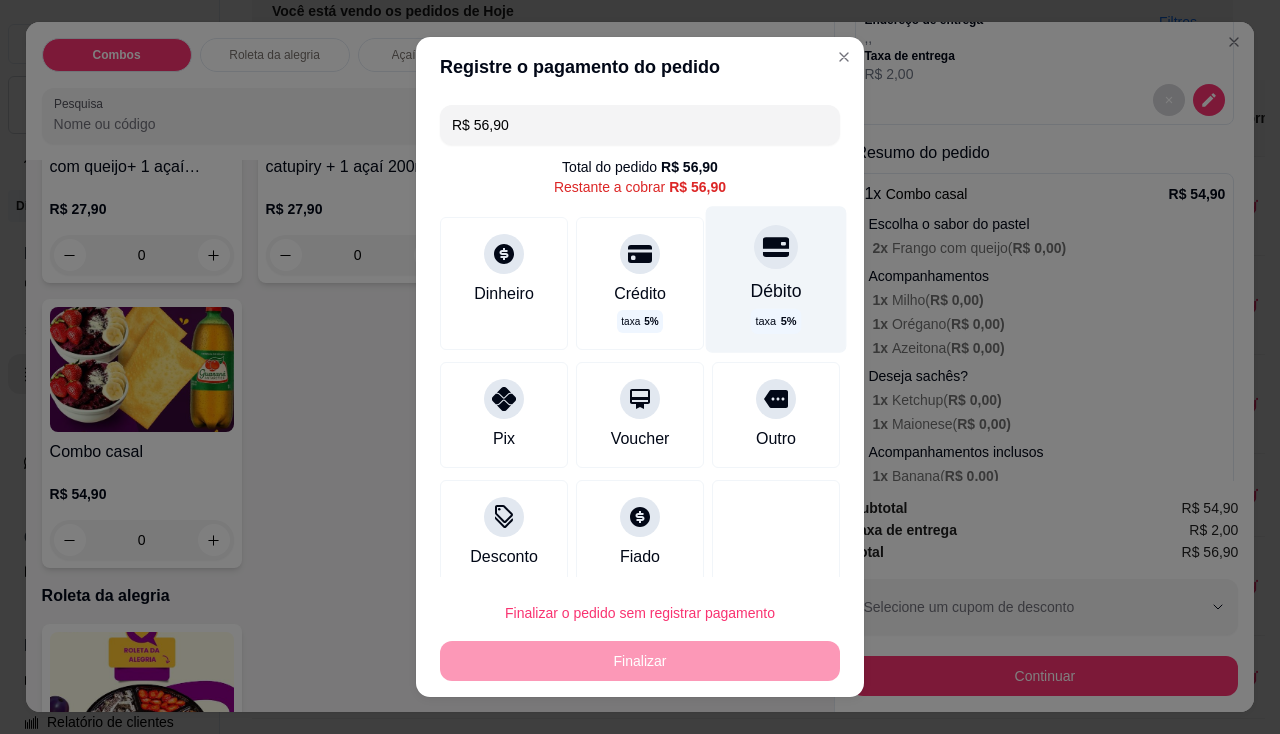 click at bounding box center (776, 247) 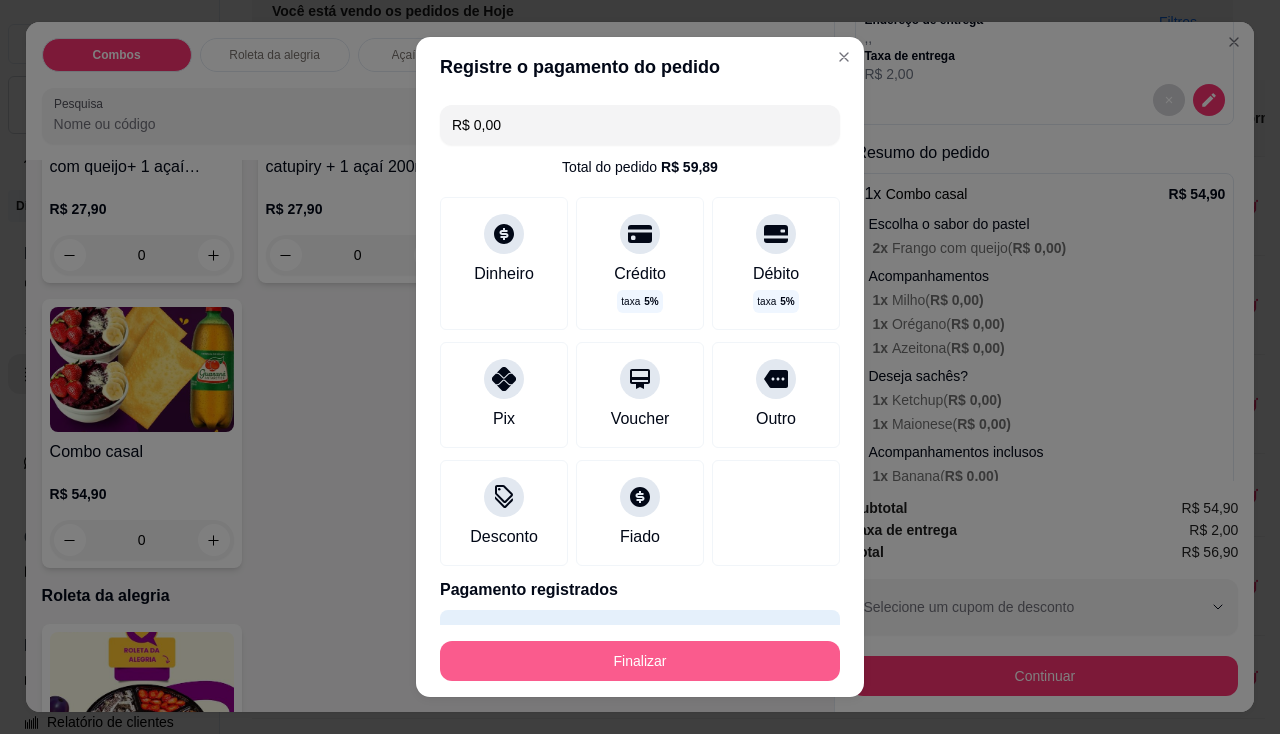 click on "Finalizar" at bounding box center [640, 661] 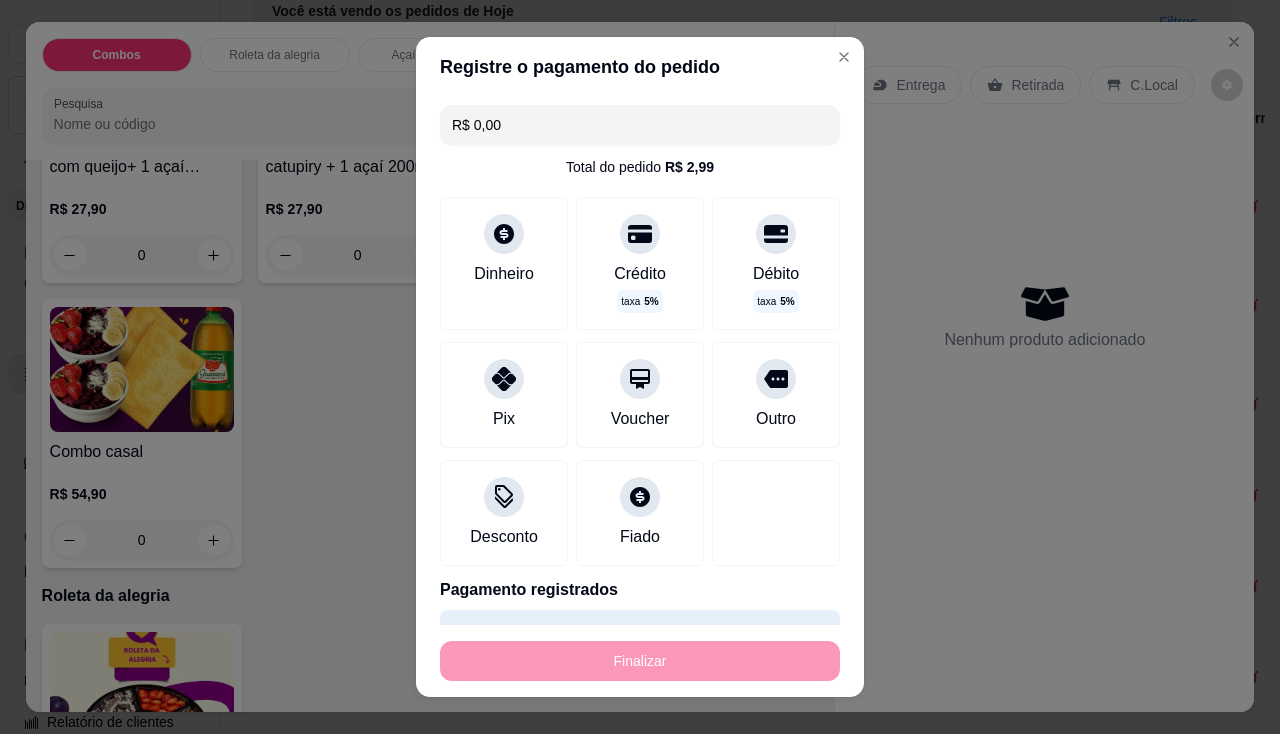 type on "-R$ 56,90" 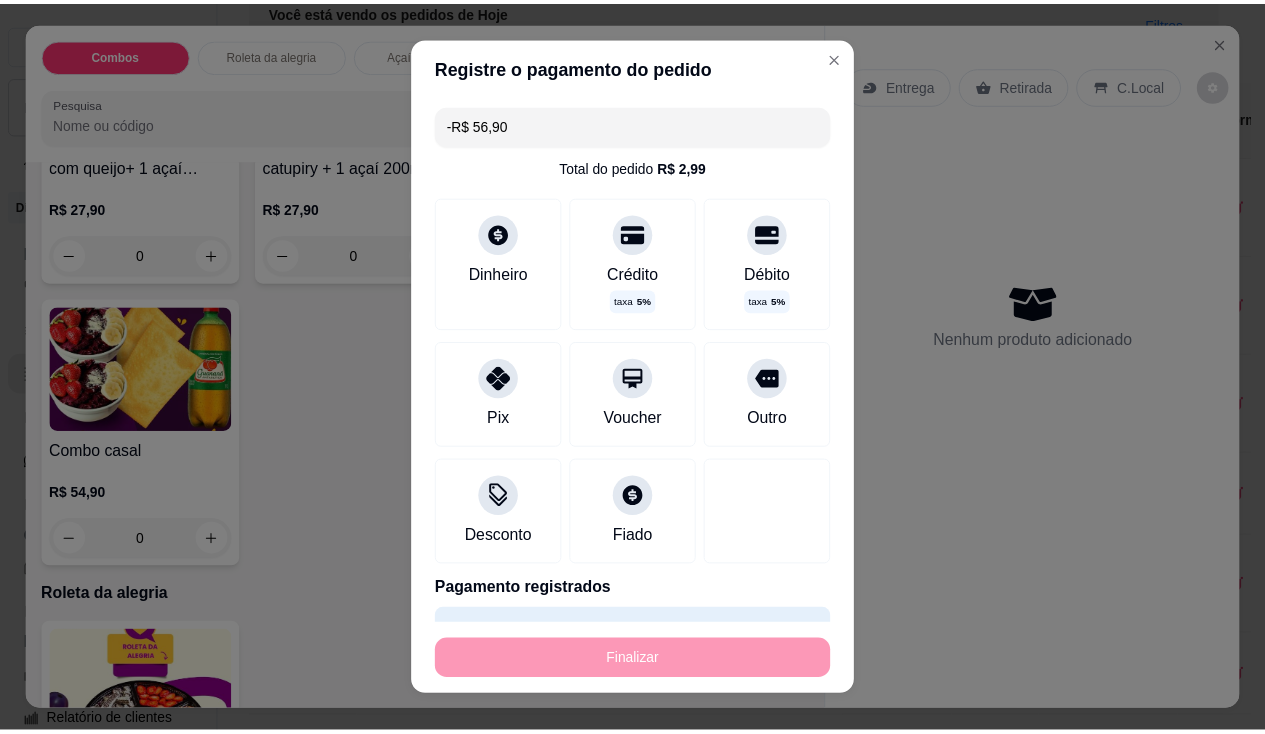 scroll, scrollTop: 0, scrollLeft: 0, axis: both 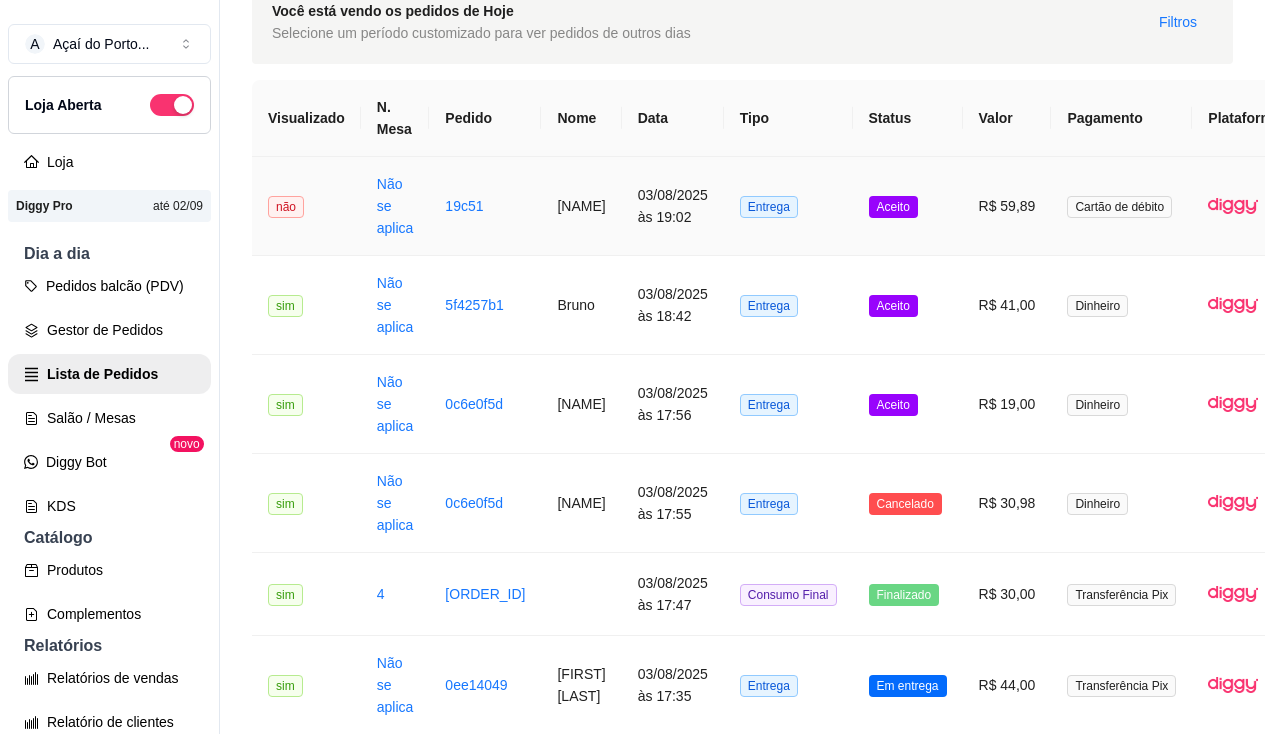 click on "19c51" at bounding box center [485, 206] 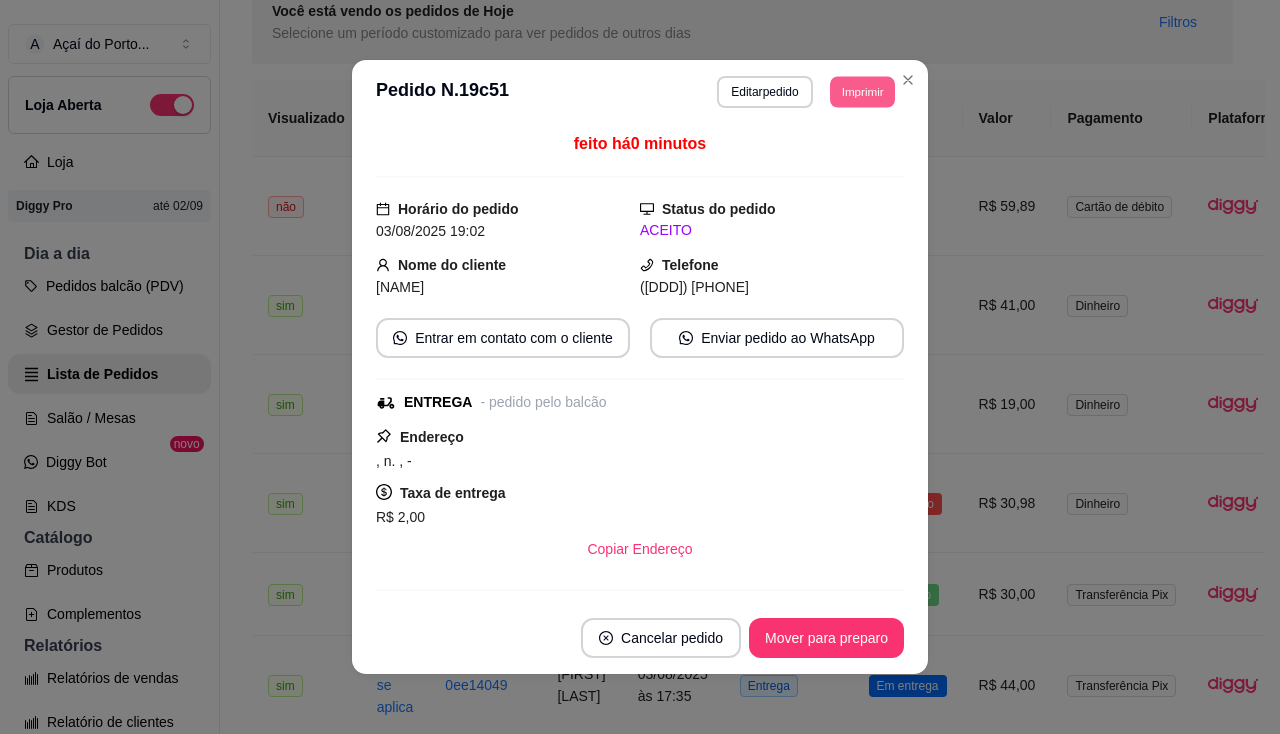 click on "Imprimir" at bounding box center (862, 91) 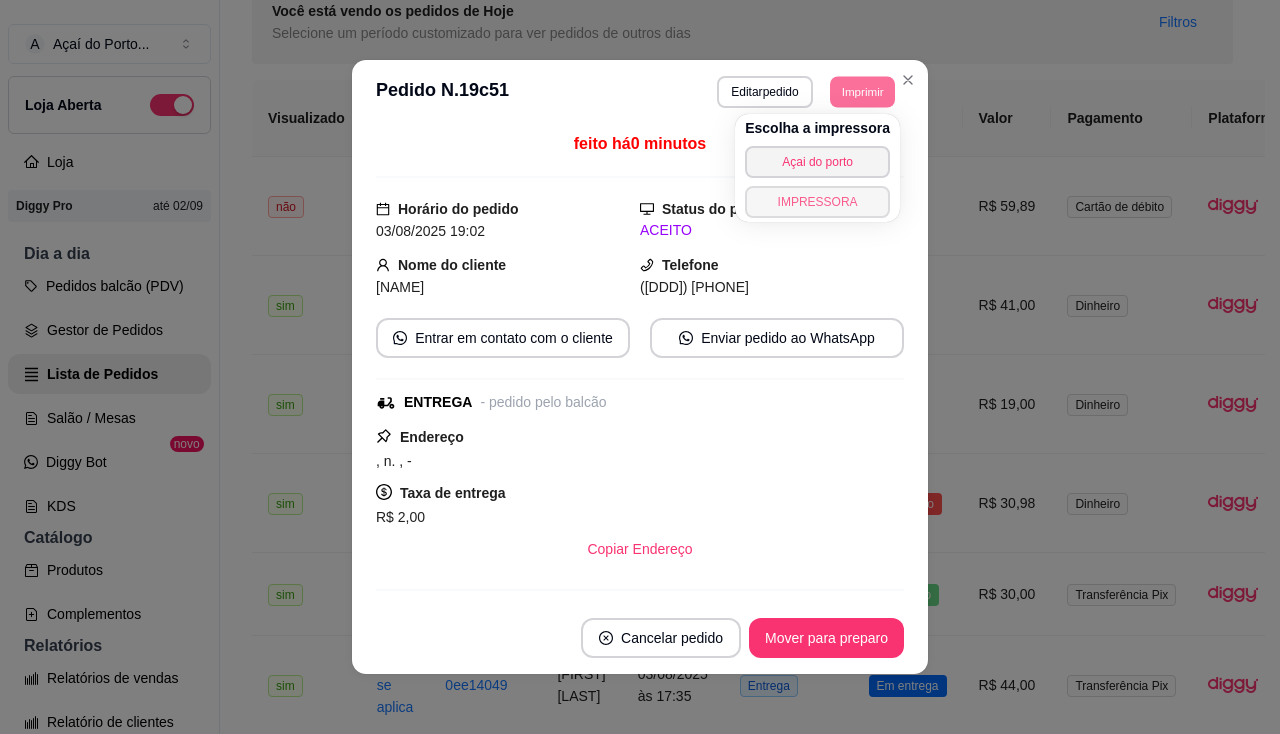 click on "IMPRESSORA" at bounding box center [817, 202] 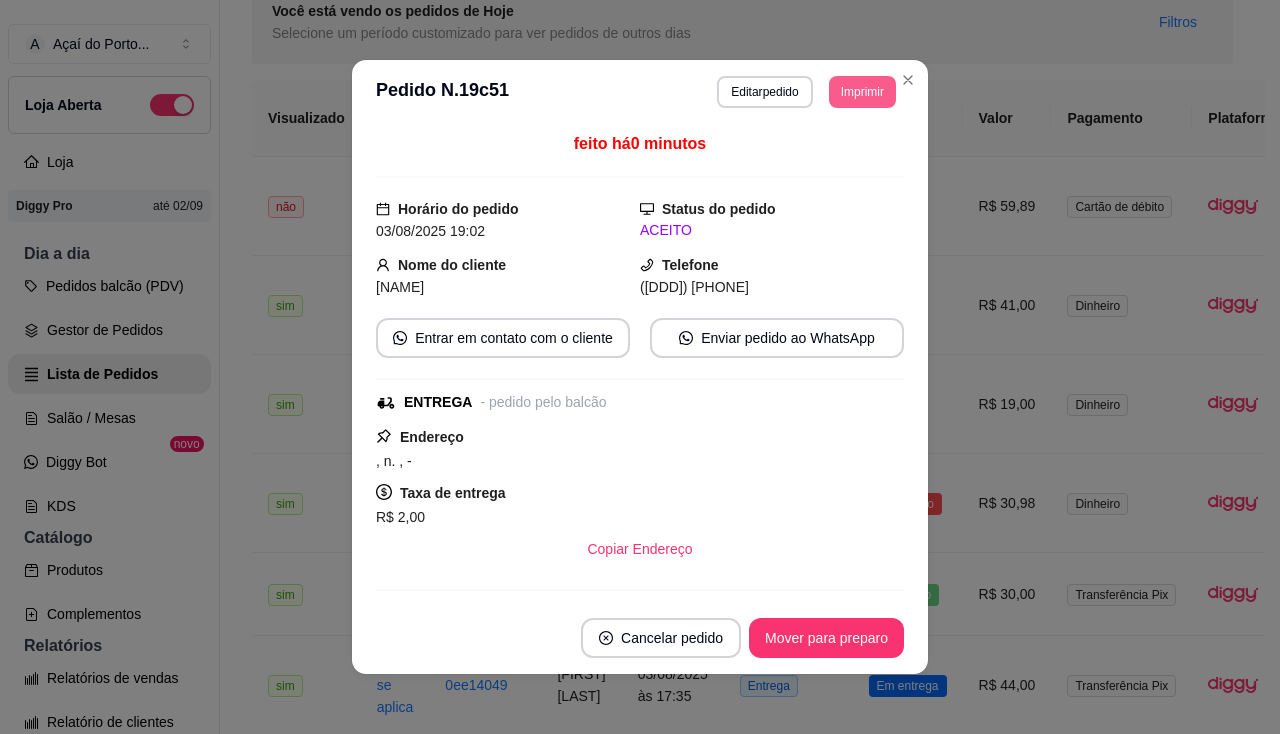 click on "Imprimir" at bounding box center [862, 92] 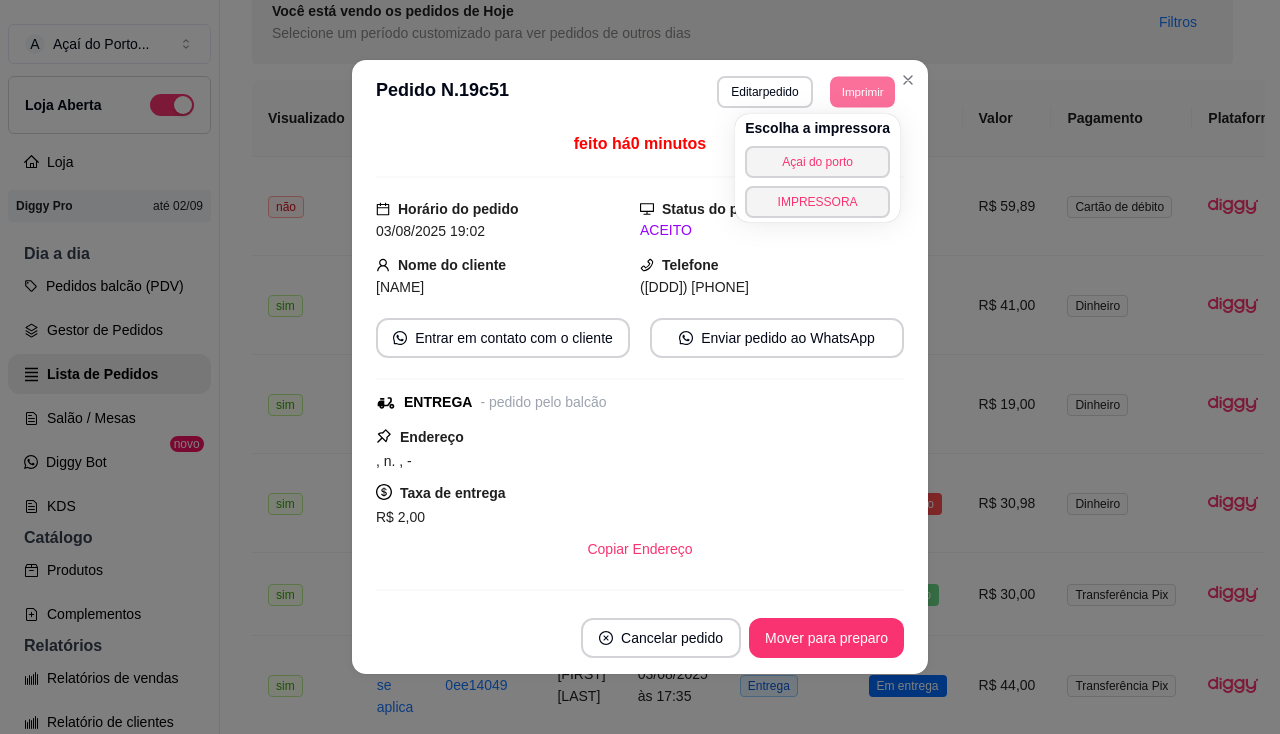 click on "Escolha a impressora Açai do porto IMPRESSORA" at bounding box center (817, 168) 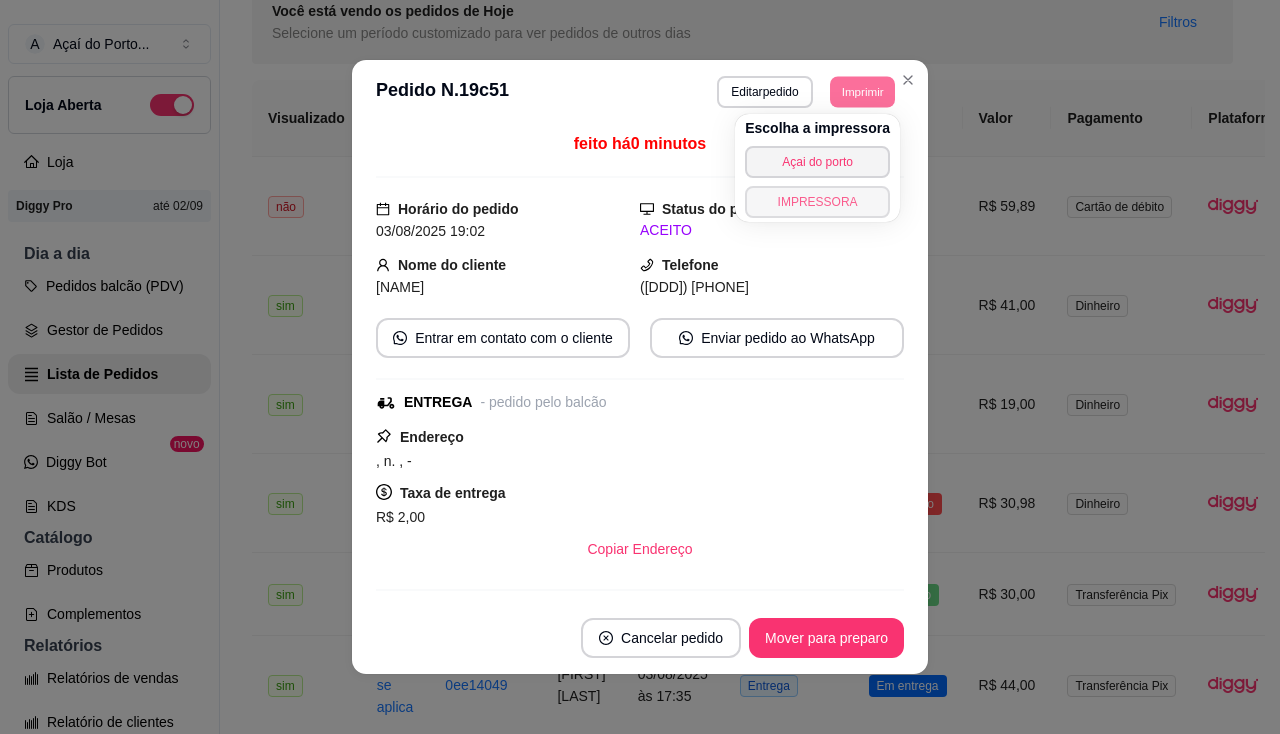 click on "IMPRESSORA" at bounding box center (817, 202) 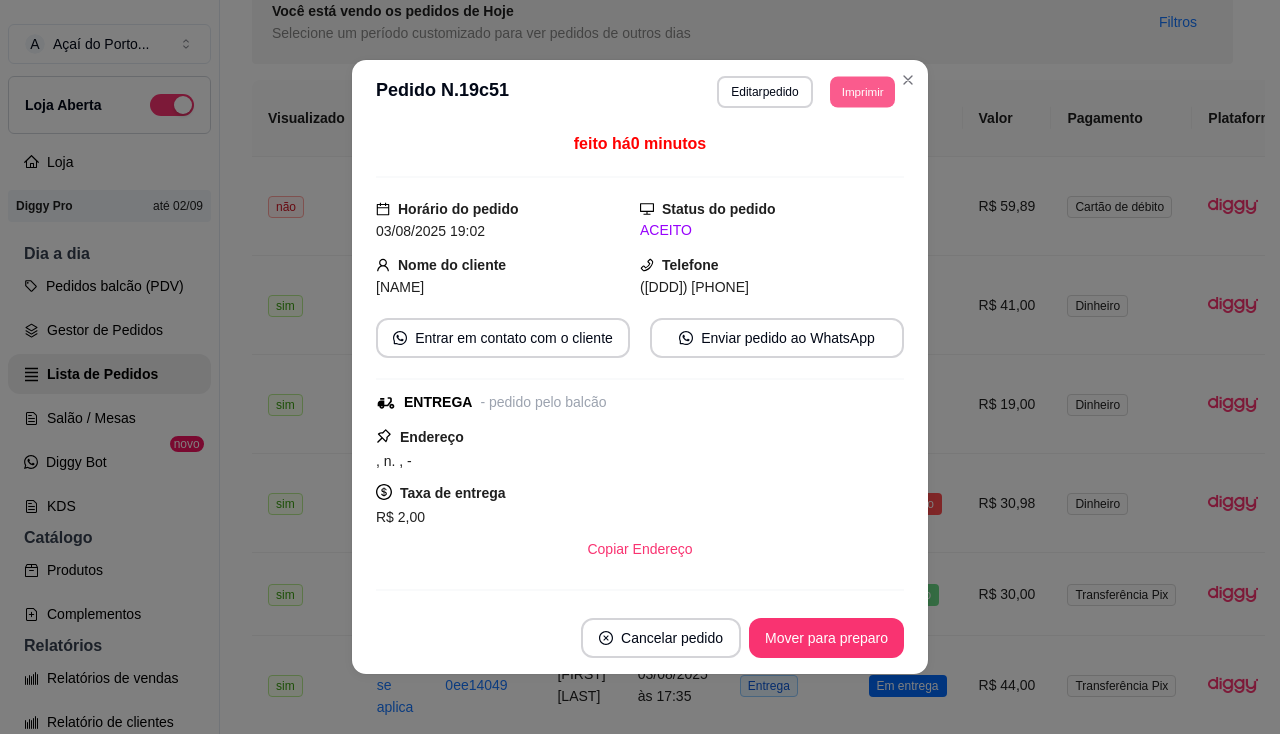 click on "Imprimir" at bounding box center [862, 91] 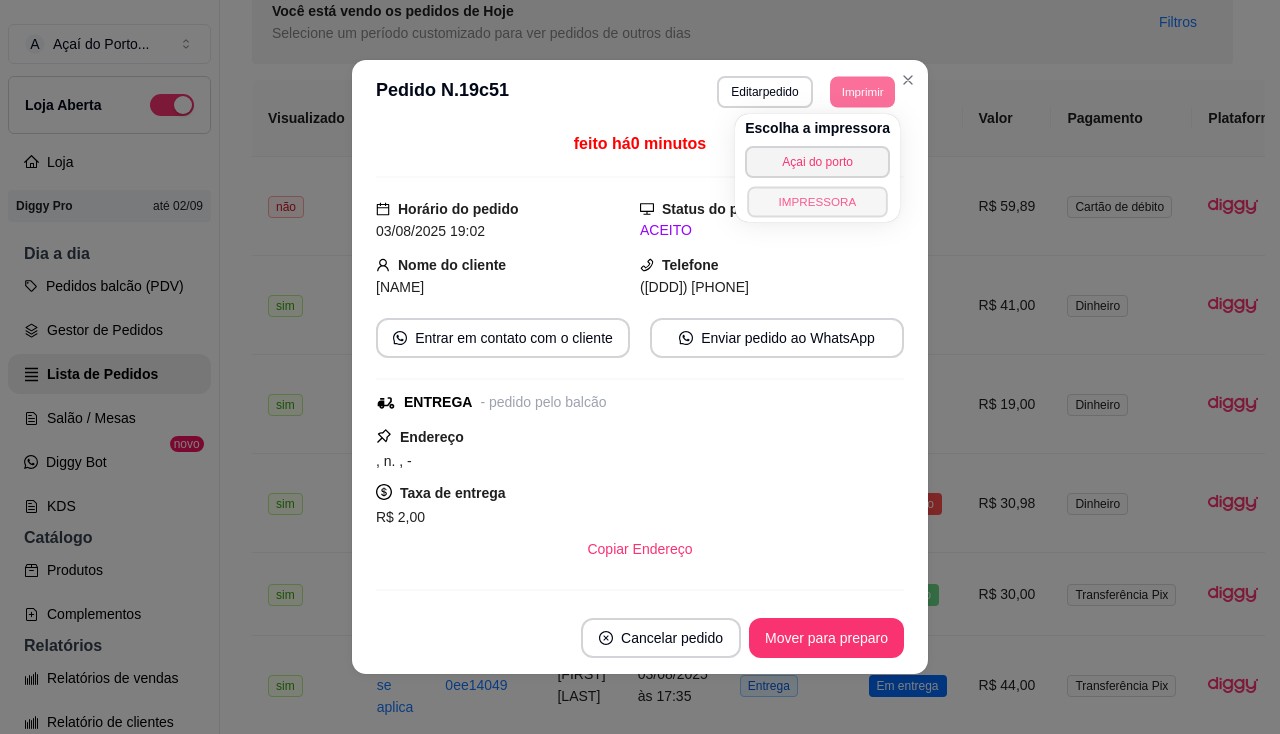 click on "IMPRESSORA" at bounding box center [817, 201] 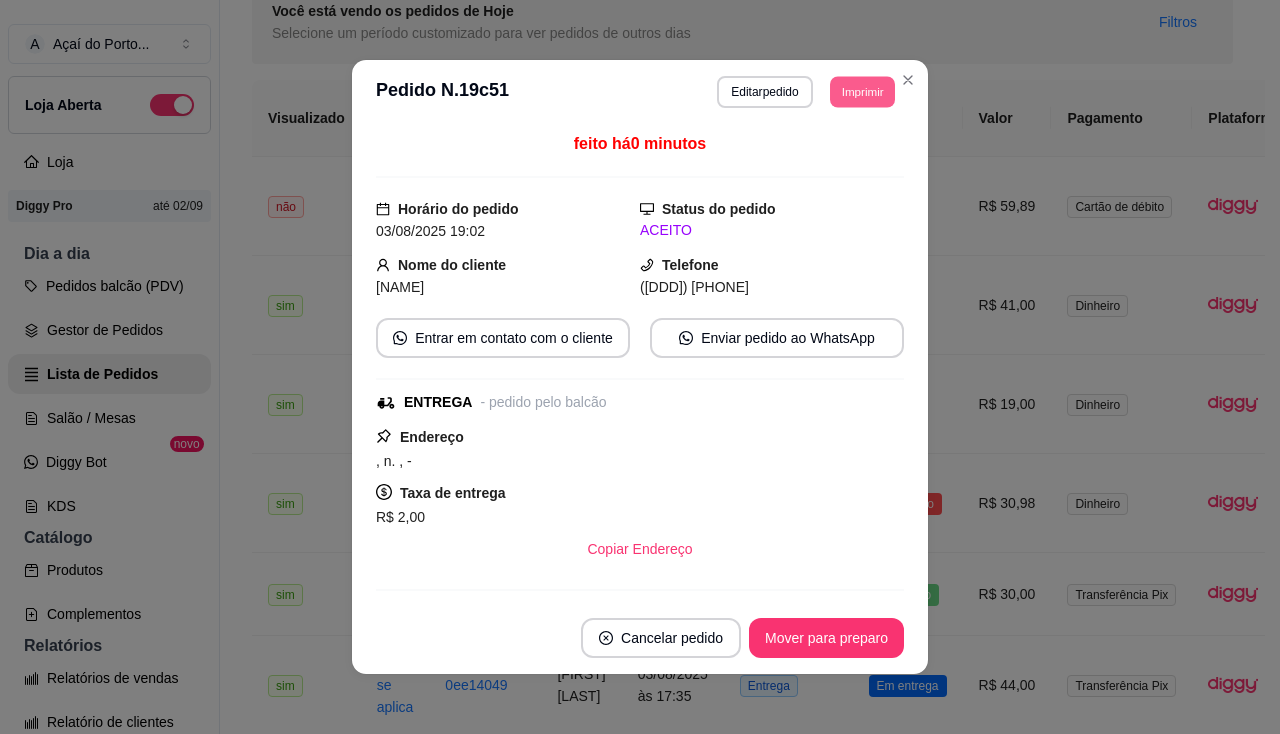 click on "Imprimir" at bounding box center [862, 91] 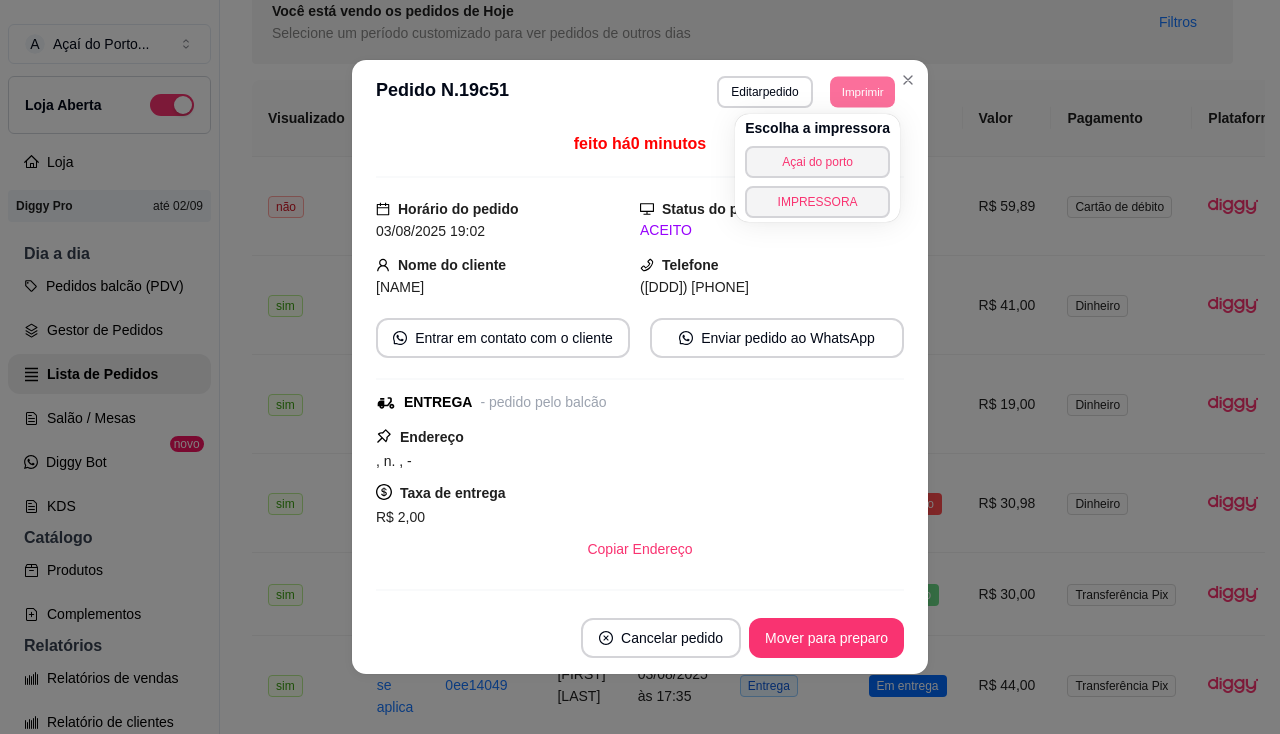 click on "IMPRESSORA" at bounding box center [817, 202] 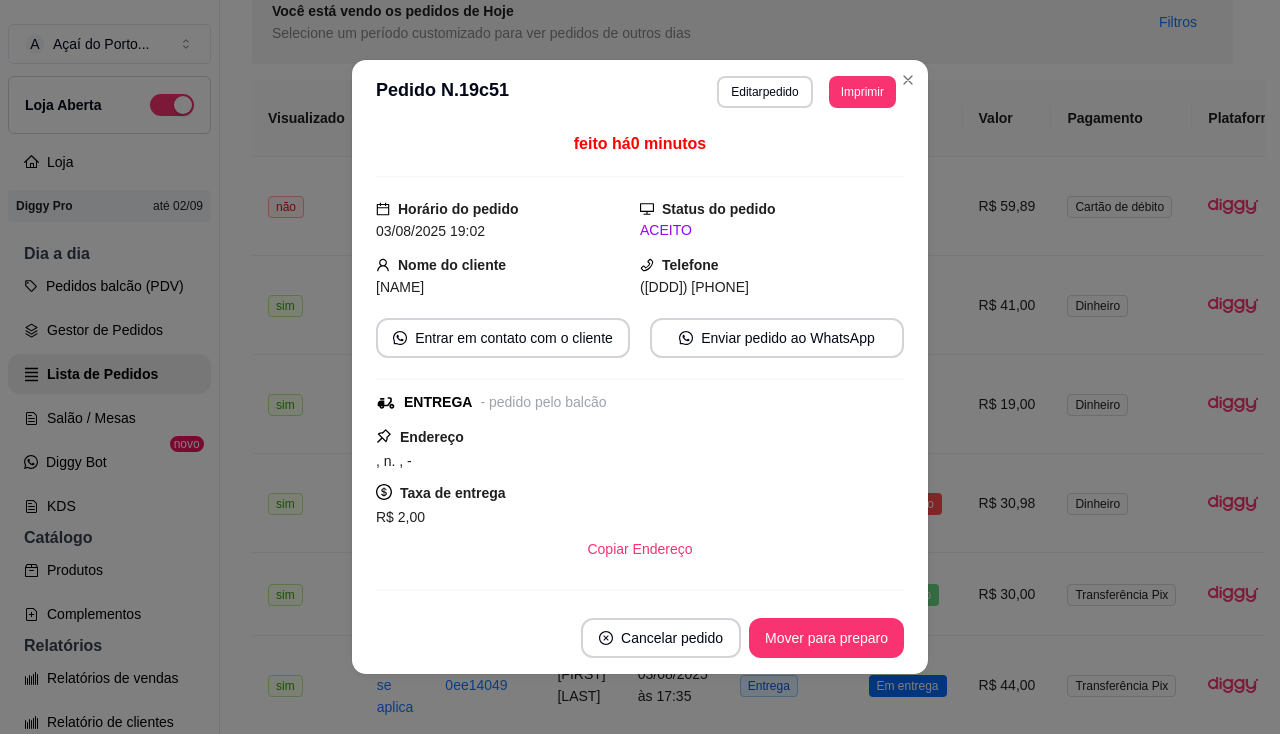 type 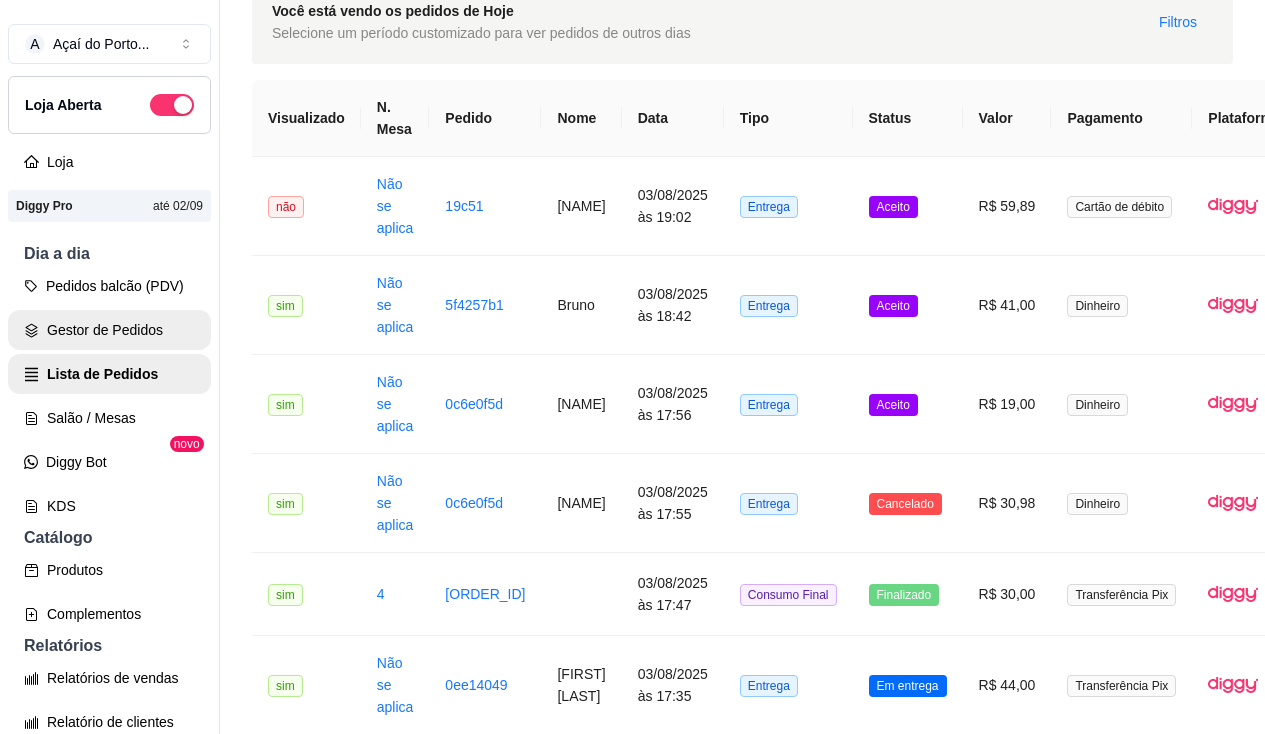 click on "Gestor de Pedidos" at bounding box center (109, 330) 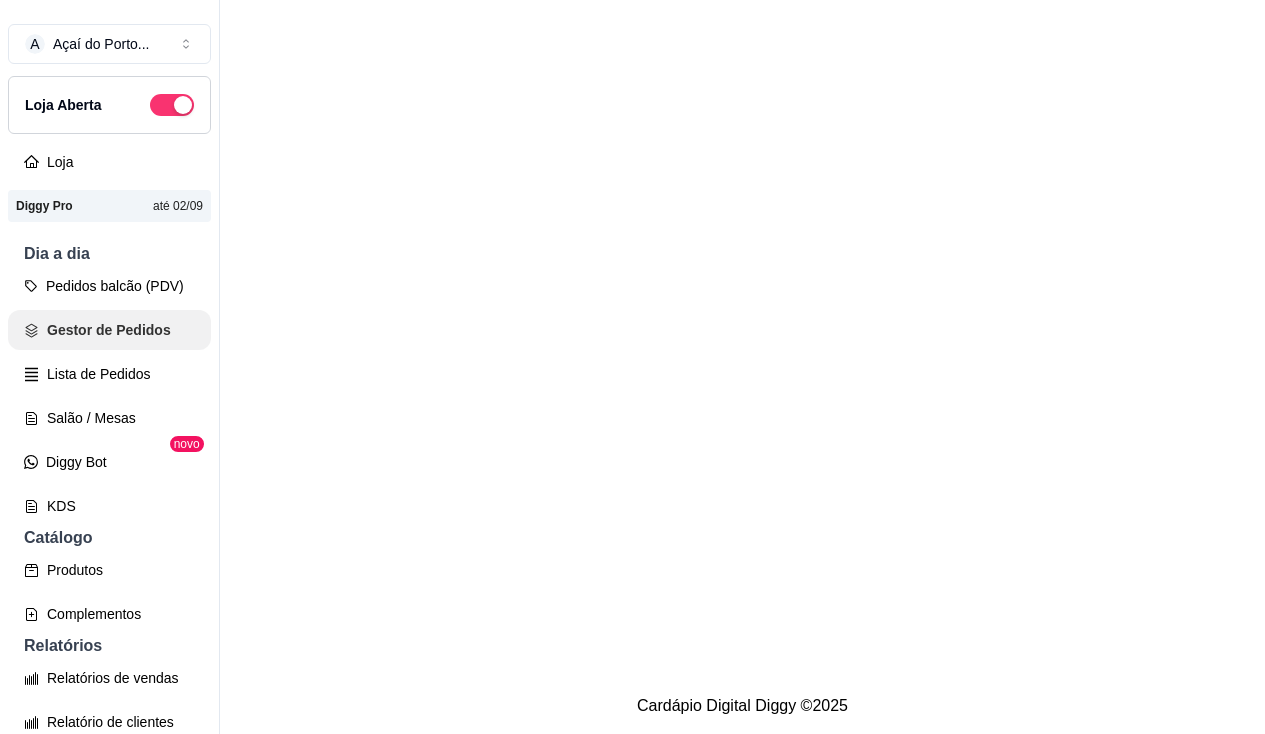 scroll, scrollTop: 0, scrollLeft: 0, axis: both 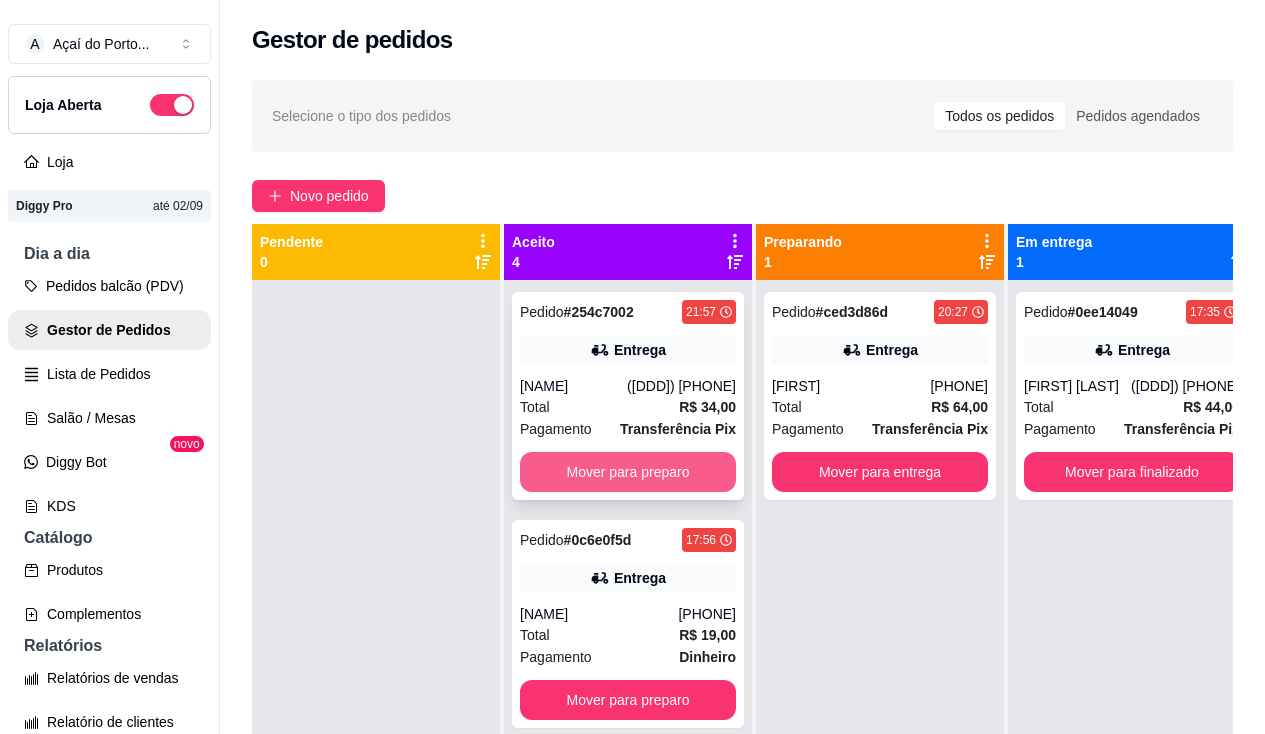click on "Mover para preparo" at bounding box center (628, 472) 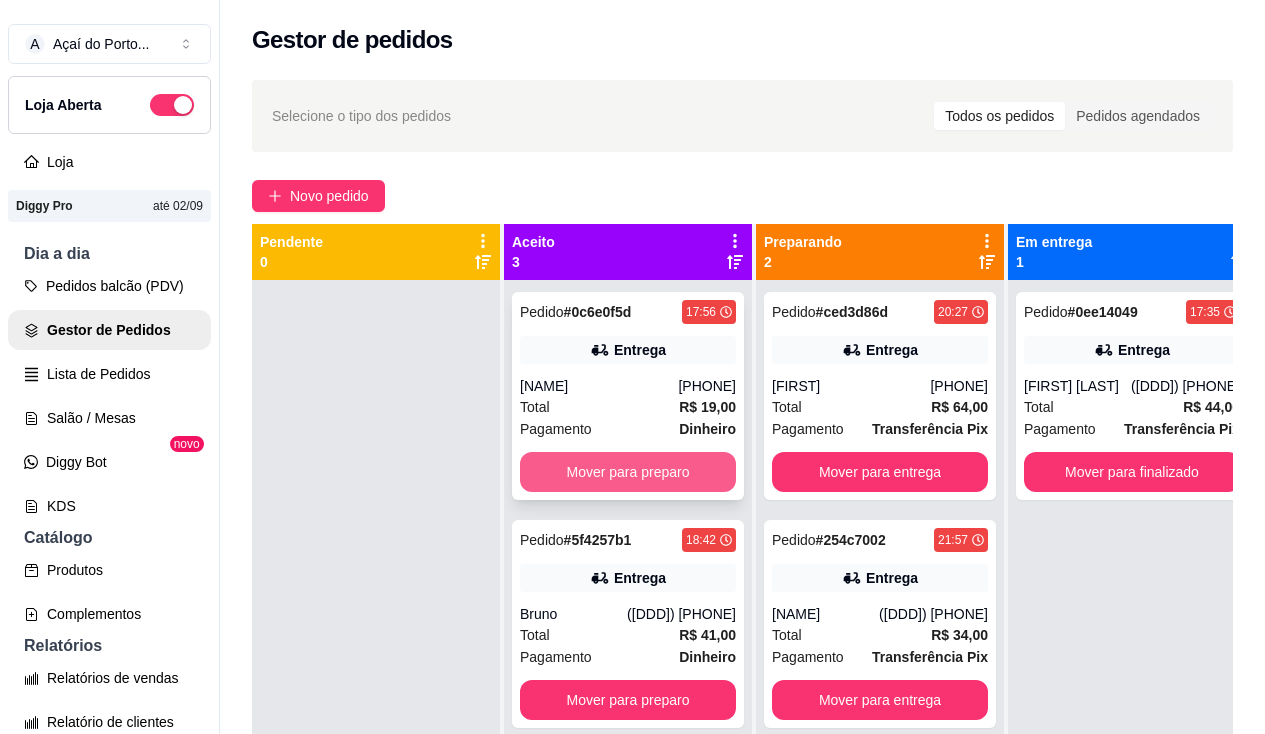 click on "Mover para preparo" at bounding box center [628, 472] 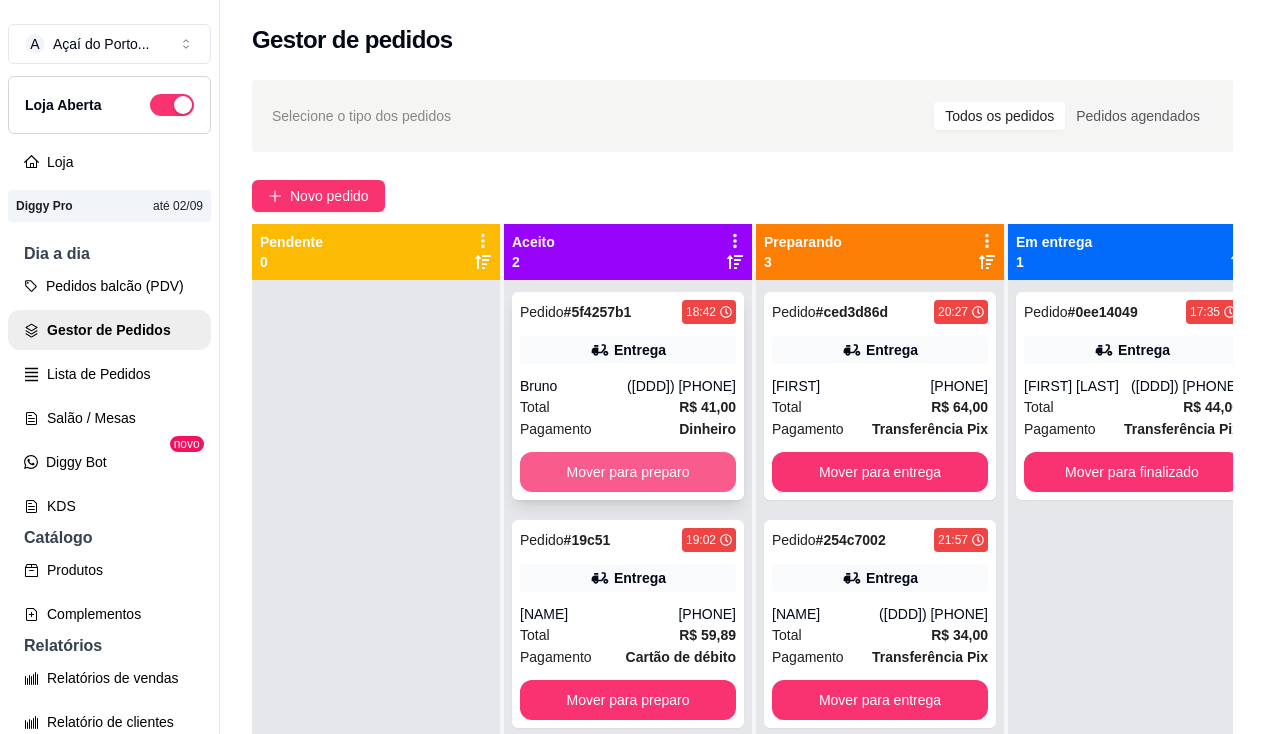 click on "Mover para preparo" at bounding box center [628, 472] 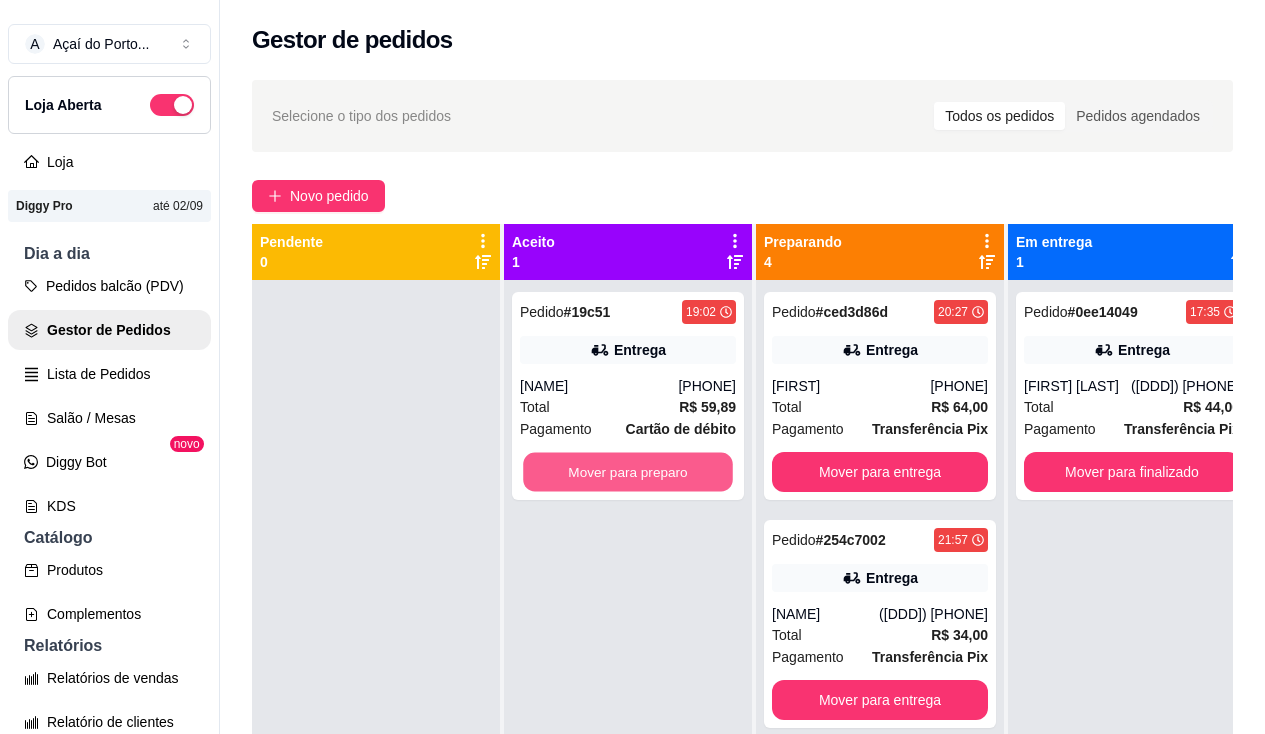 click on "Mover para preparo" at bounding box center [628, 472] 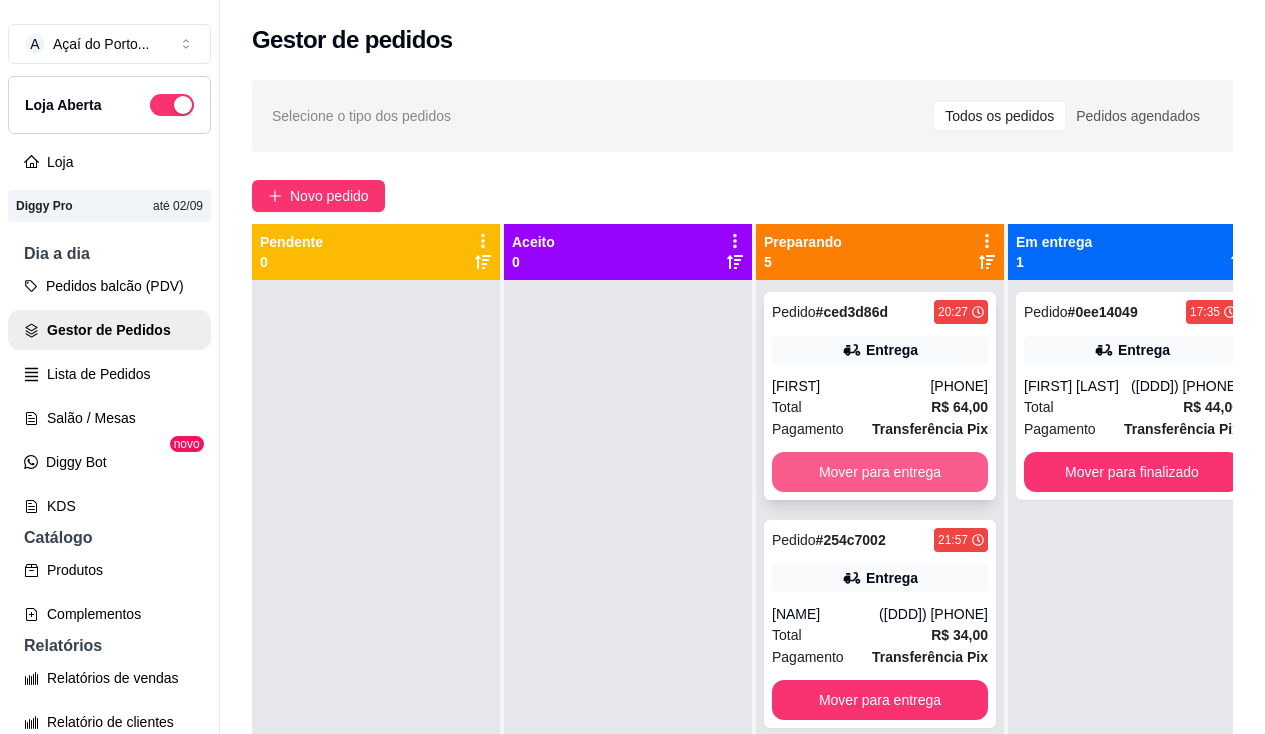 click on "Mover para entrega" at bounding box center [880, 472] 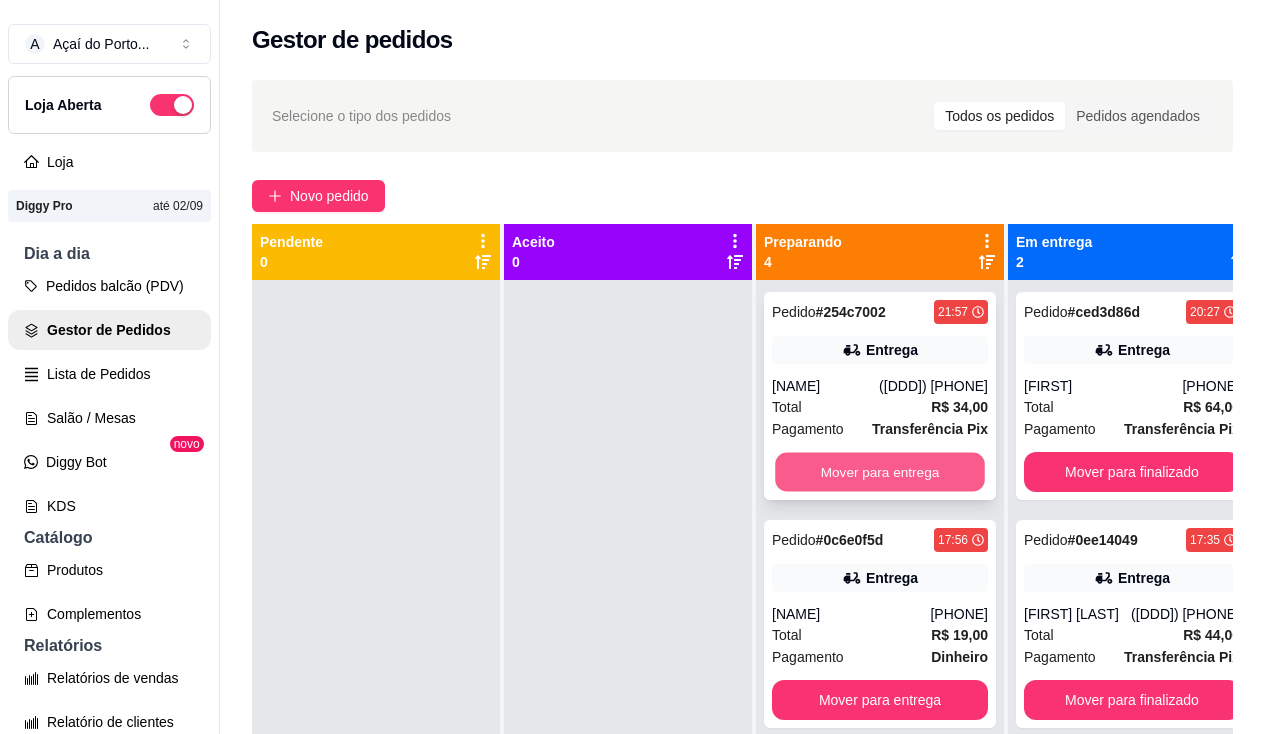 click on "Mover para entrega" at bounding box center (880, 472) 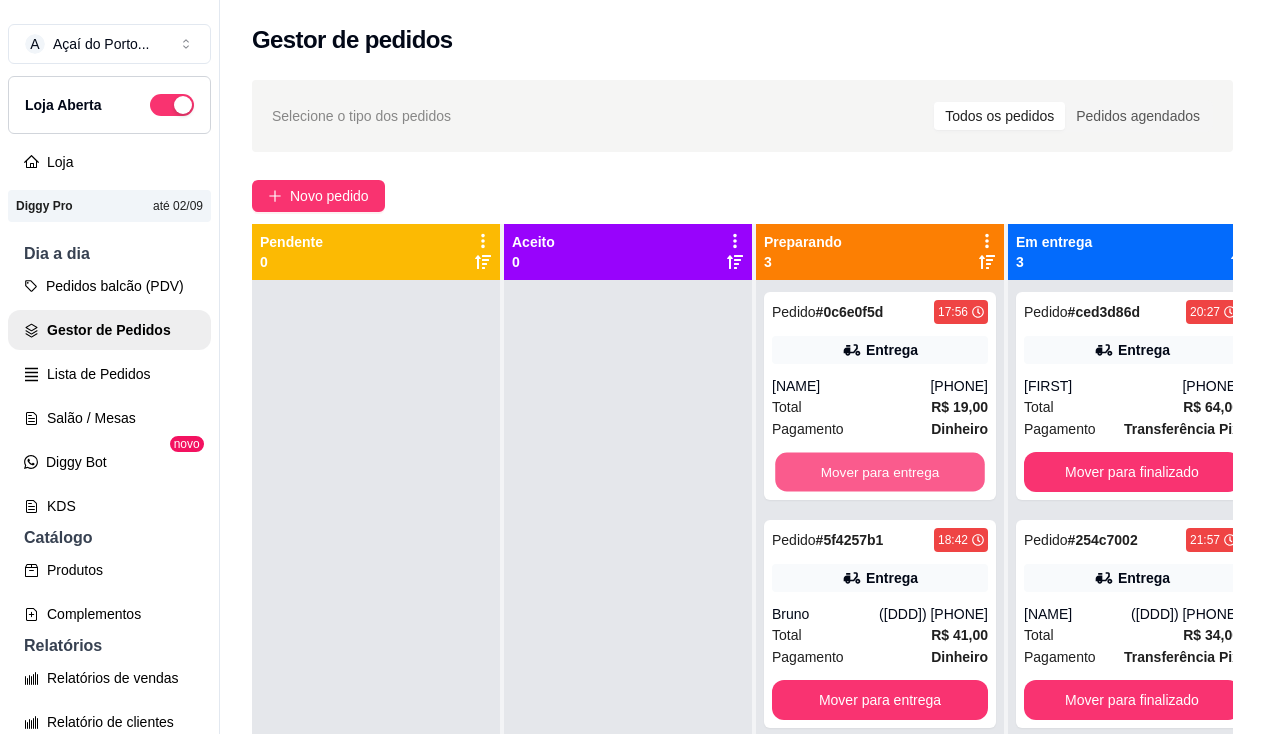 click on "Mover para entrega" at bounding box center (880, 472) 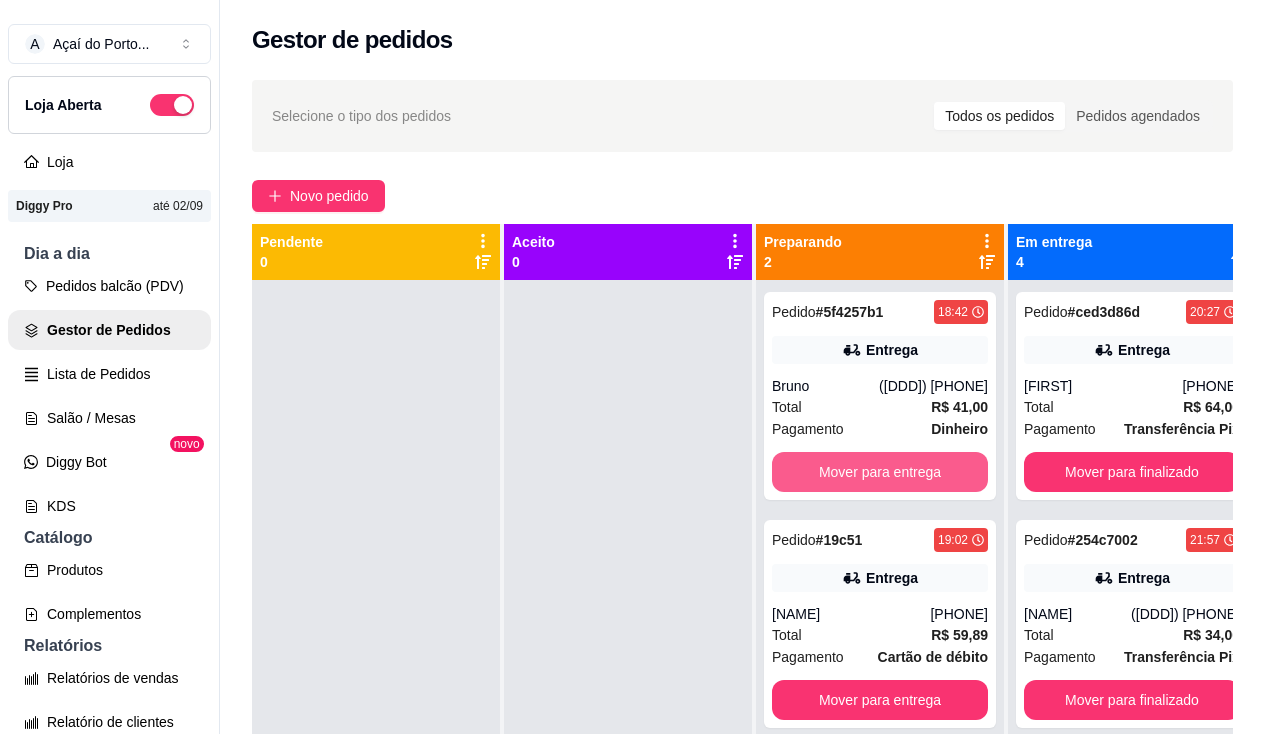 click on "Mover para entrega" at bounding box center (880, 472) 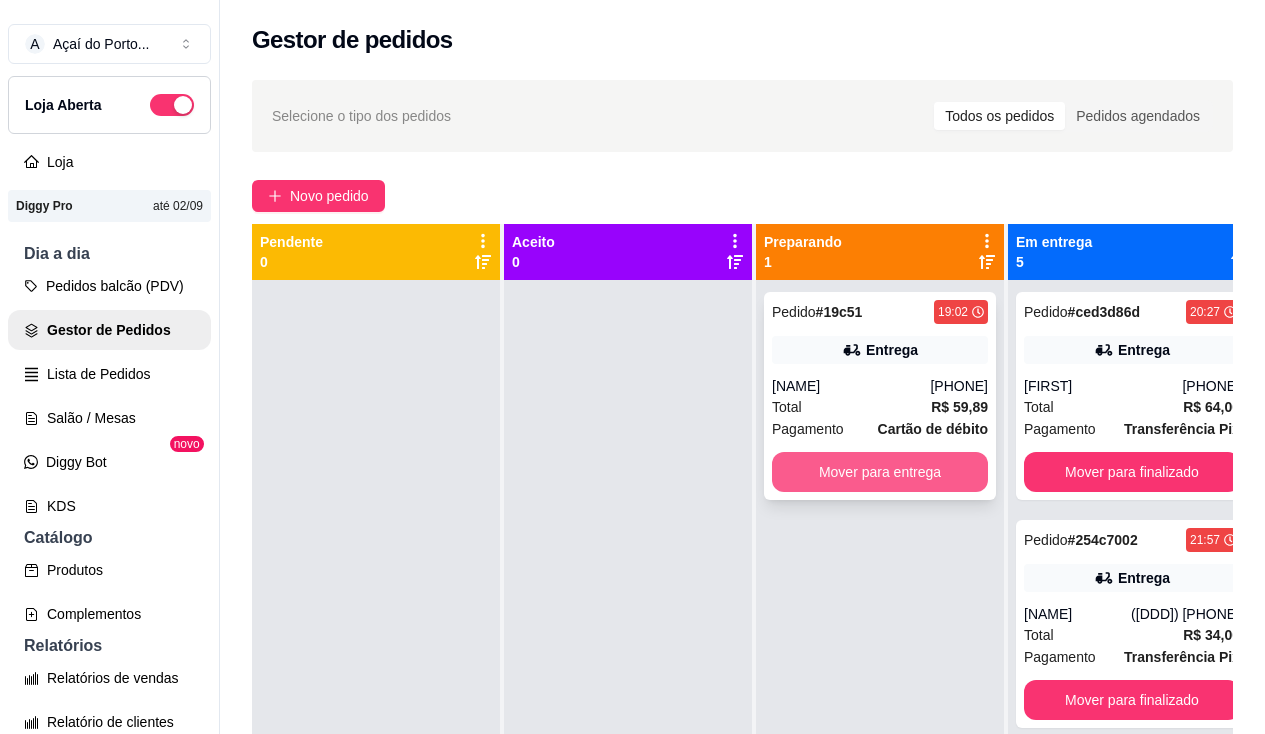 click on "Mover para entrega" at bounding box center (880, 472) 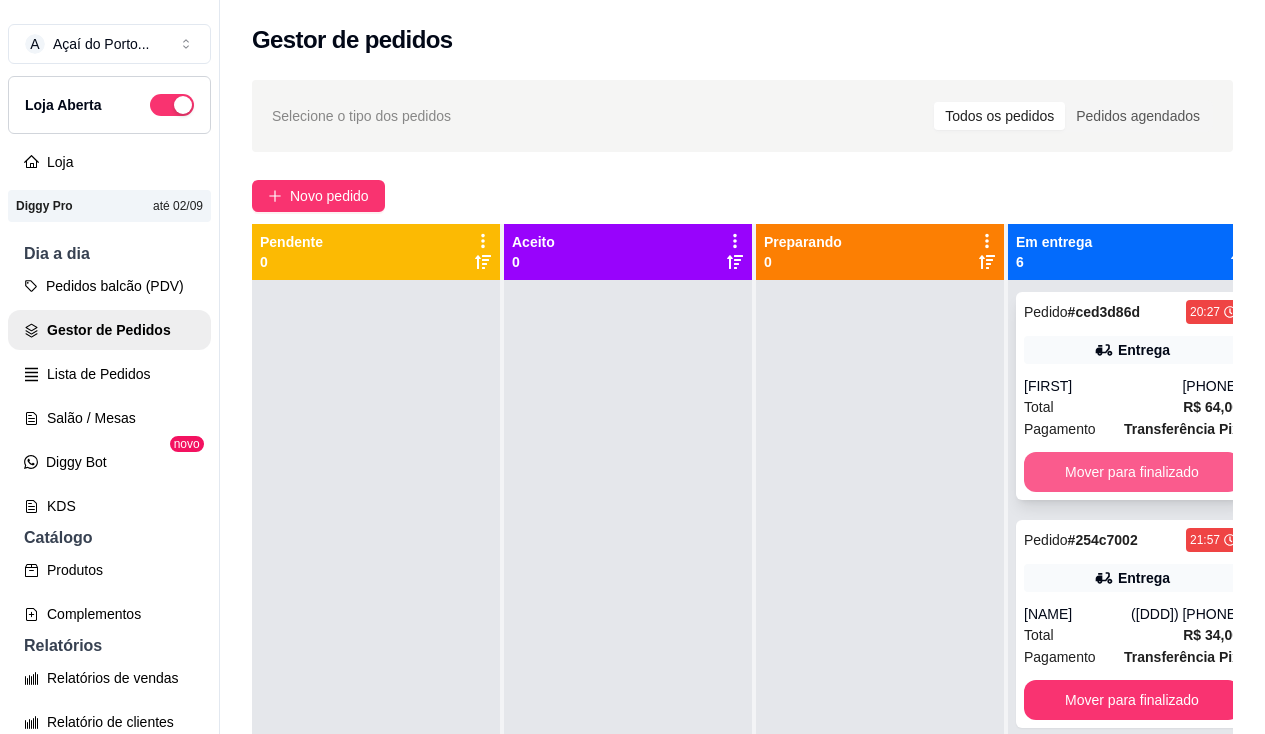 click on "Mover para finalizado" at bounding box center [1132, 472] 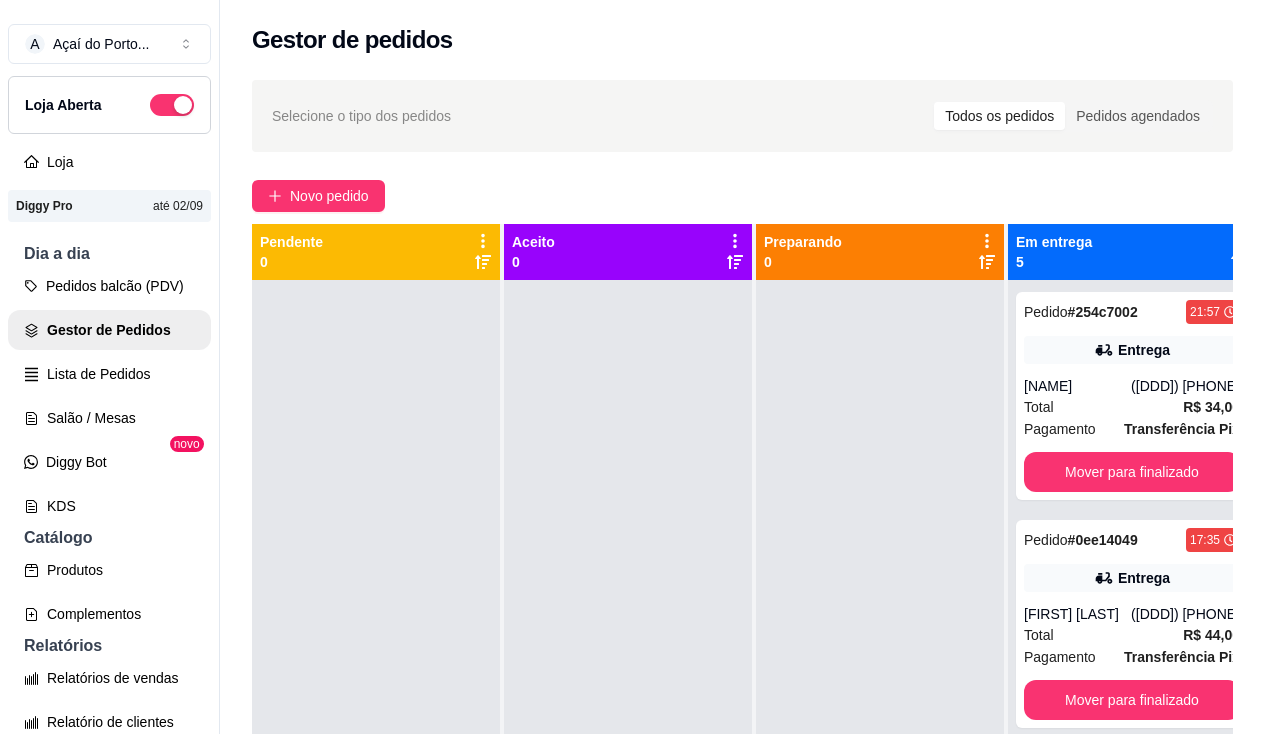 click on "Pedido  # 254c7002 21:57 Entrega [NAME]  ([PHONE]) Total R$ 34,00 Pagamento Transferência Pix Mover para finalizado" at bounding box center [1132, 396] 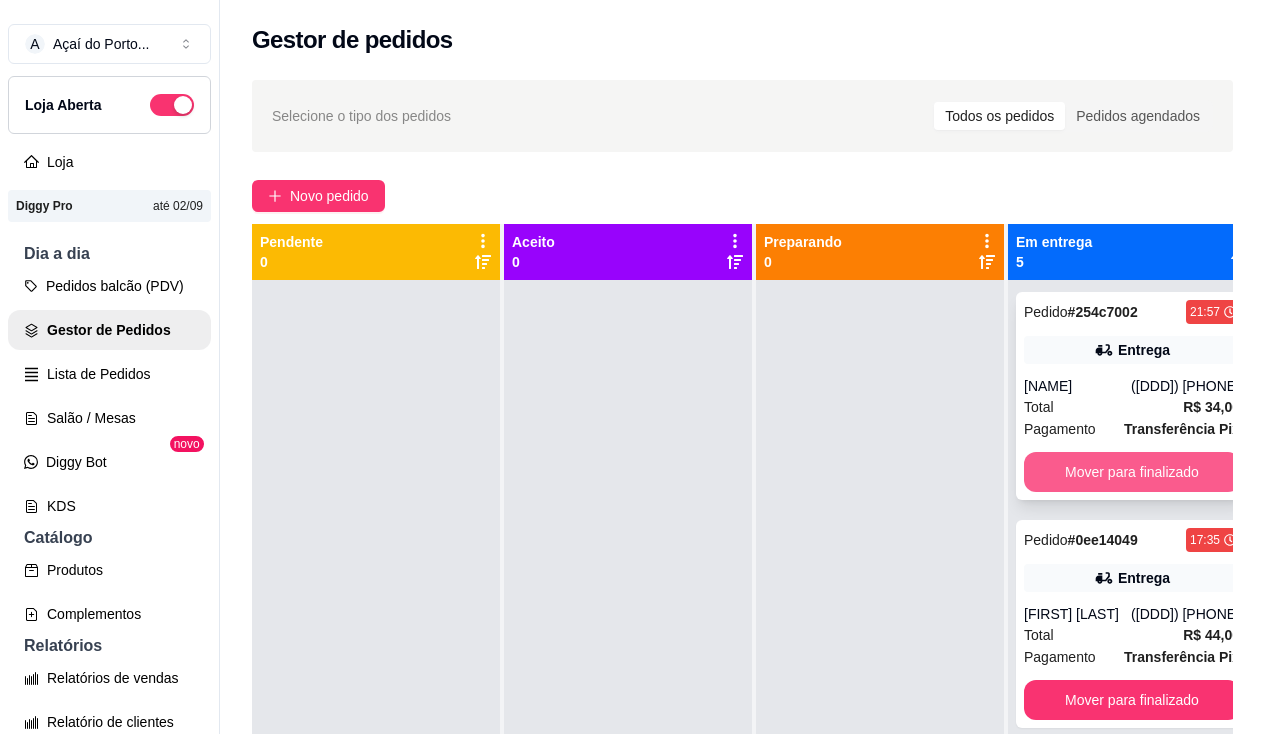 click on "Mover para finalizado" at bounding box center [1132, 472] 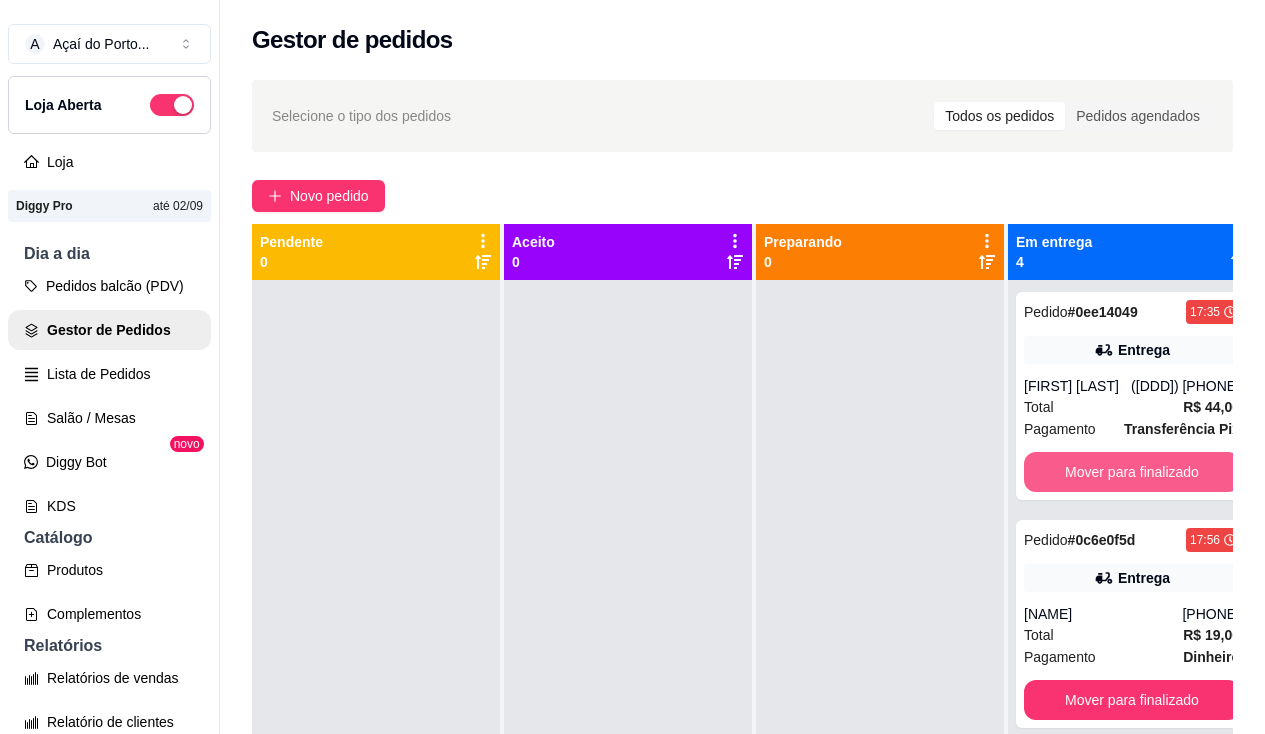 click on "Mover para finalizado" at bounding box center [1132, 472] 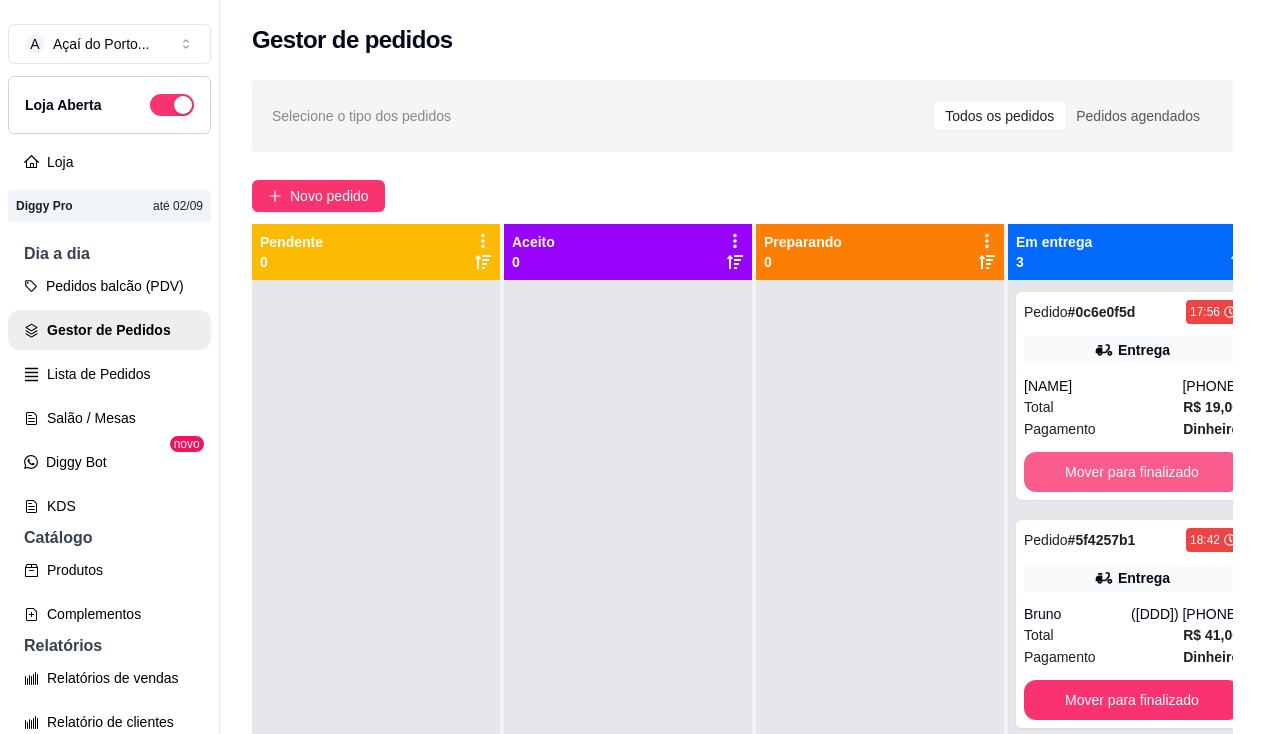 click on "Mover para finalizado" at bounding box center [1132, 472] 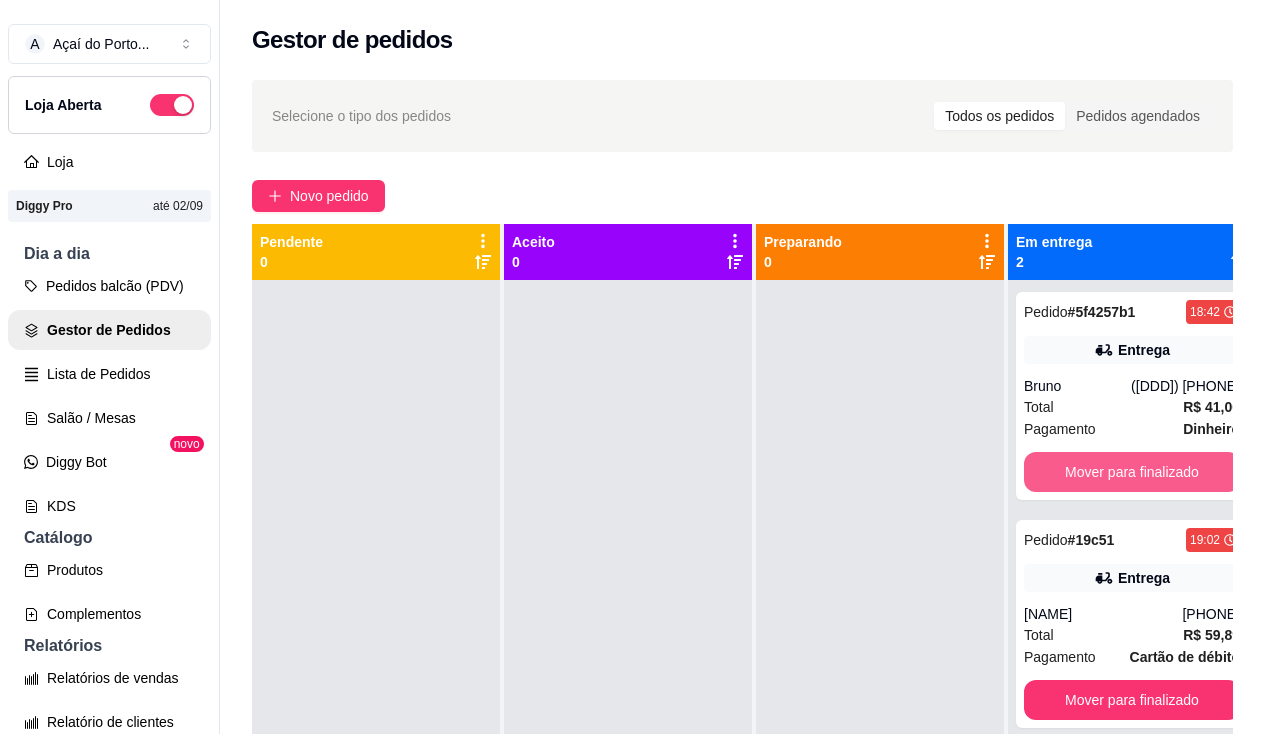 click on "Mover para finalizado" at bounding box center (1132, 472) 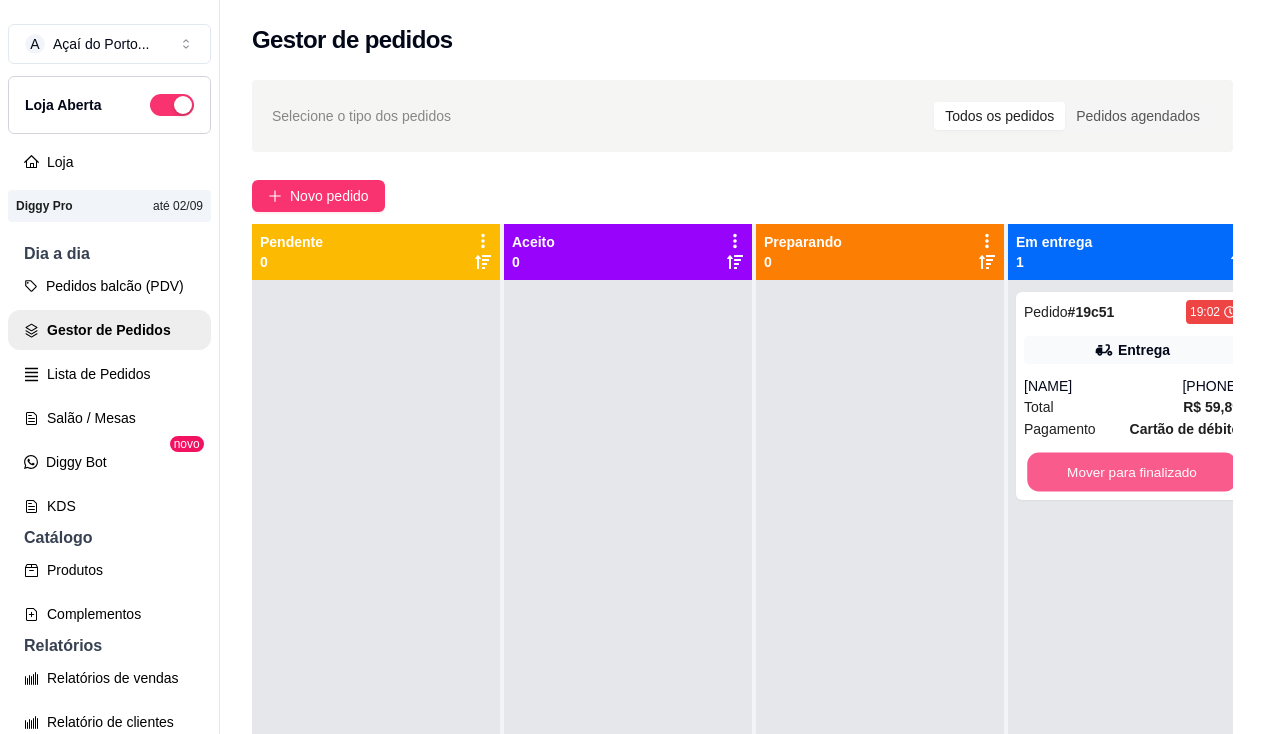 click on "Mover para finalizado" at bounding box center [1132, 472] 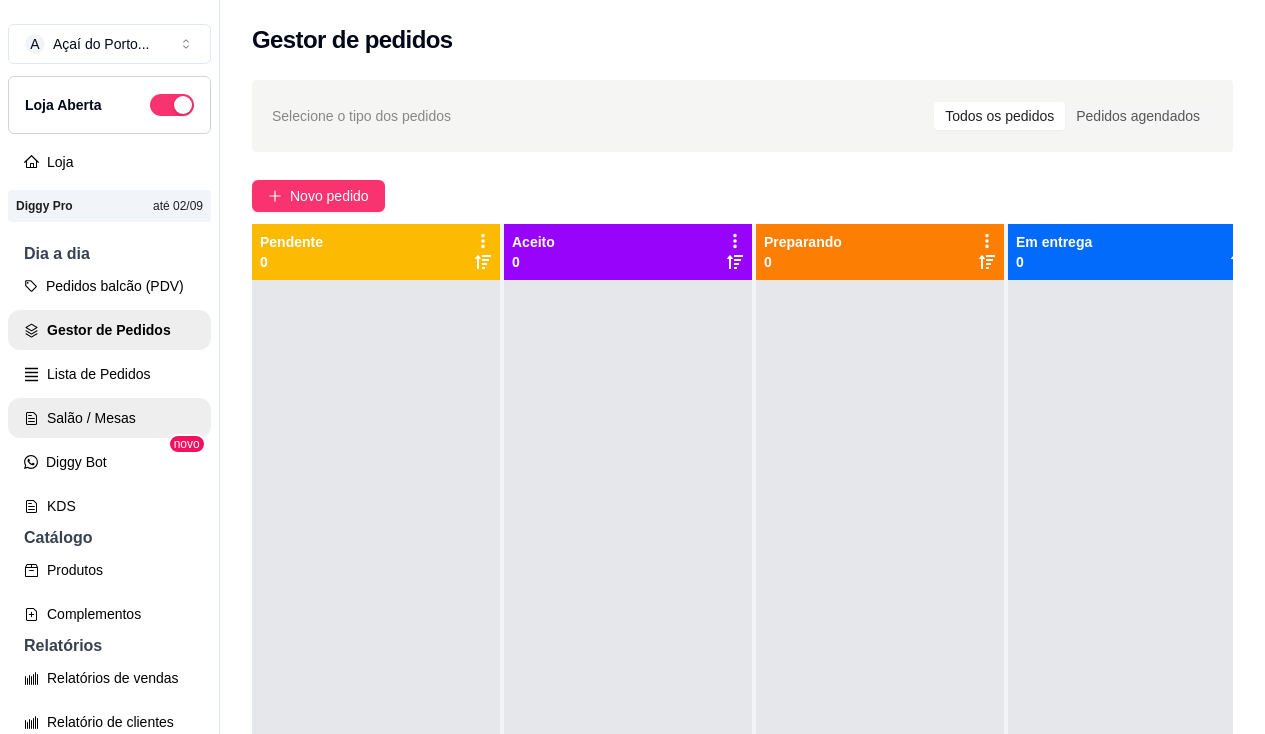 click on "Salão / Mesas" at bounding box center (109, 418) 